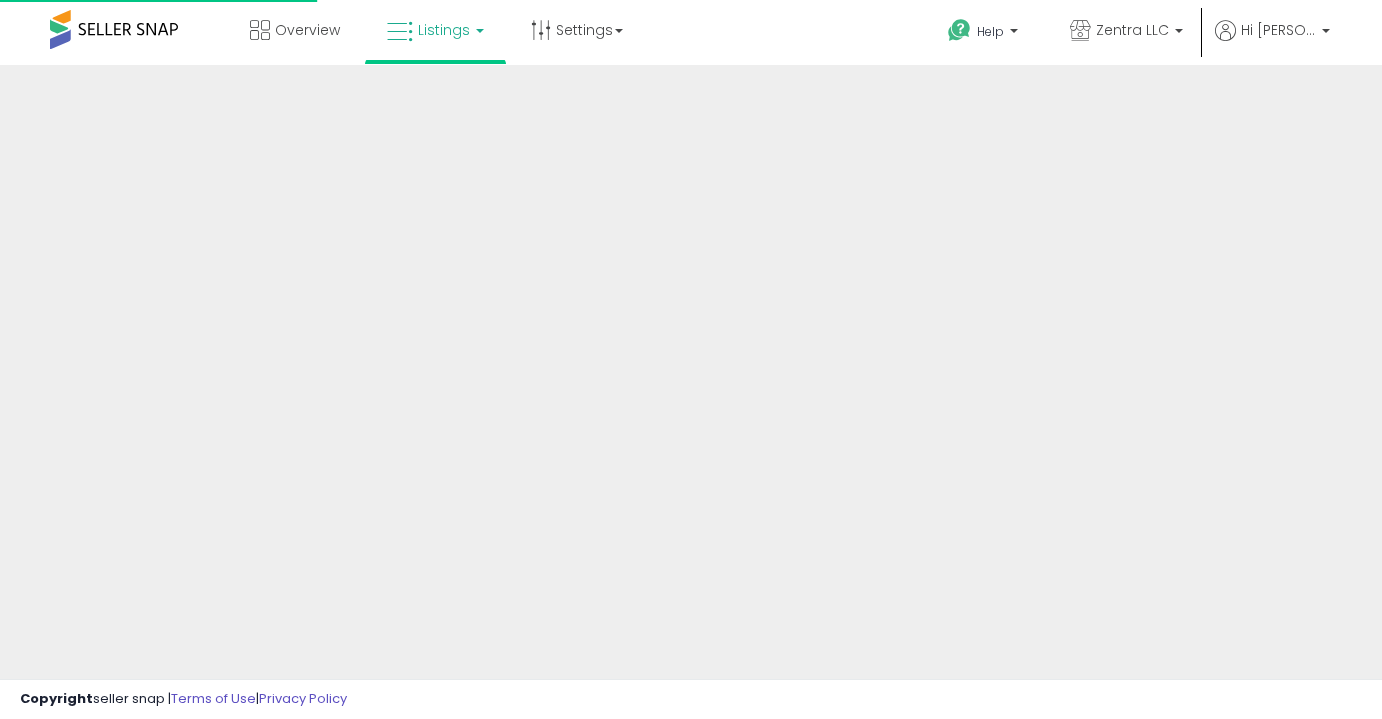 scroll, scrollTop: 0, scrollLeft: 0, axis: both 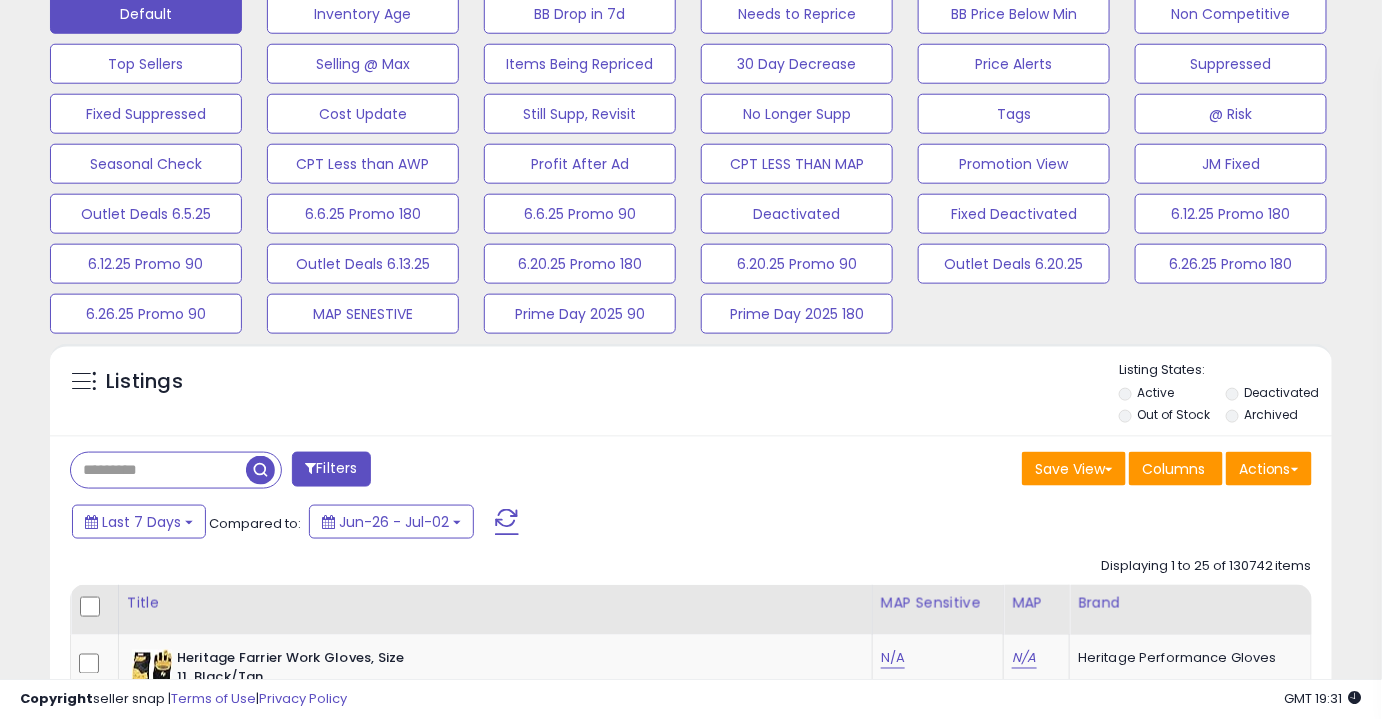 click at bounding box center (158, 470) 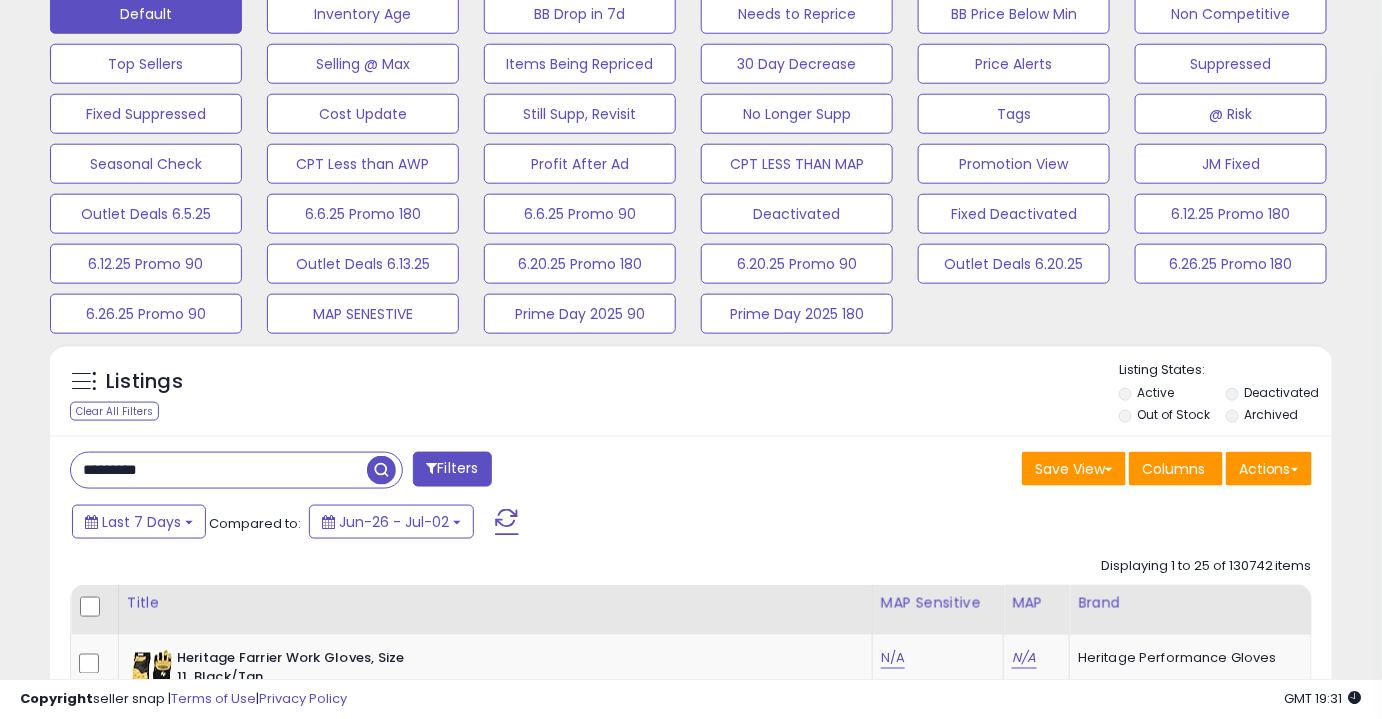 click at bounding box center (381, 470) 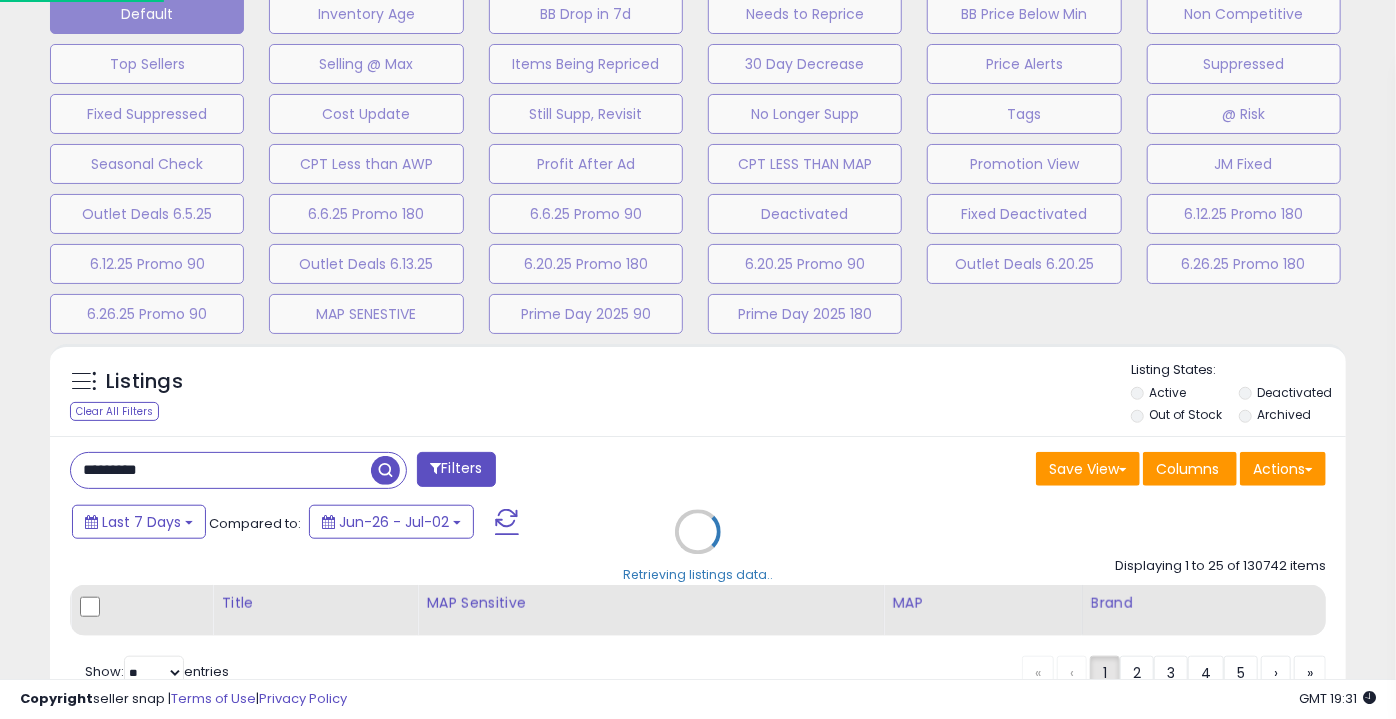 scroll, scrollTop: 999589, scrollLeft: 999249, axis: both 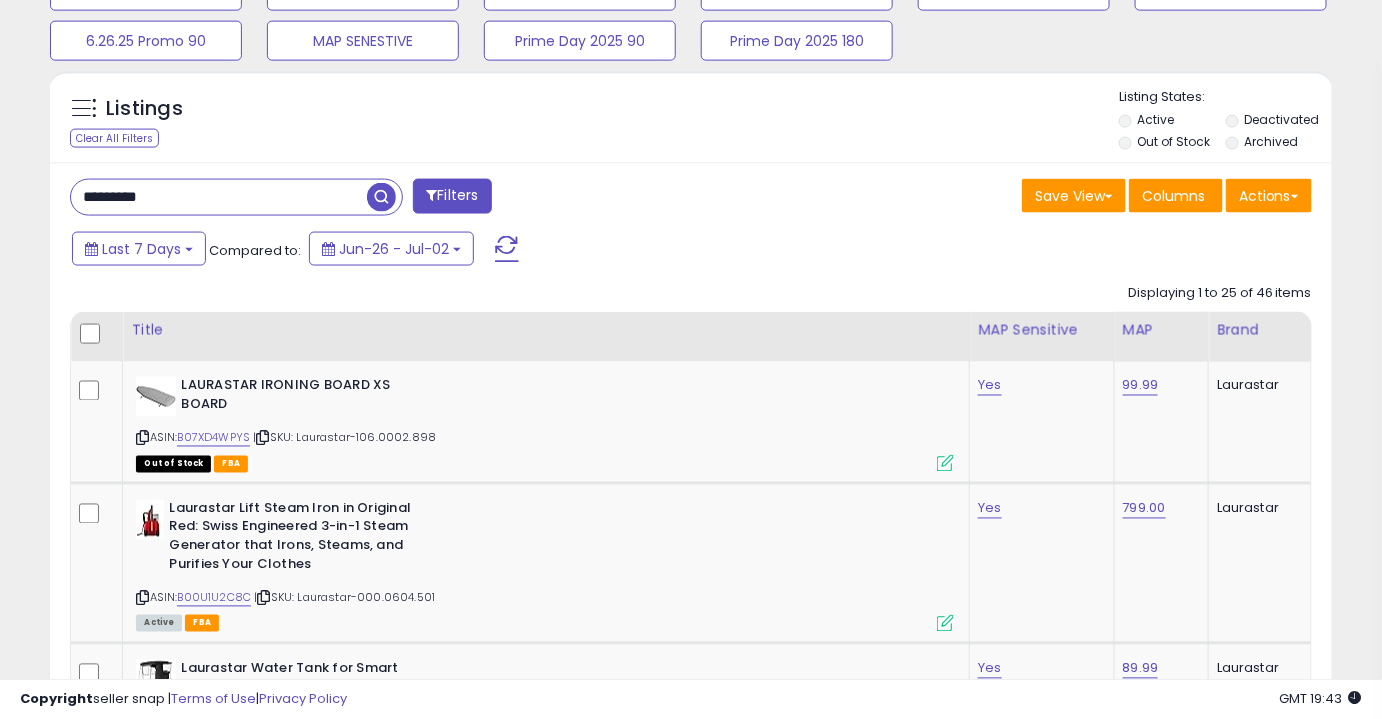 drag, startPoint x: 186, startPoint y: 202, endPoint x: -38, endPoint y: 210, distance: 224.1428 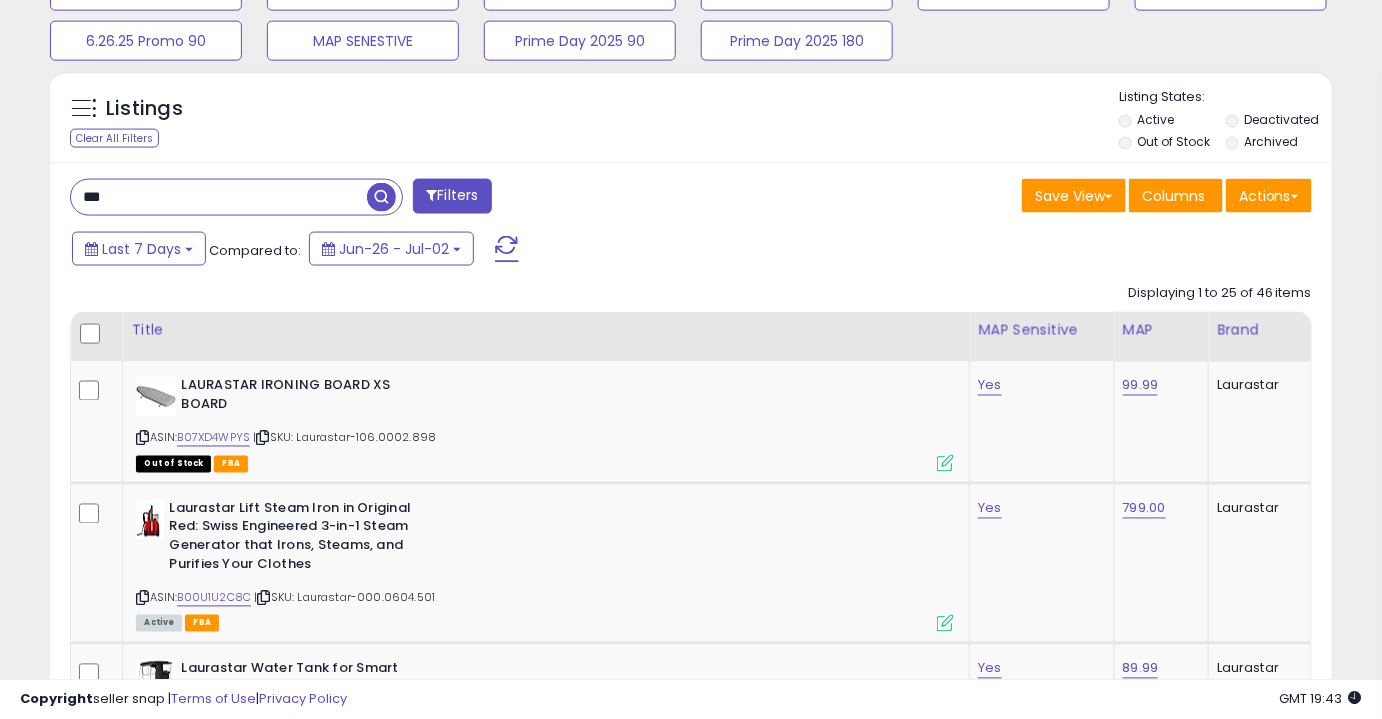 type on "***" 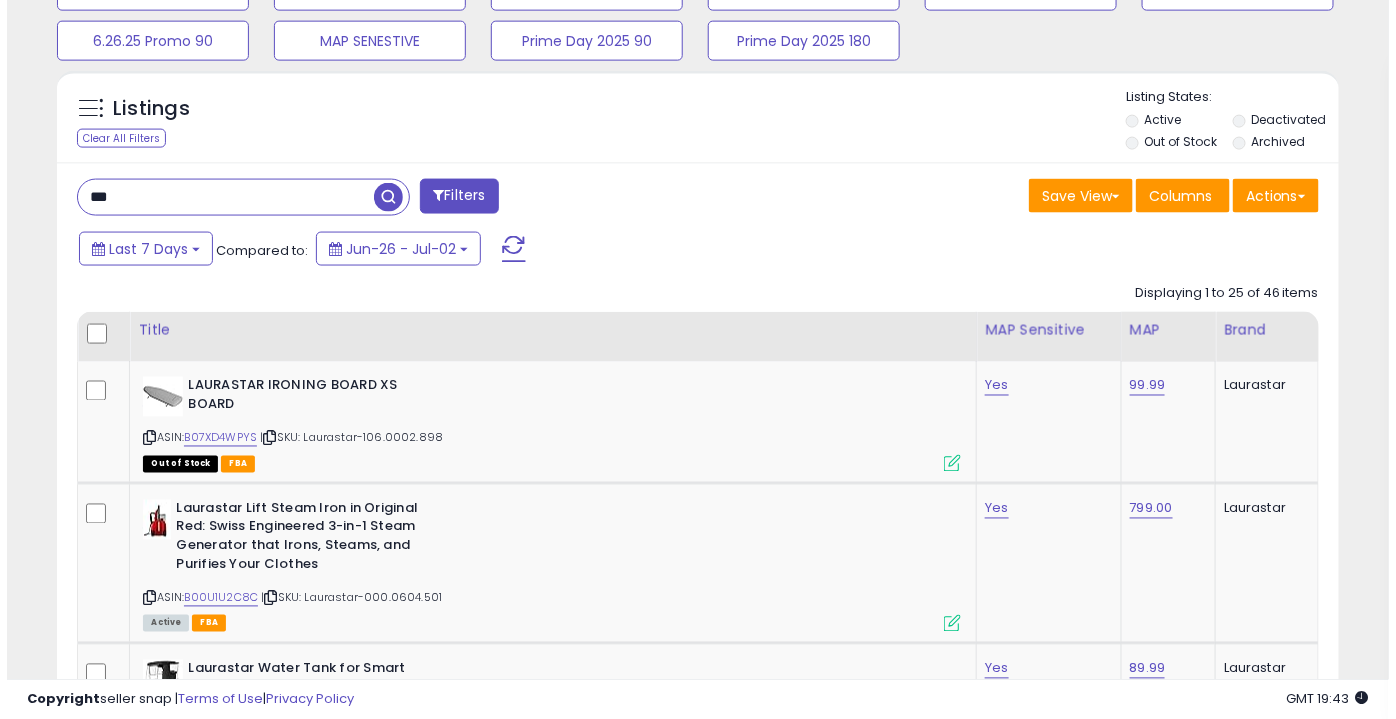 scroll, scrollTop: 725, scrollLeft: 0, axis: vertical 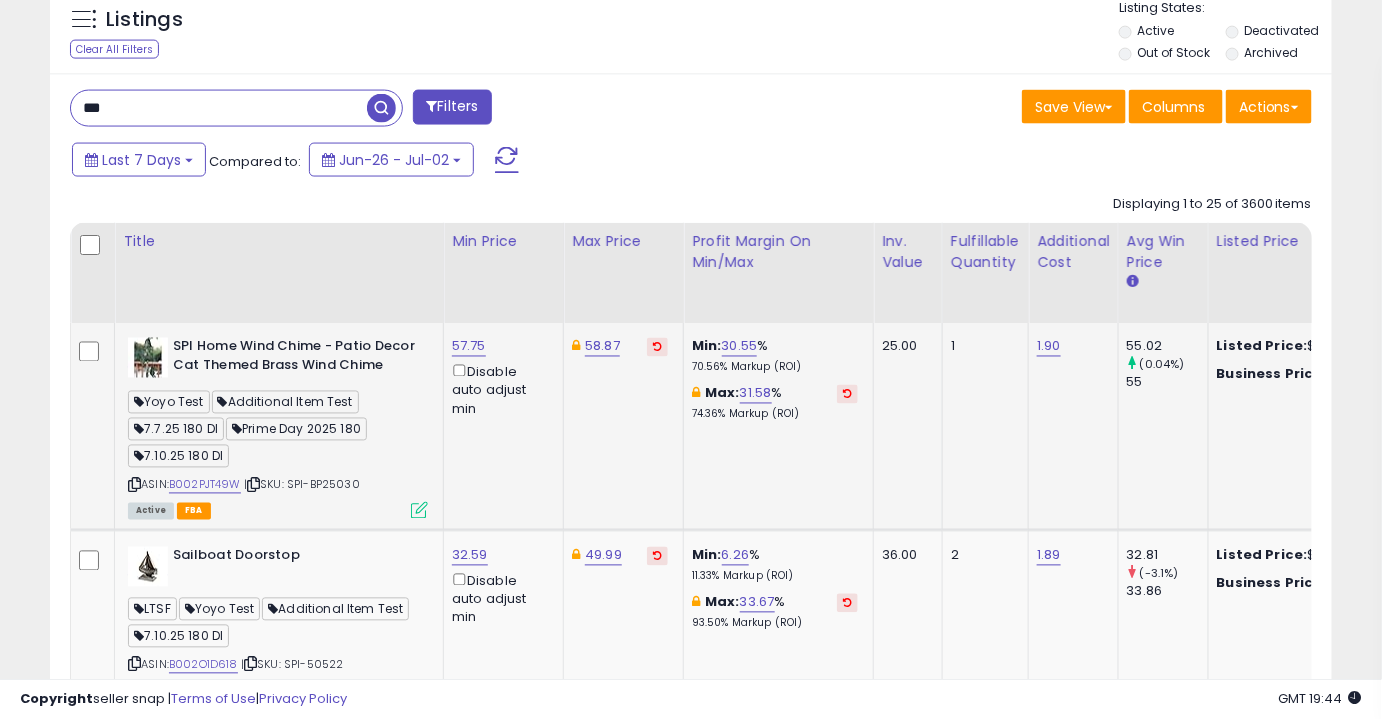 click at bounding box center (253, 485) 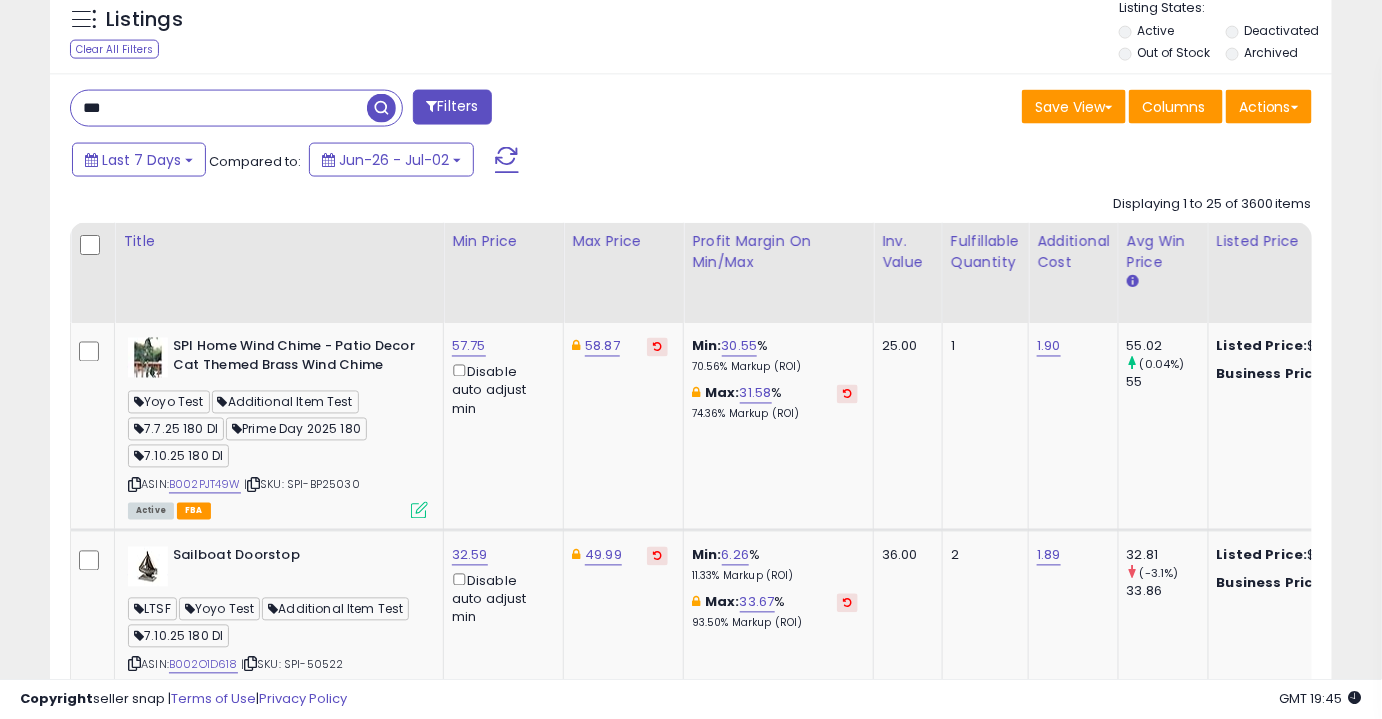 scroll, scrollTop: 0, scrollLeft: 509, axis: horizontal 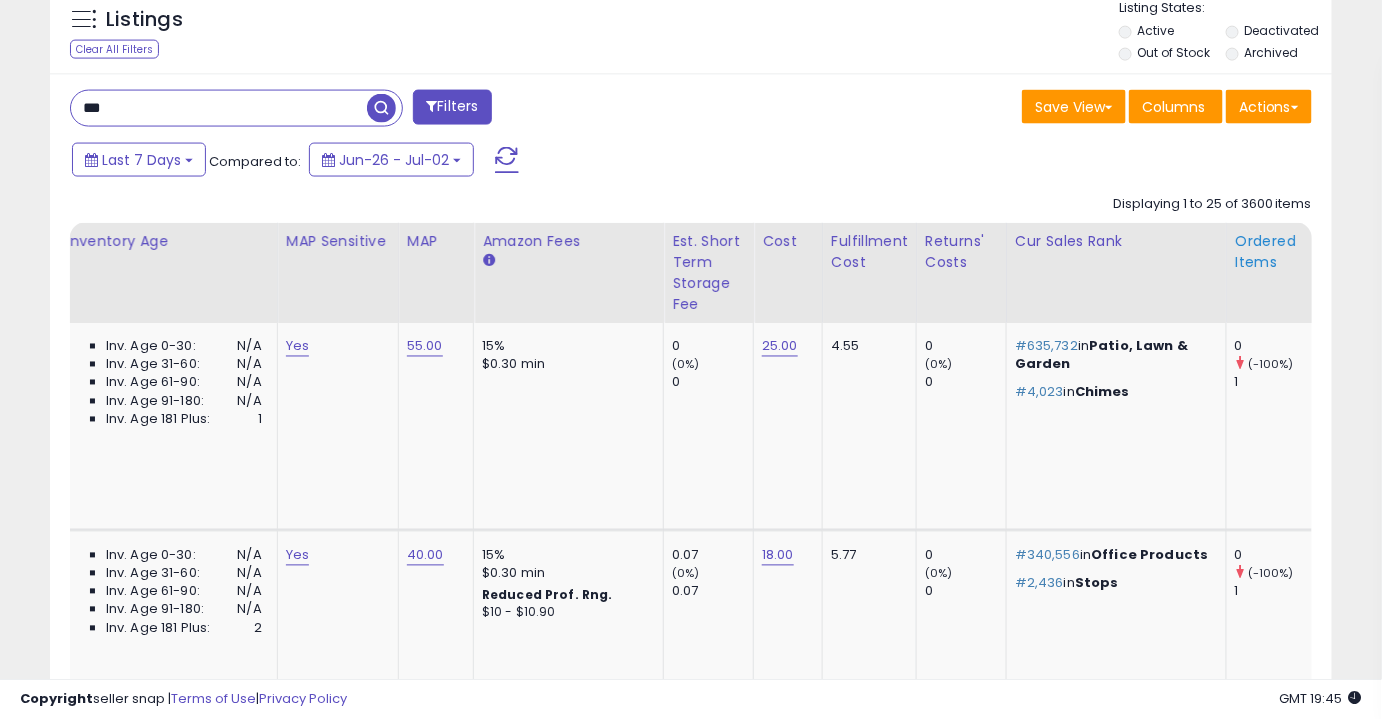 click on "Ordered Items" at bounding box center [1271, 252] 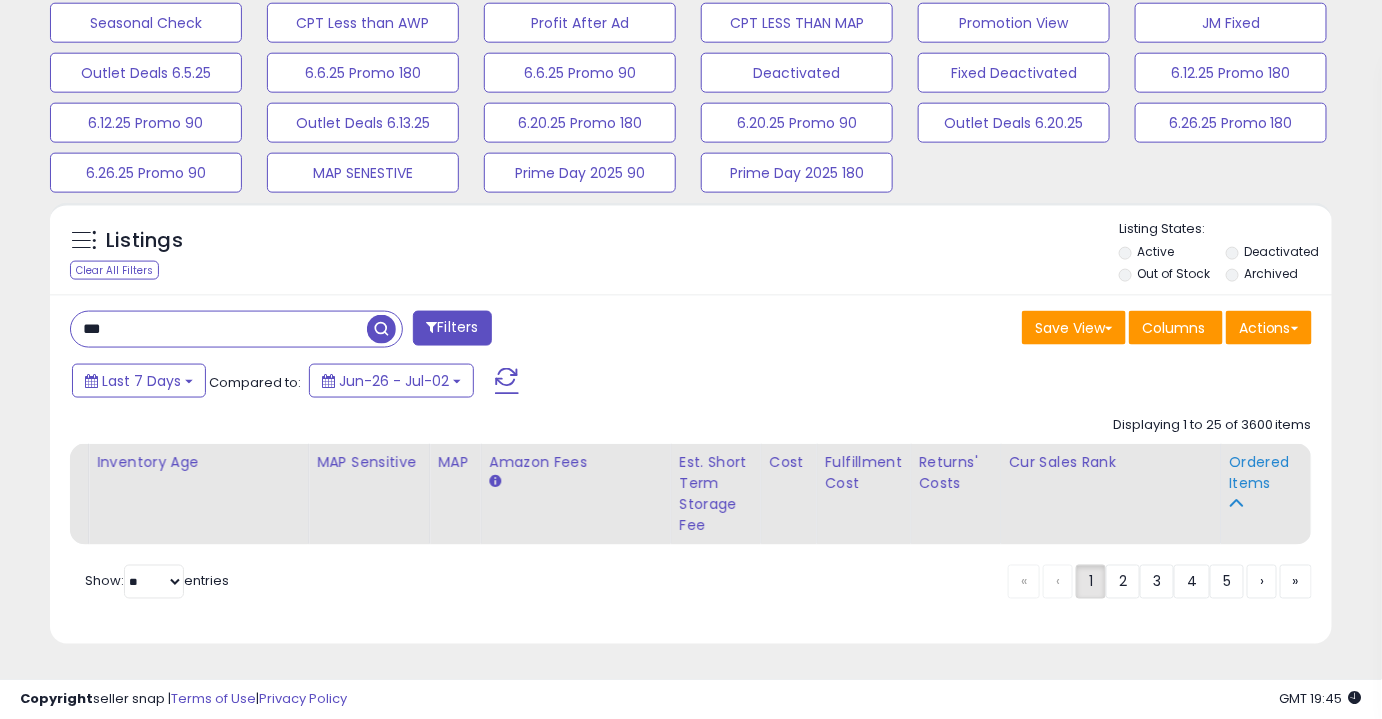 scroll, scrollTop: 790, scrollLeft: 0, axis: vertical 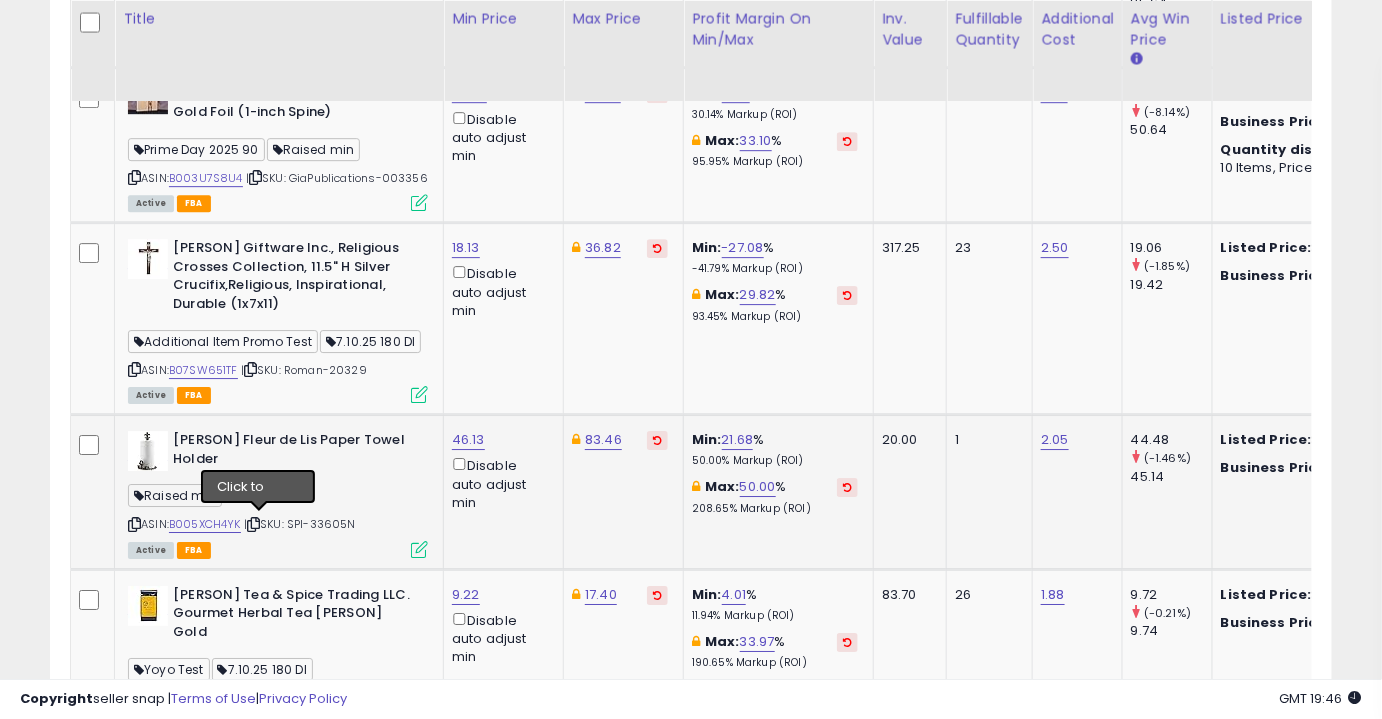 click at bounding box center (253, 524) 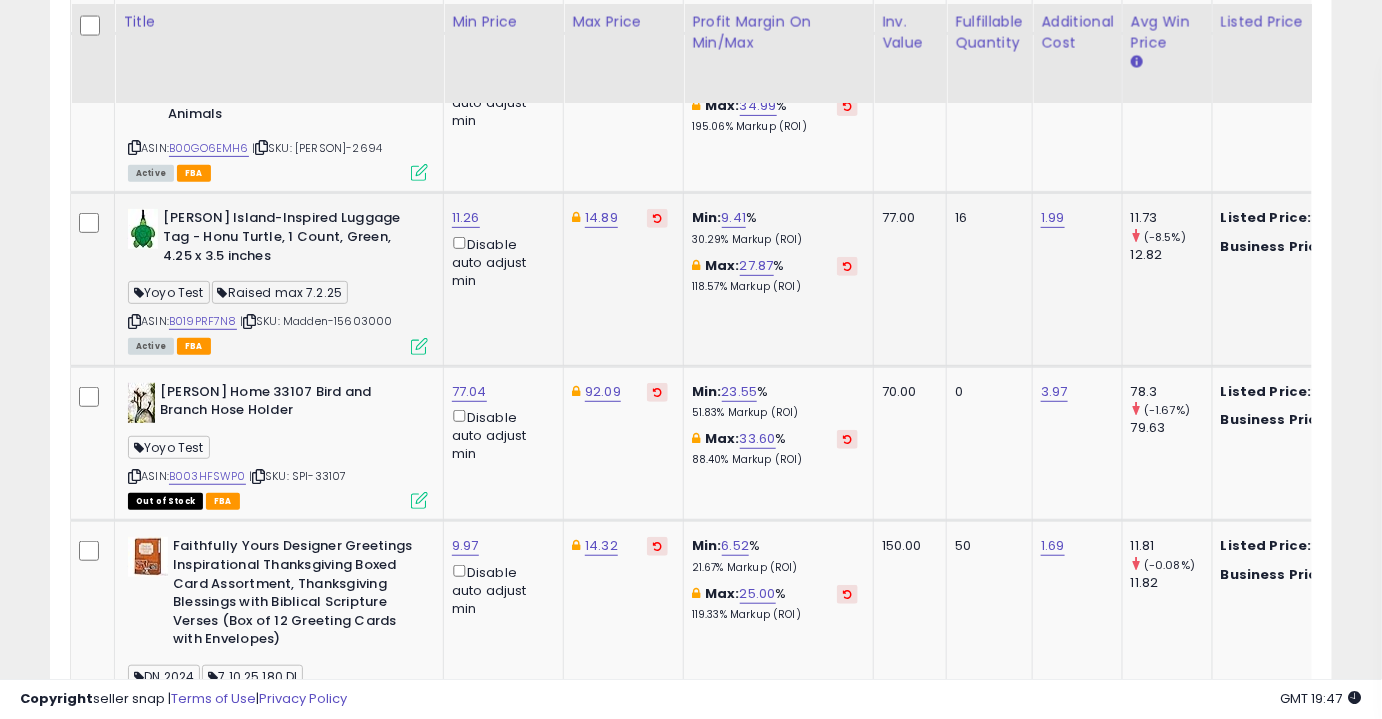 scroll, scrollTop: 2699, scrollLeft: 0, axis: vertical 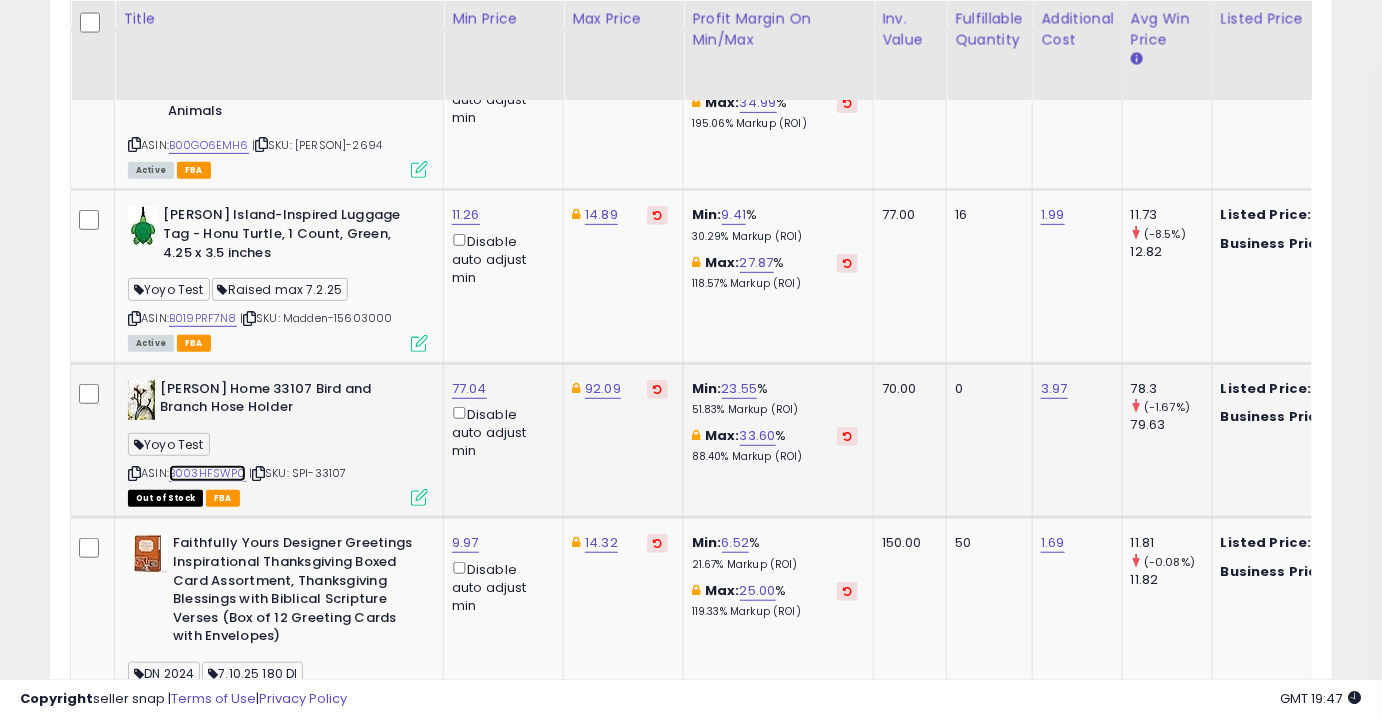 click on "B003HFSWP0" at bounding box center (207, 473) 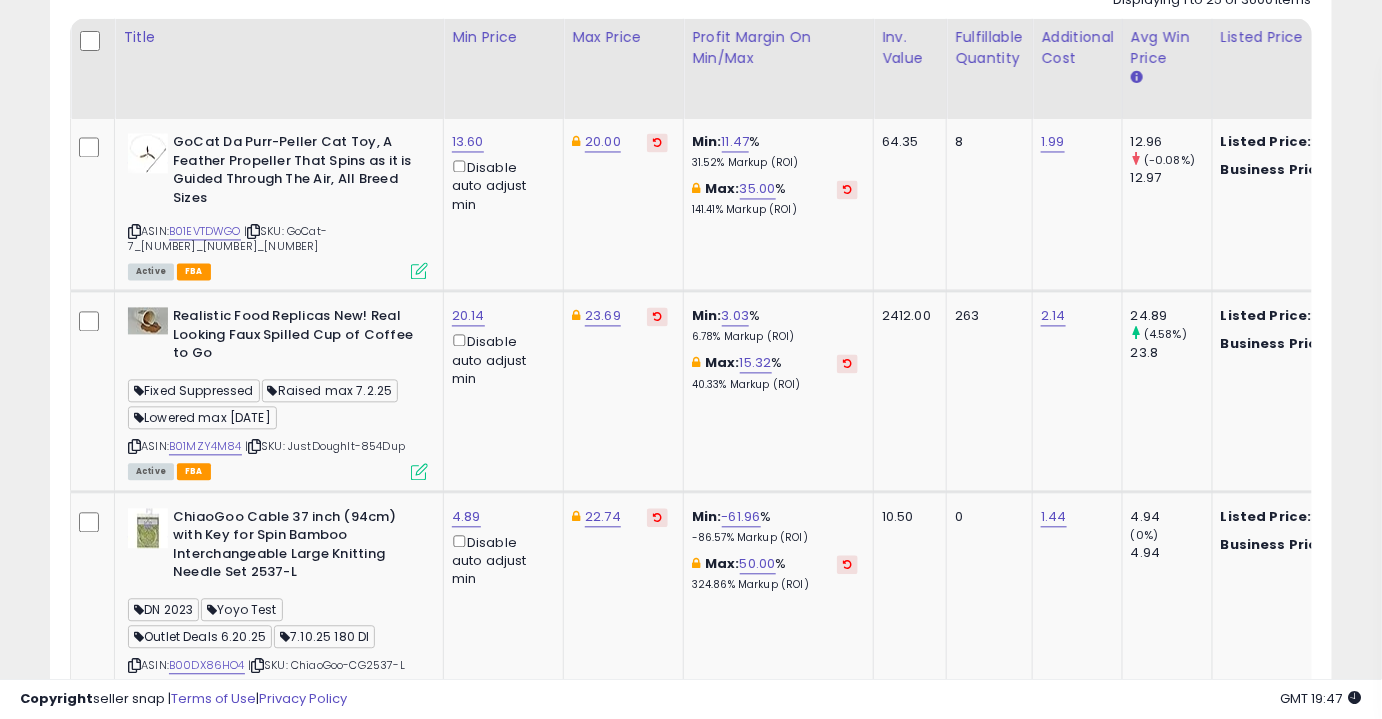 scroll, scrollTop: 1200, scrollLeft: 0, axis: vertical 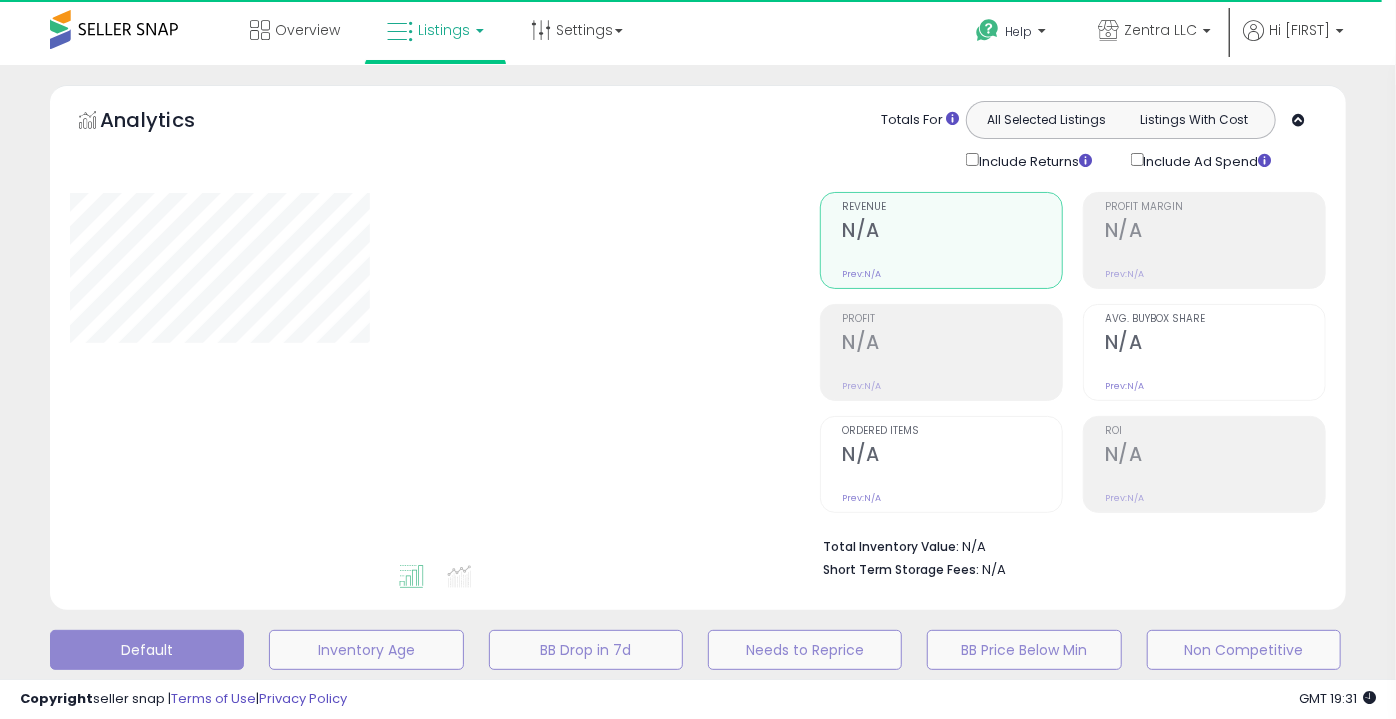 type on "*********" 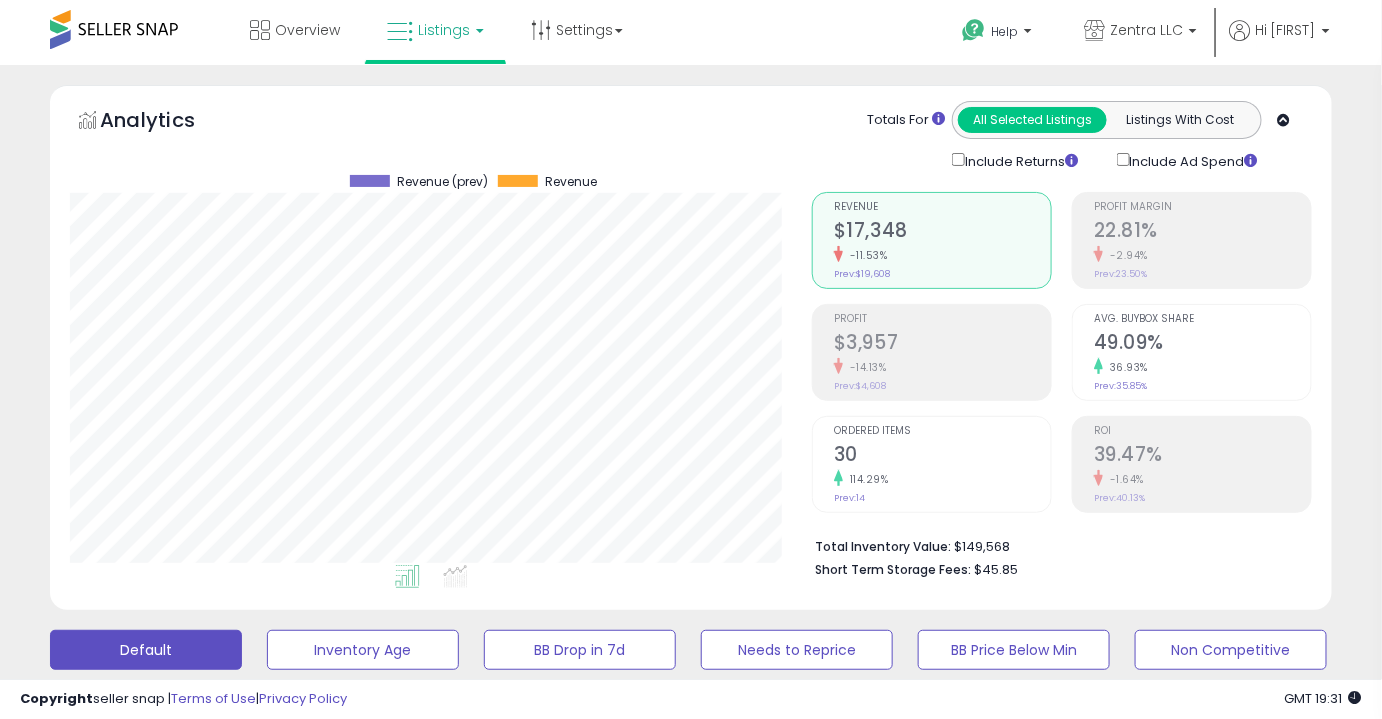 scroll, scrollTop: 999589, scrollLeft: 999257, axis: both 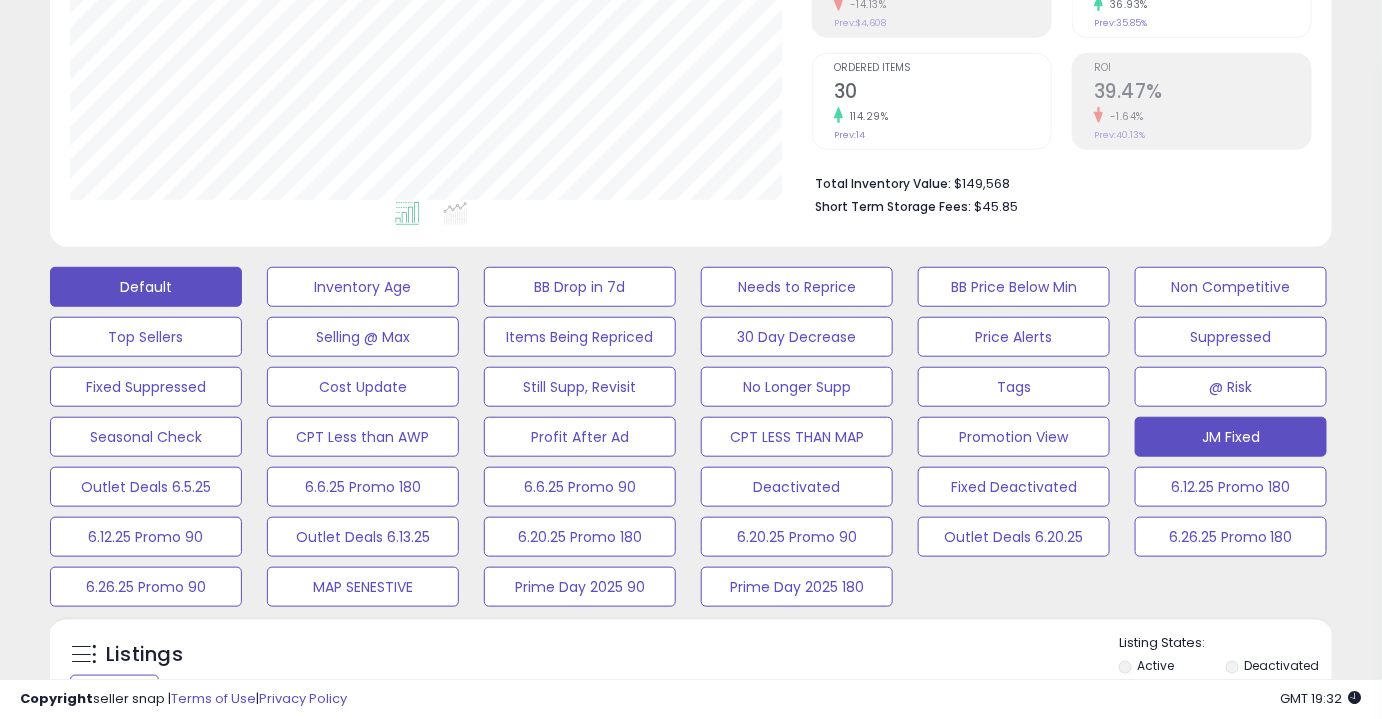 click on "JM Fixed" at bounding box center [363, 287] 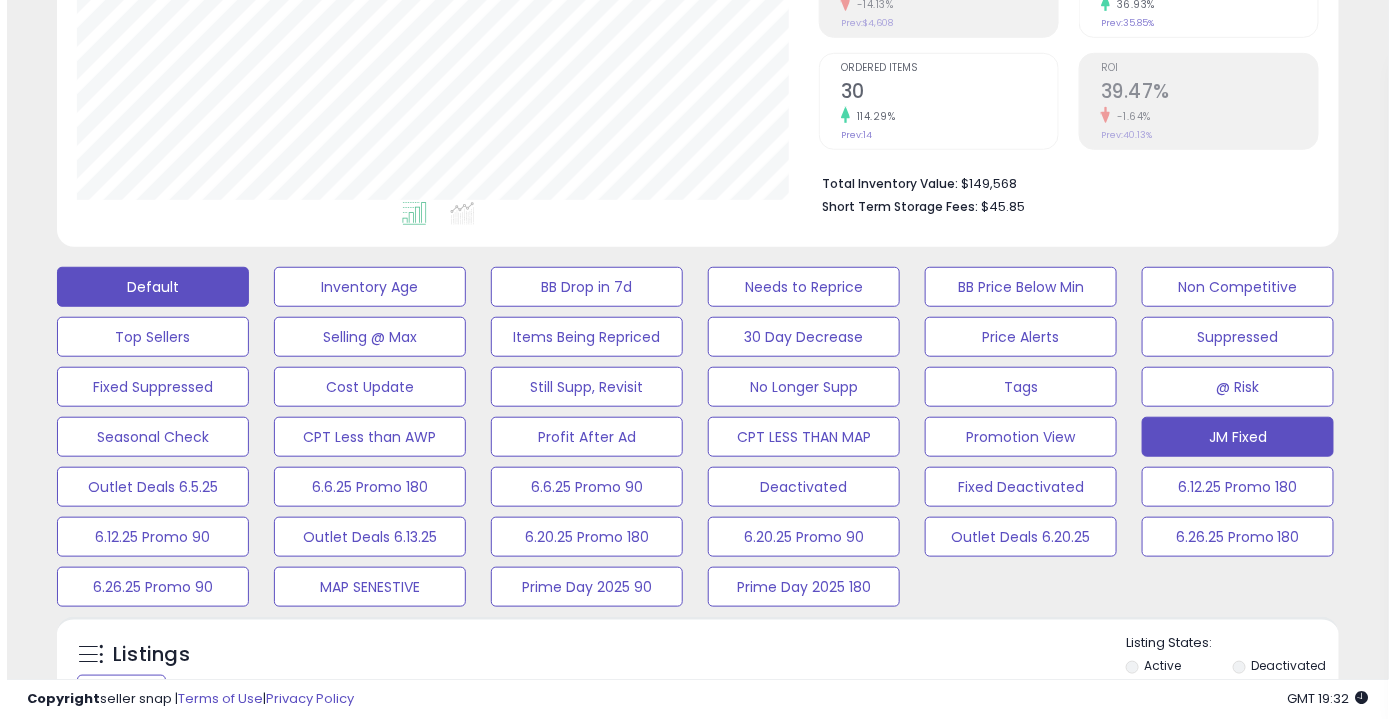 scroll, scrollTop: 999589, scrollLeft: 999249, axis: both 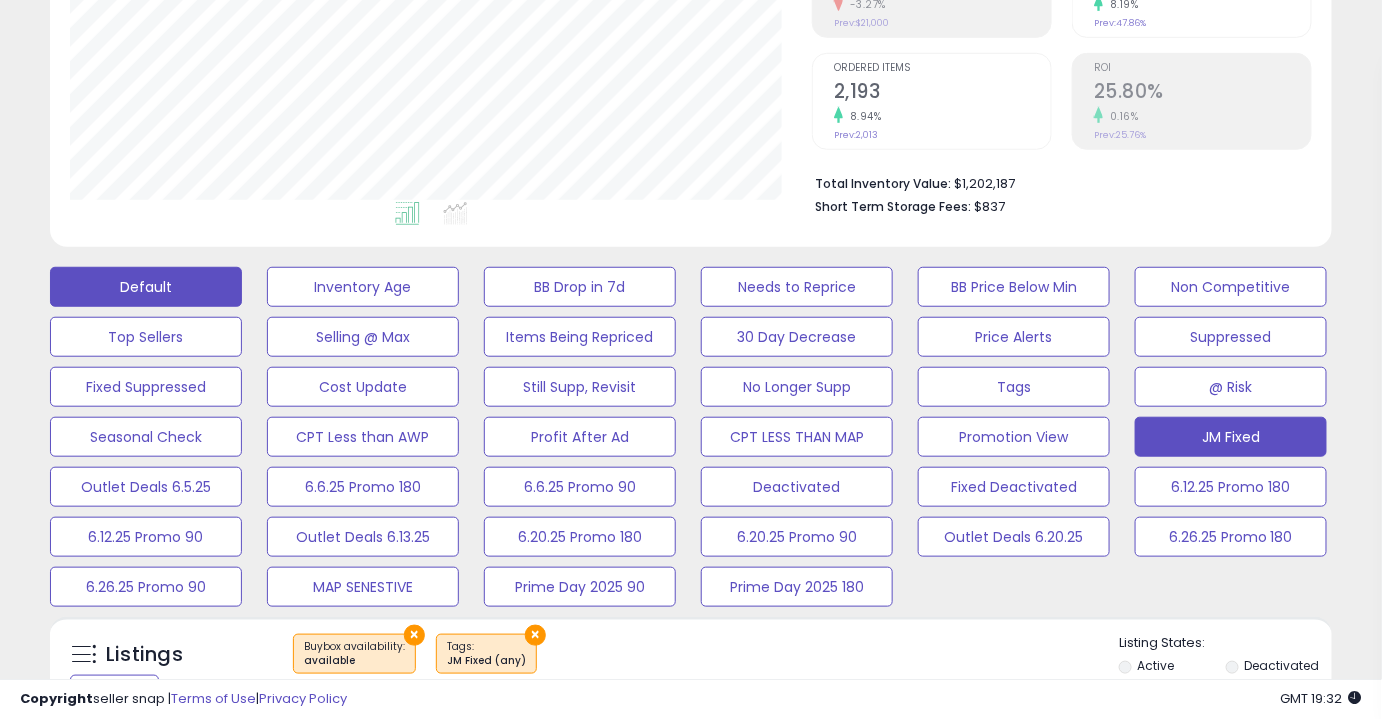 click on "Default" at bounding box center (146, 287) 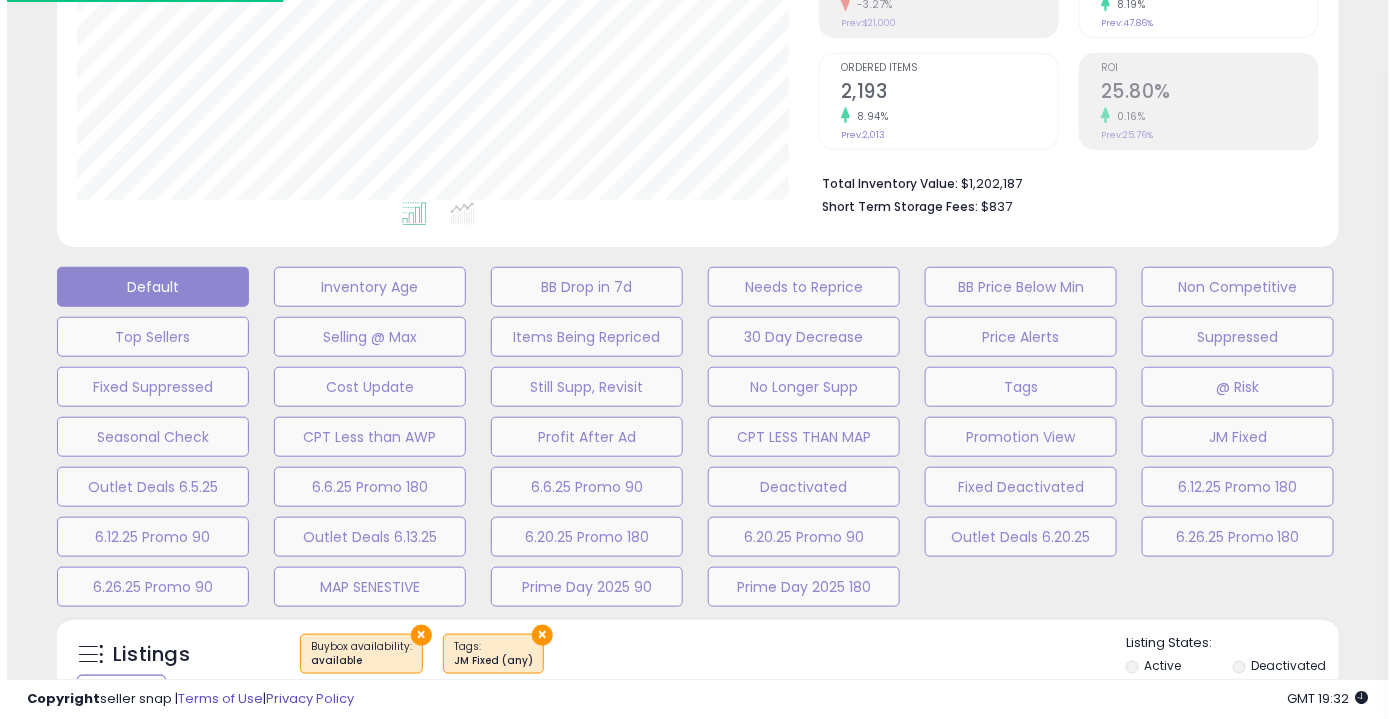 scroll, scrollTop: 999589, scrollLeft: 999249, axis: both 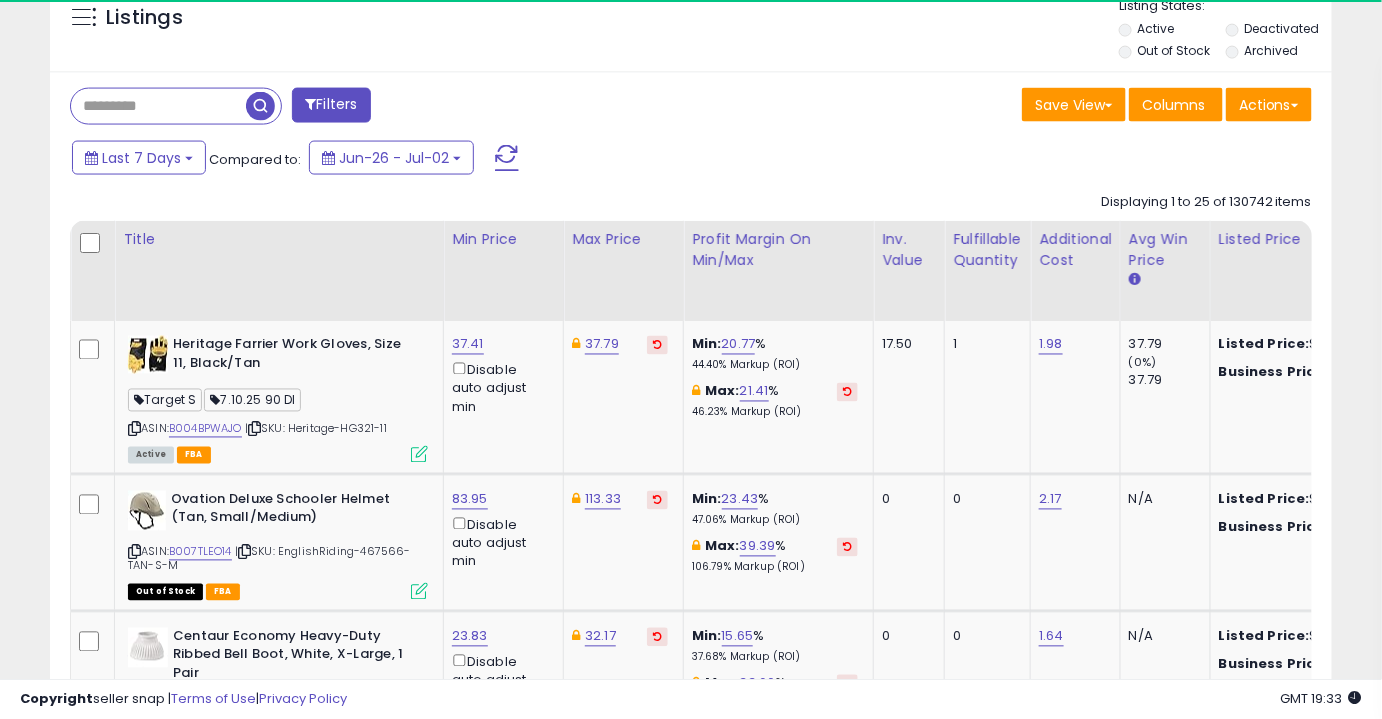 click at bounding box center [158, 106] 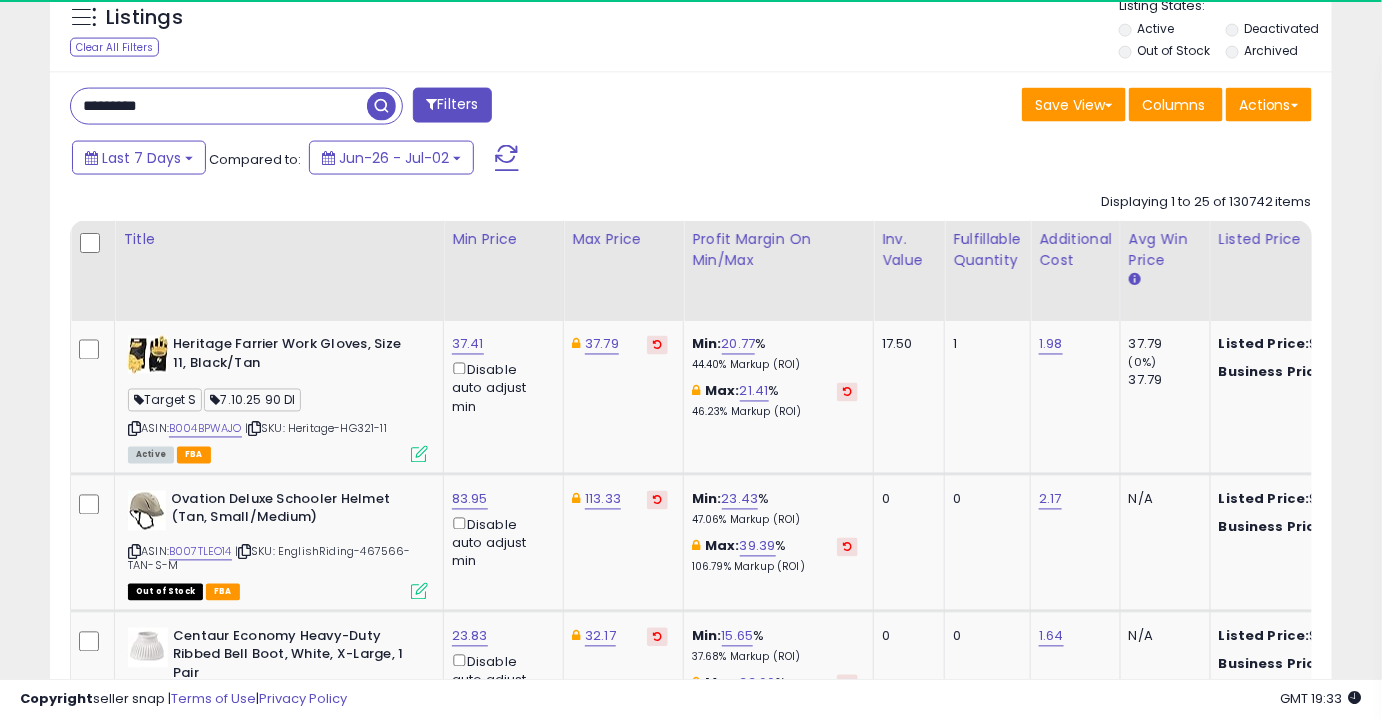 type on "*********" 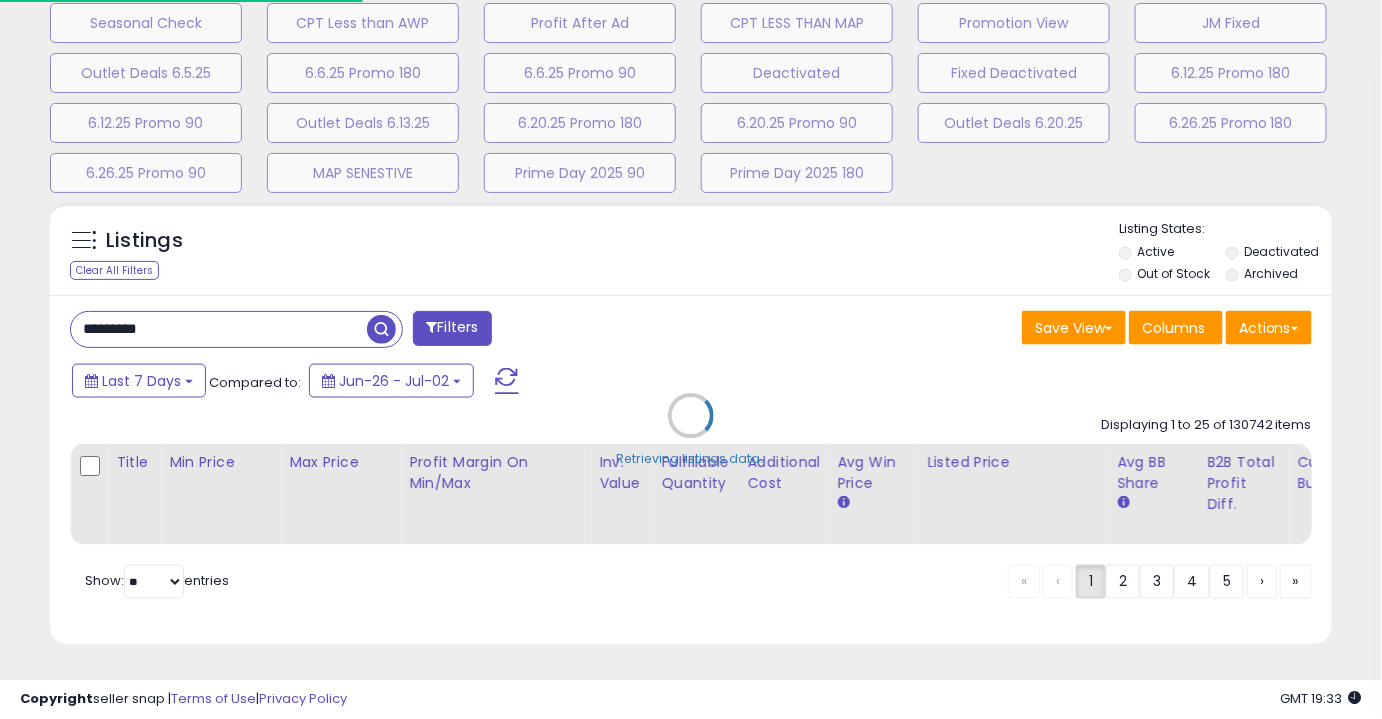 scroll, scrollTop: 999589, scrollLeft: 999249, axis: both 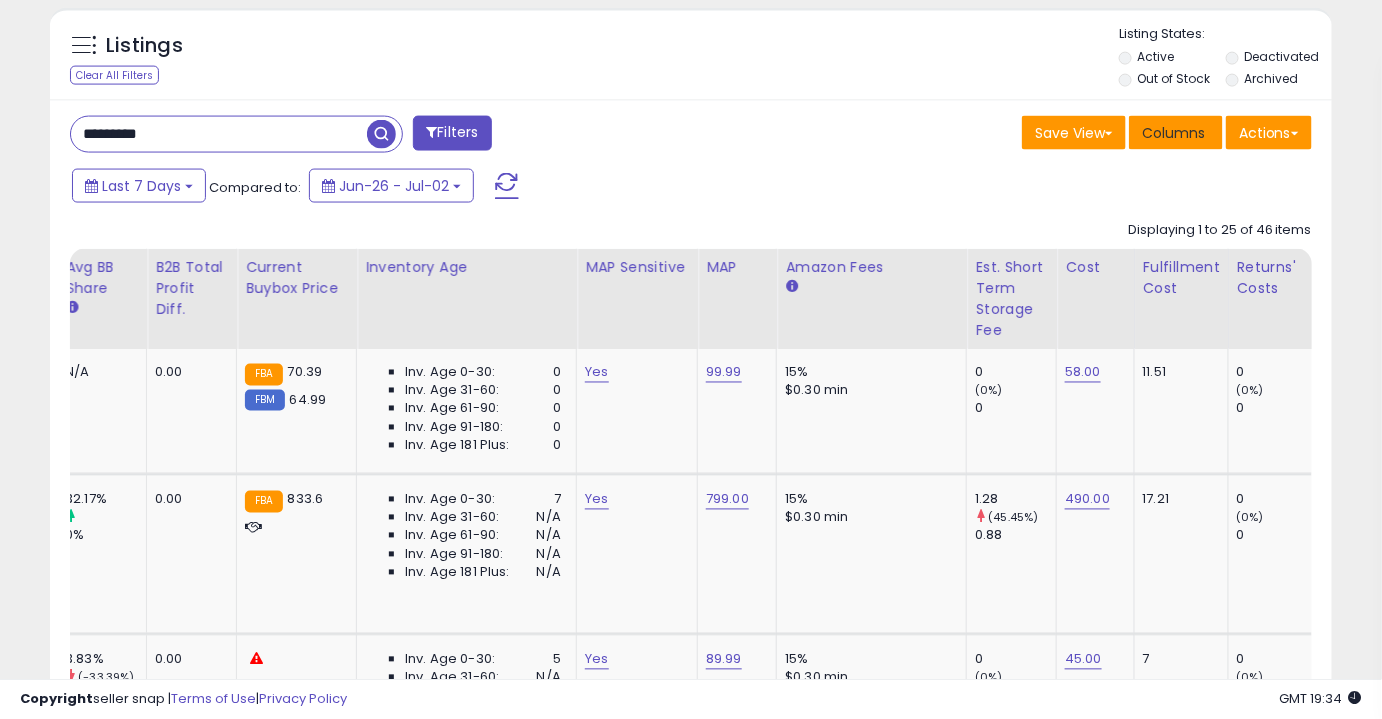 click on "Columns" at bounding box center [1173, 133] 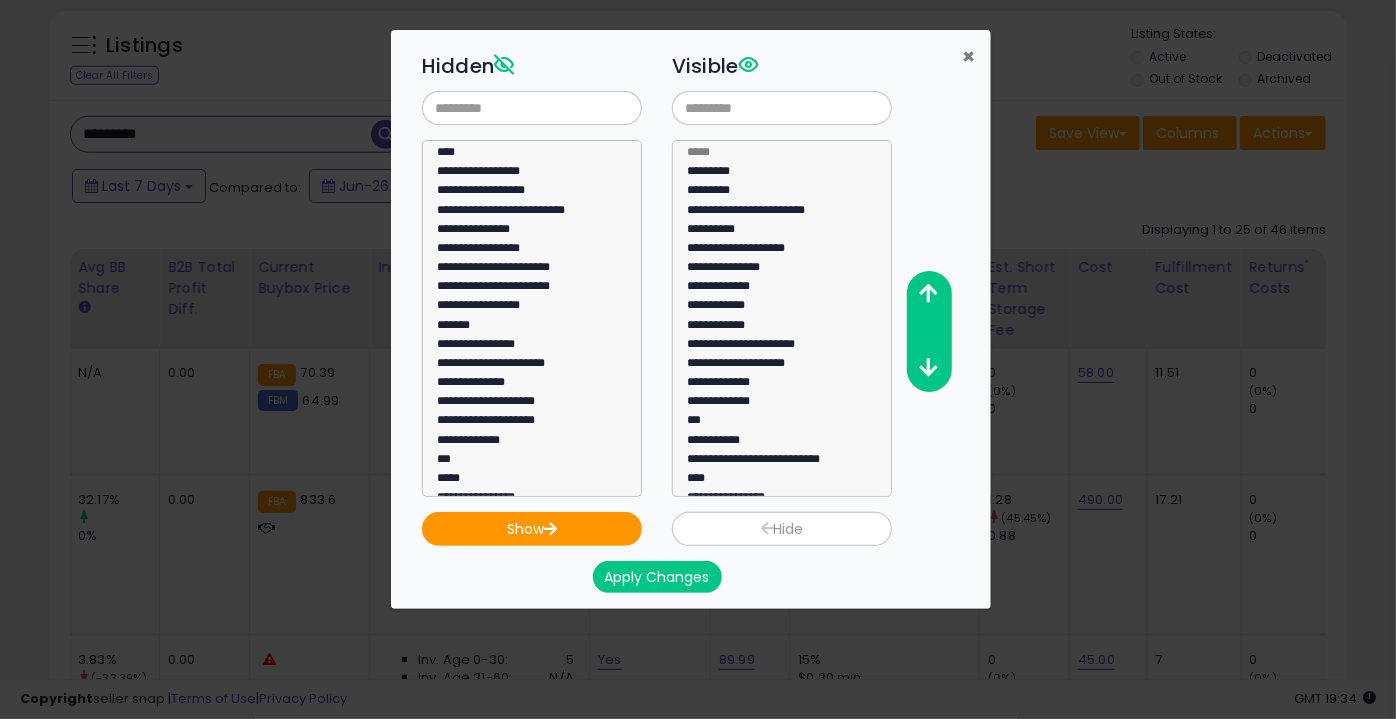 click on "×" at bounding box center [968, 56] 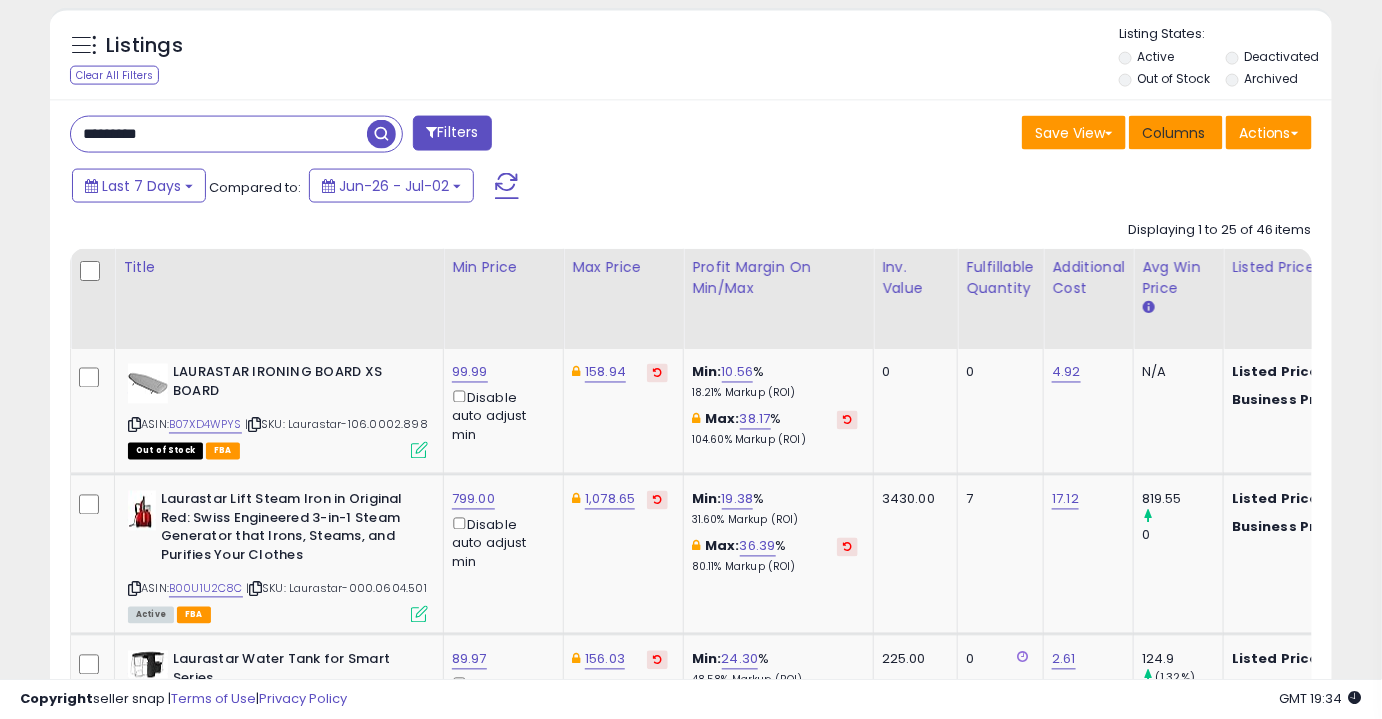 click on "Columns" at bounding box center (1173, 133) 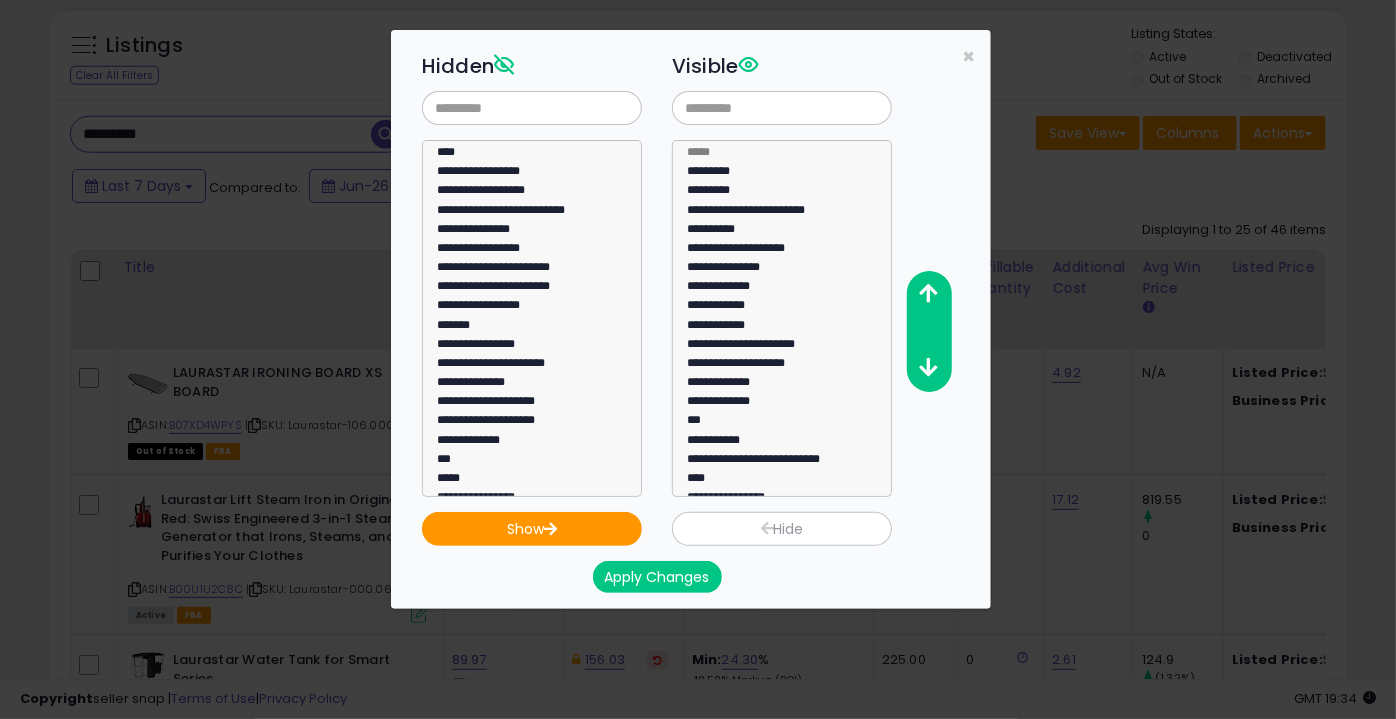 click on "**********" 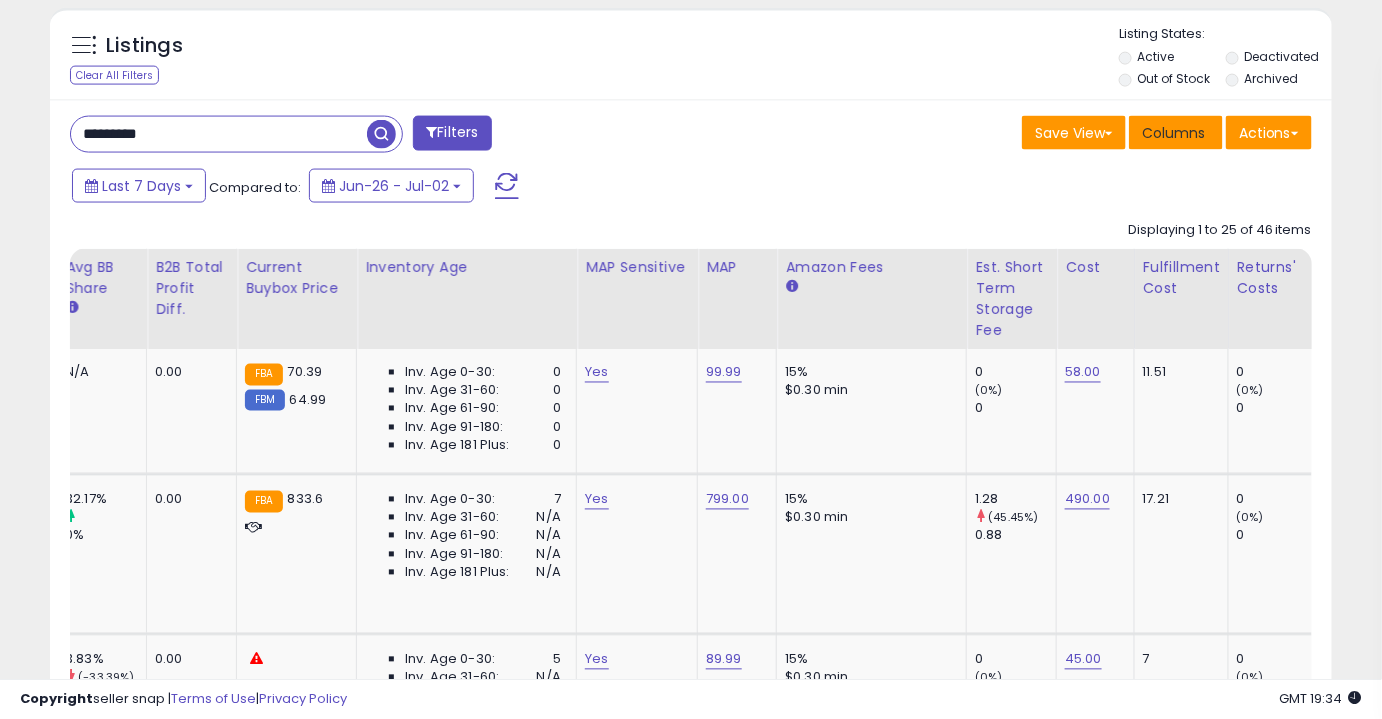 click on "Columns" at bounding box center (1176, 133) 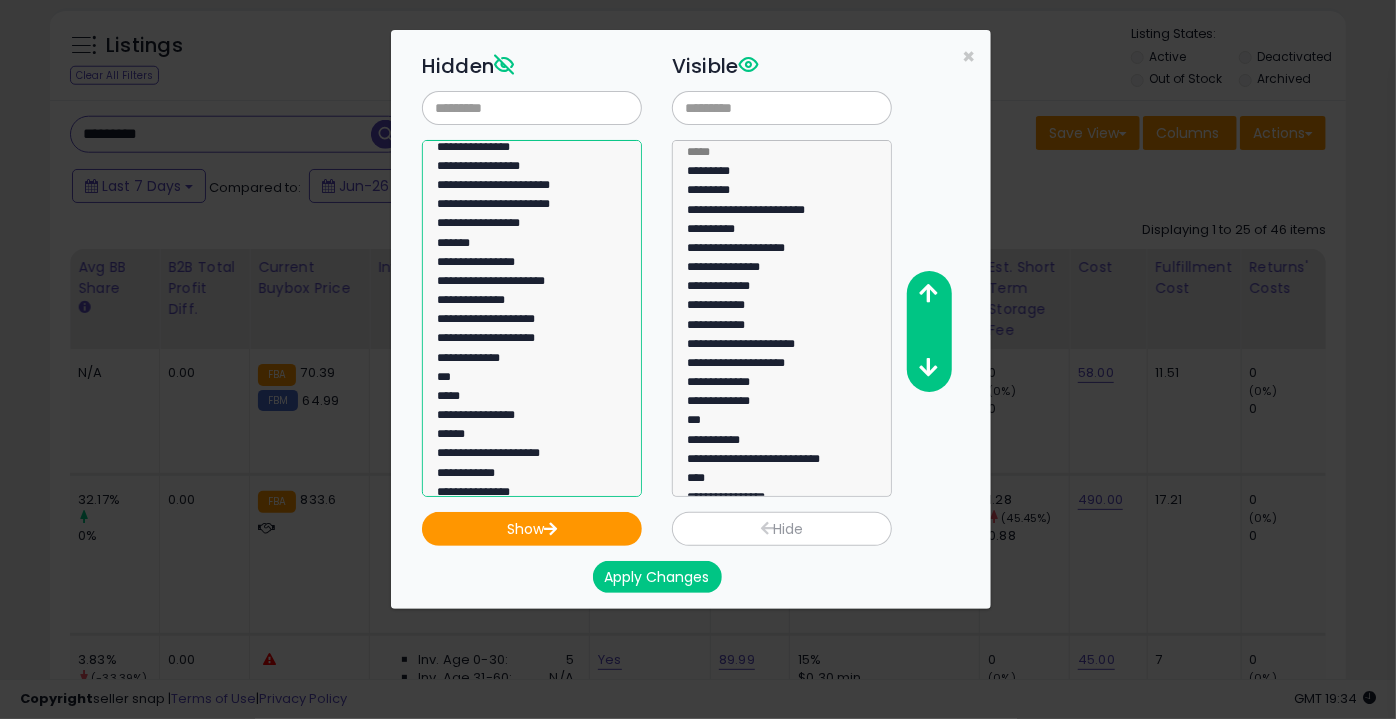 click on "**********" 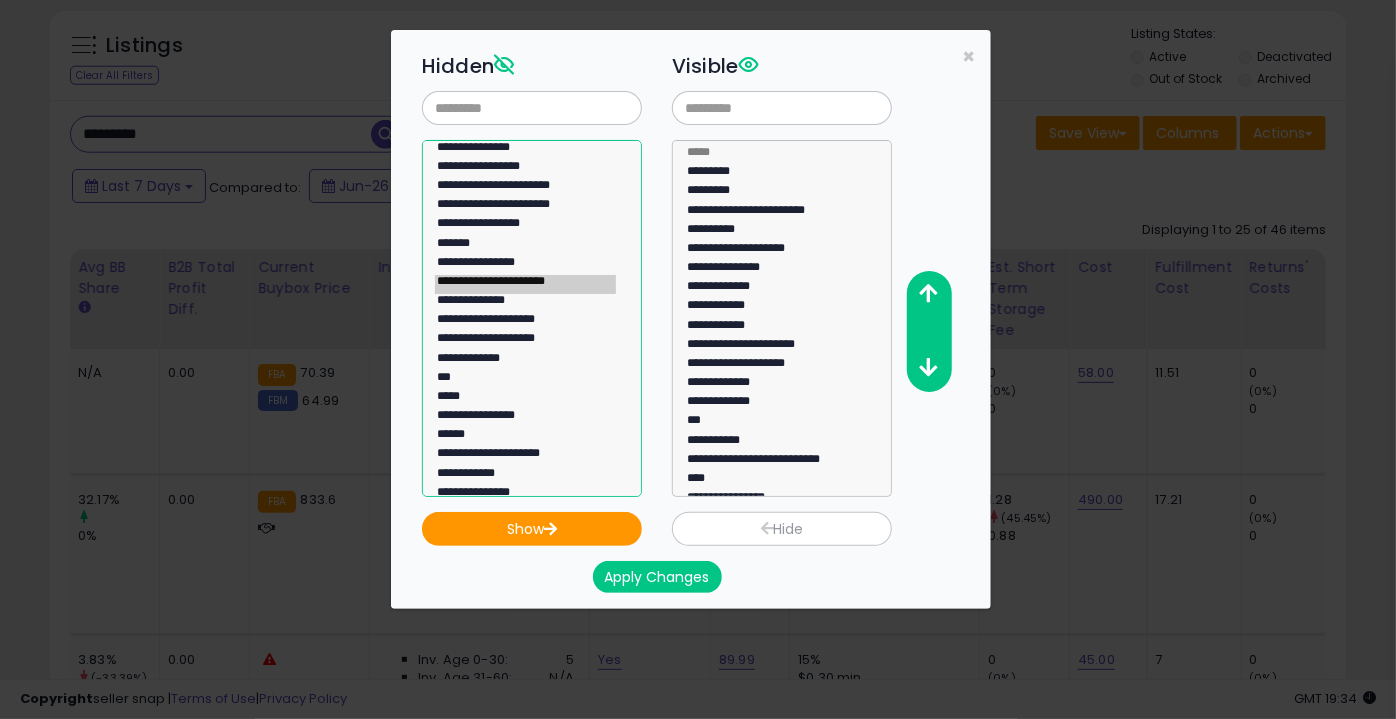 select on "**********" 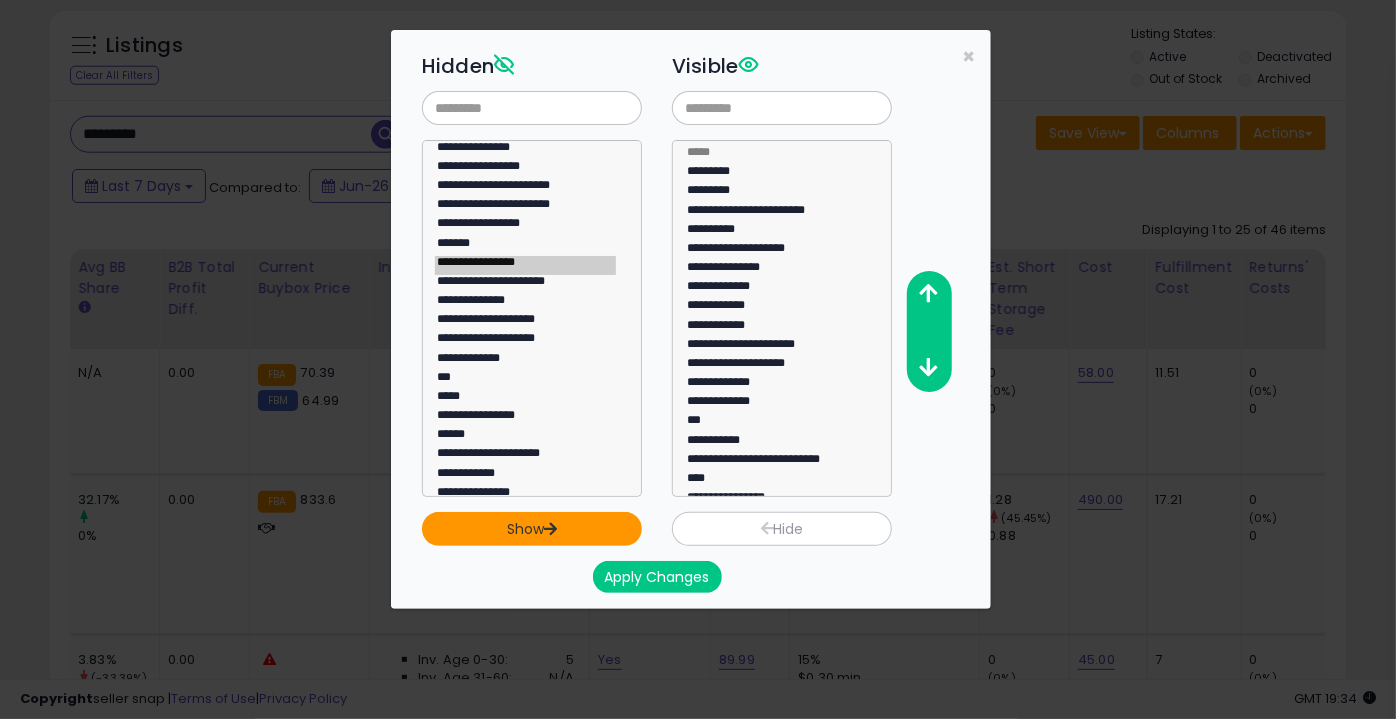 click on "Show" at bounding box center [532, 529] 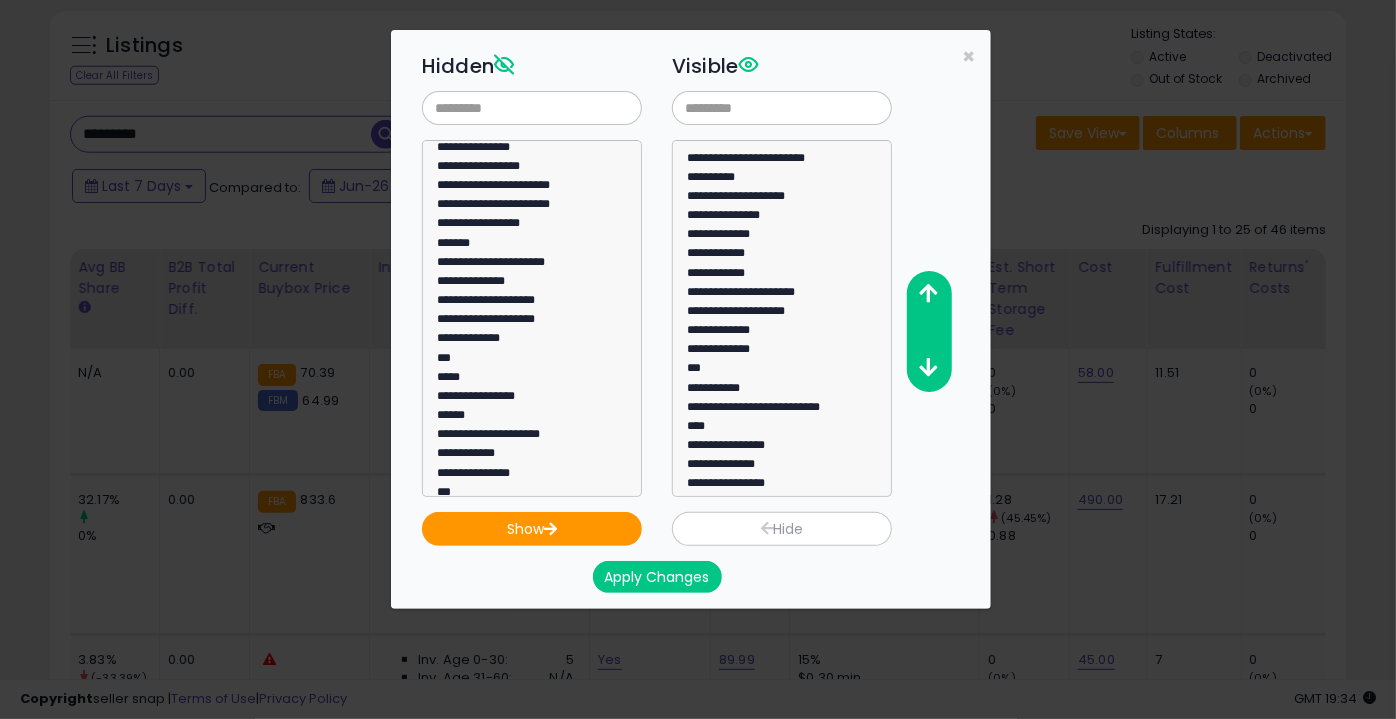 click on "Apply Changes" at bounding box center [657, 577] 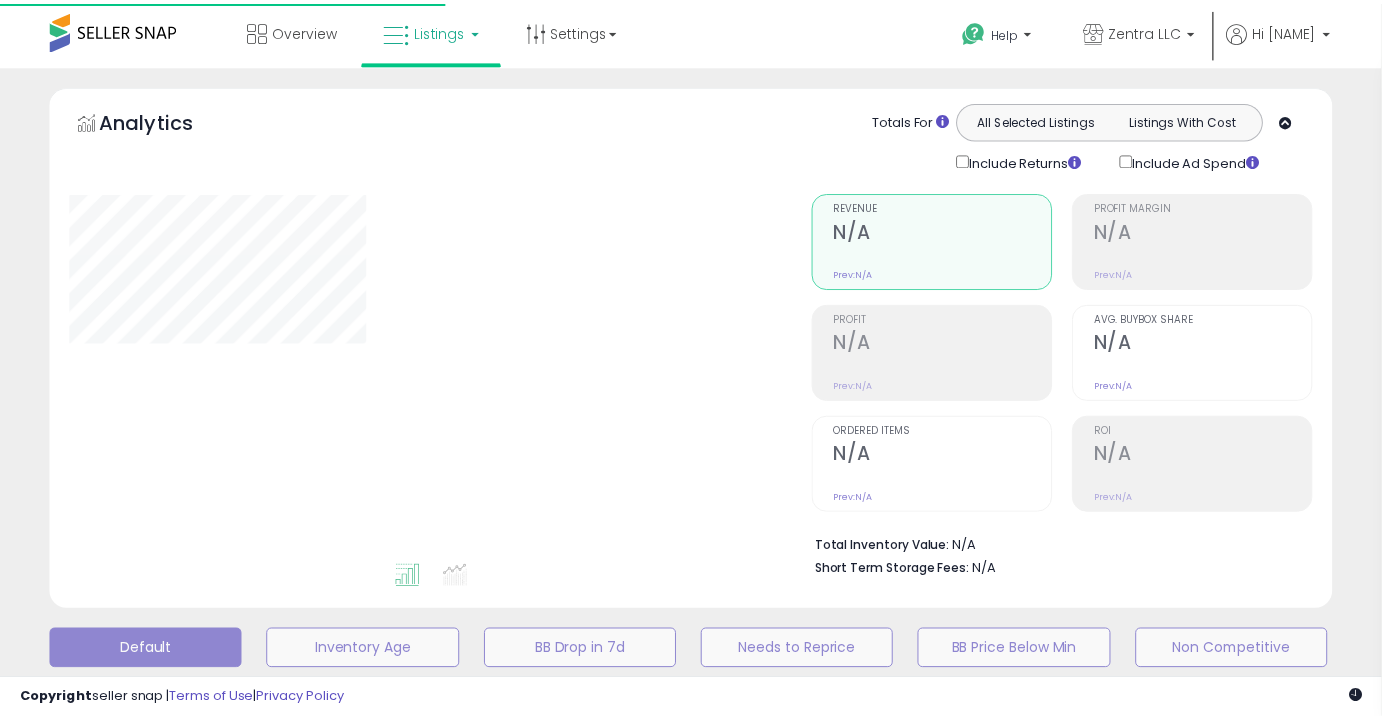 scroll, scrollTop: 770, scrollLeft: 0, axis: vertical 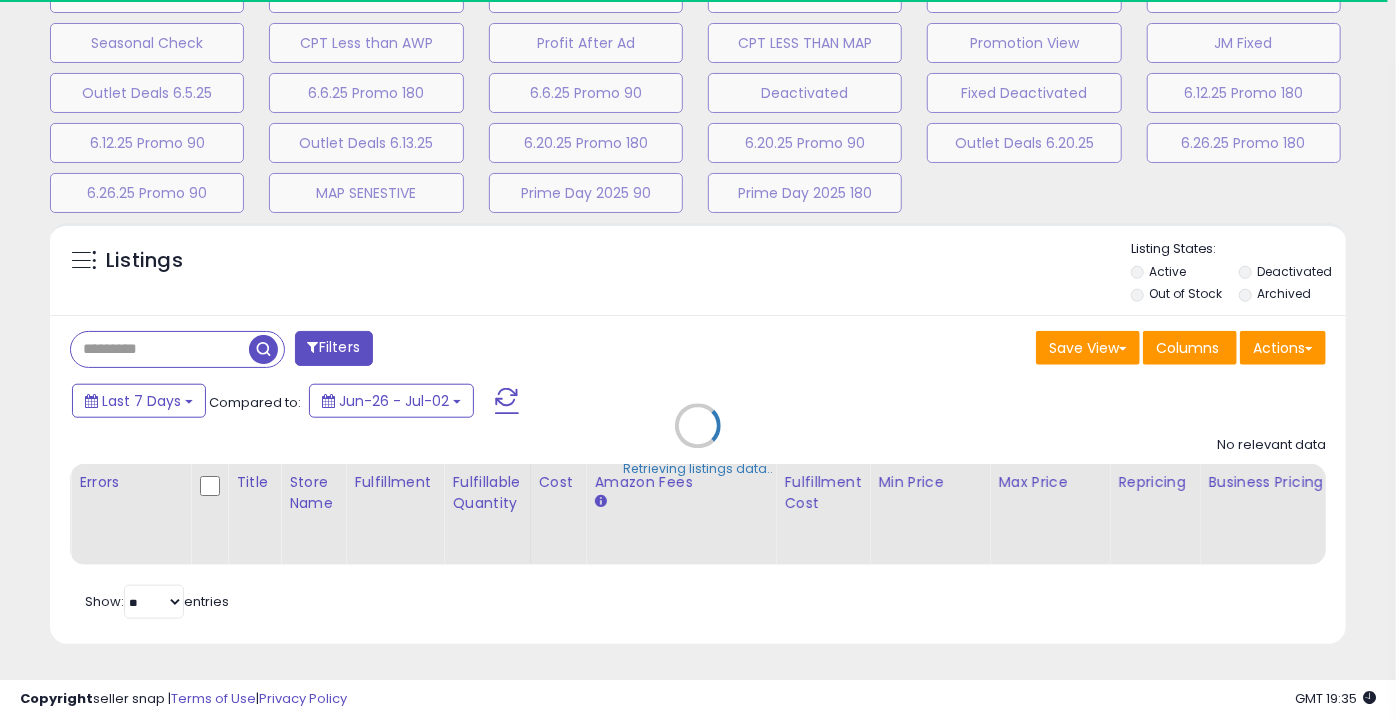 type on "*********" 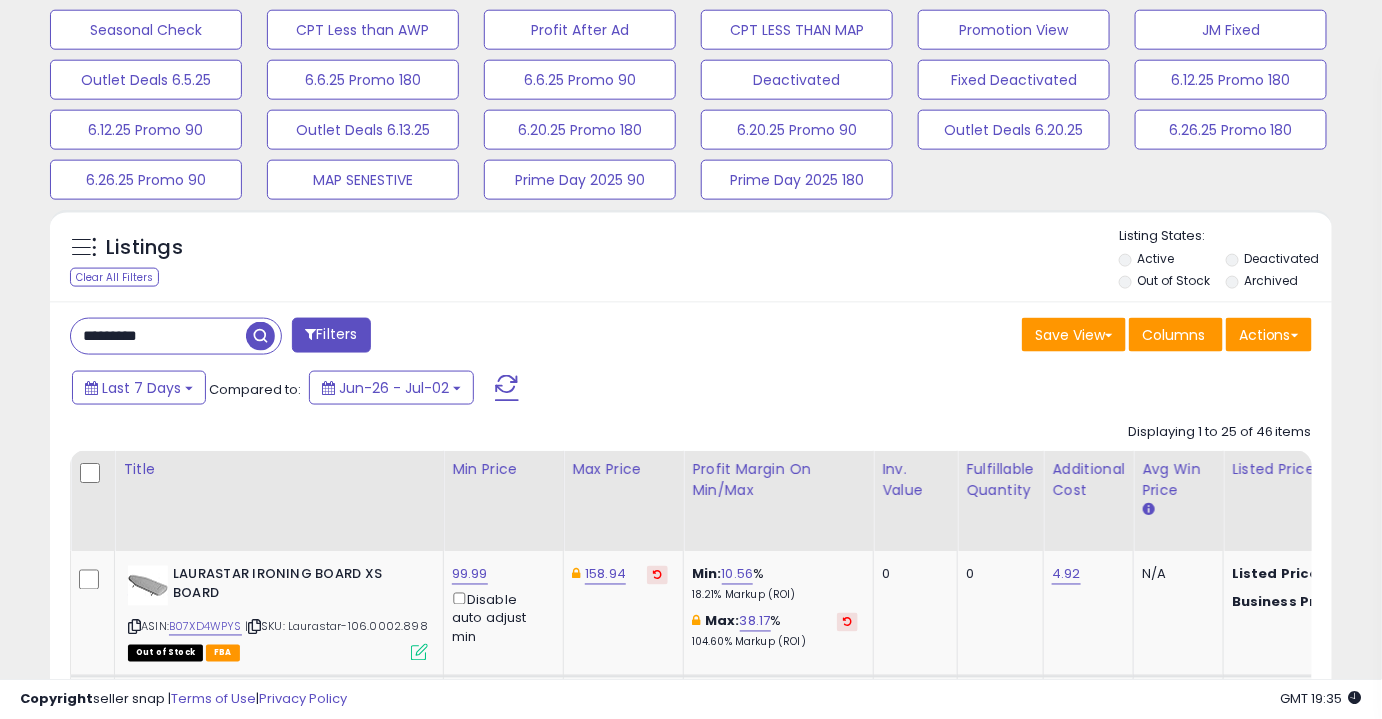 scroll, scrollTop: 999589, scrollLeft: 999257, axis: both 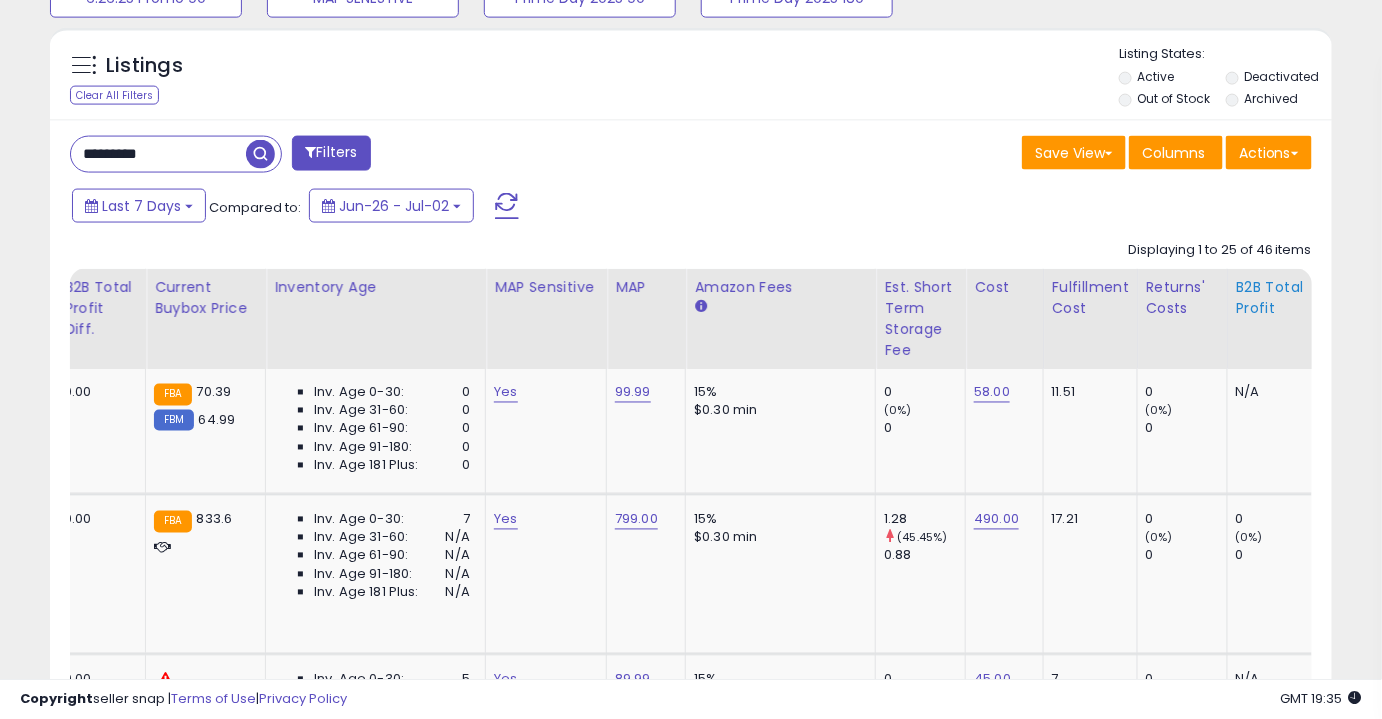 click on "B2B Total Profit" at bounding box center (1272, 298) 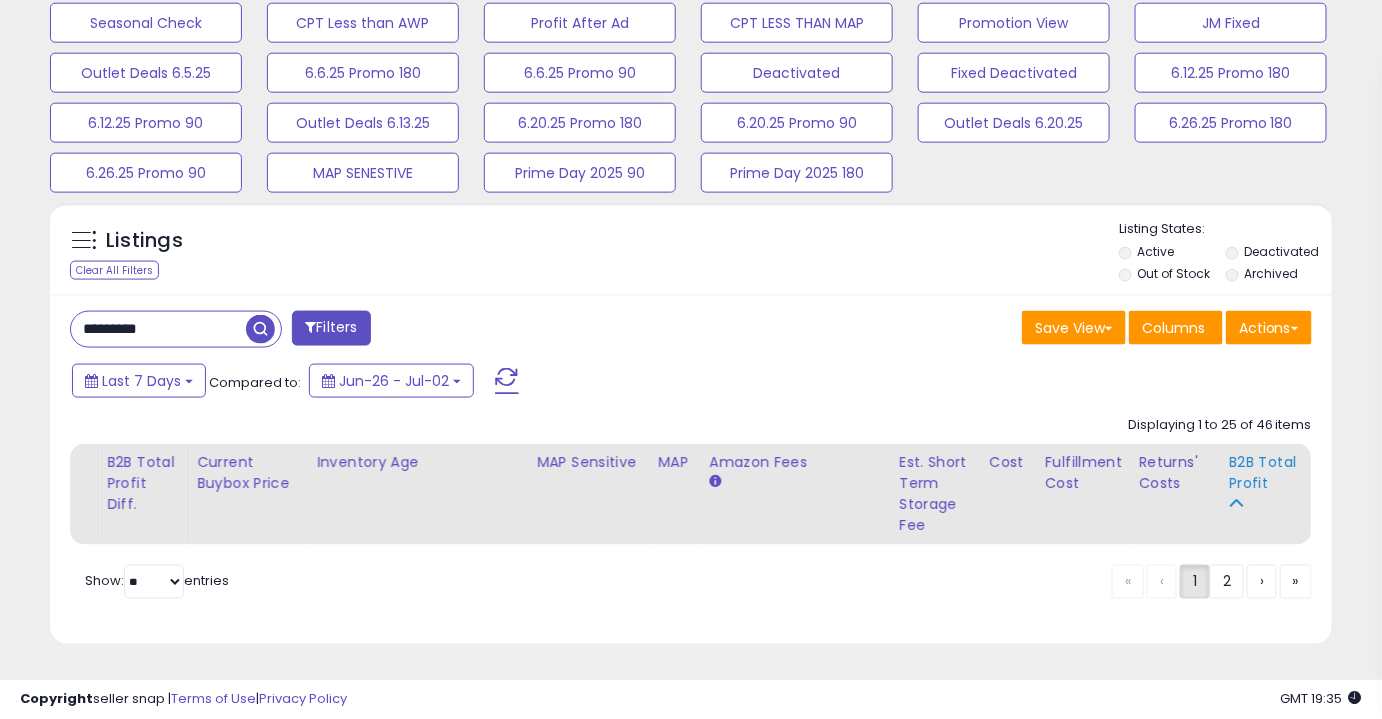 scroll, scrollTop: 790, scrollLeft: 0, axis: vertical 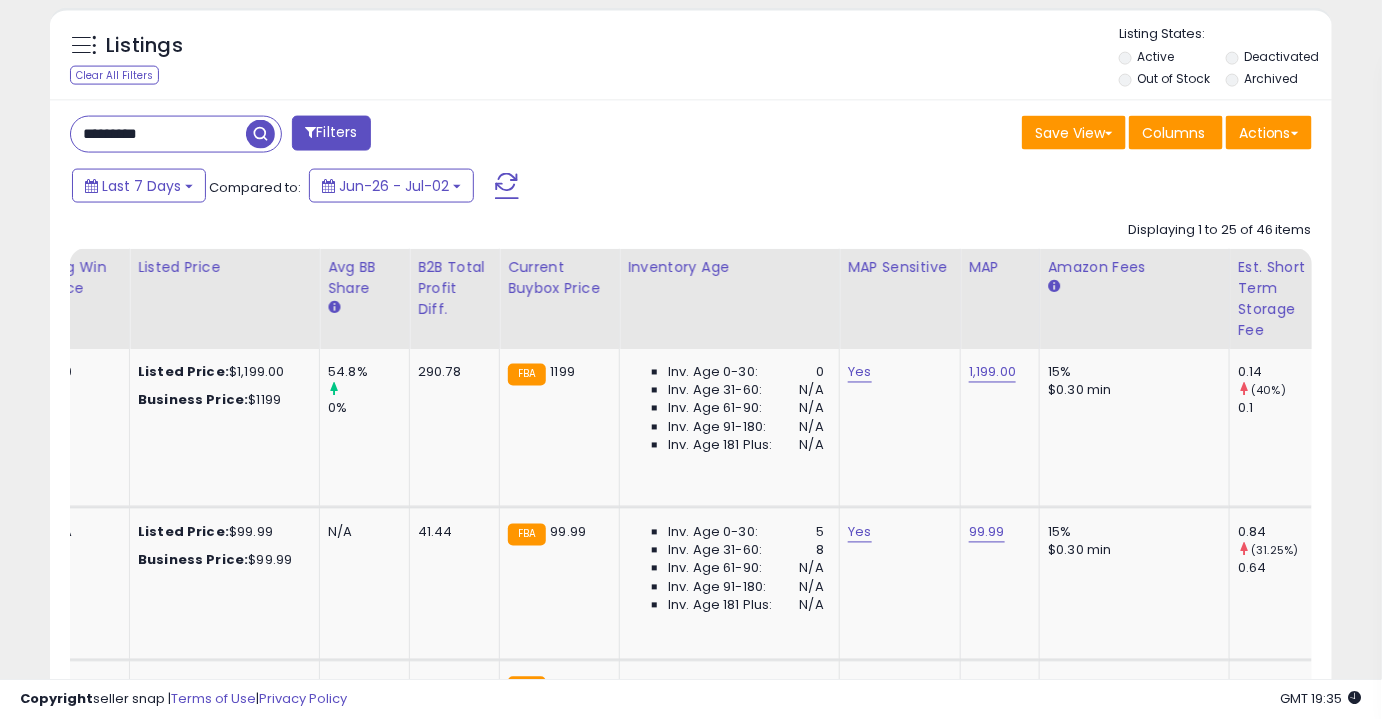 click on "**********" 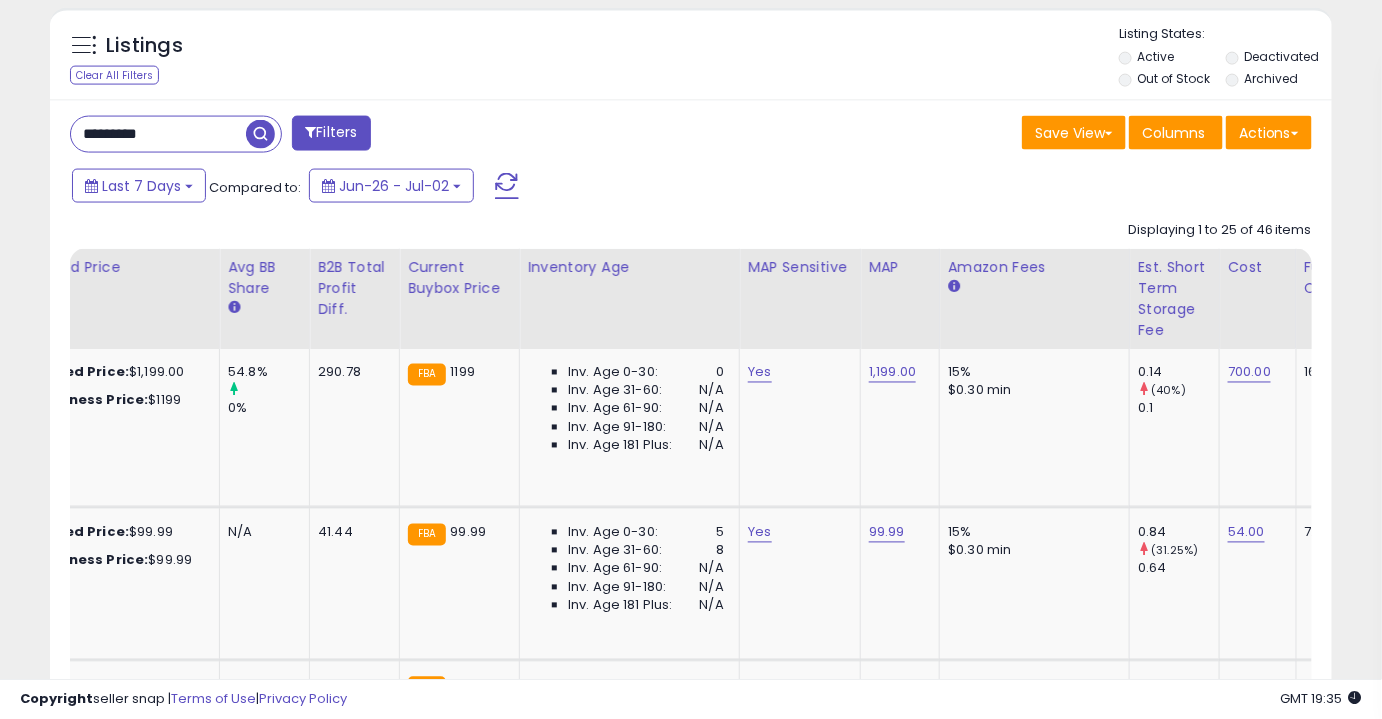 scroll, scrollTop: 0, scrollLeft: 1448, axis: horizontal 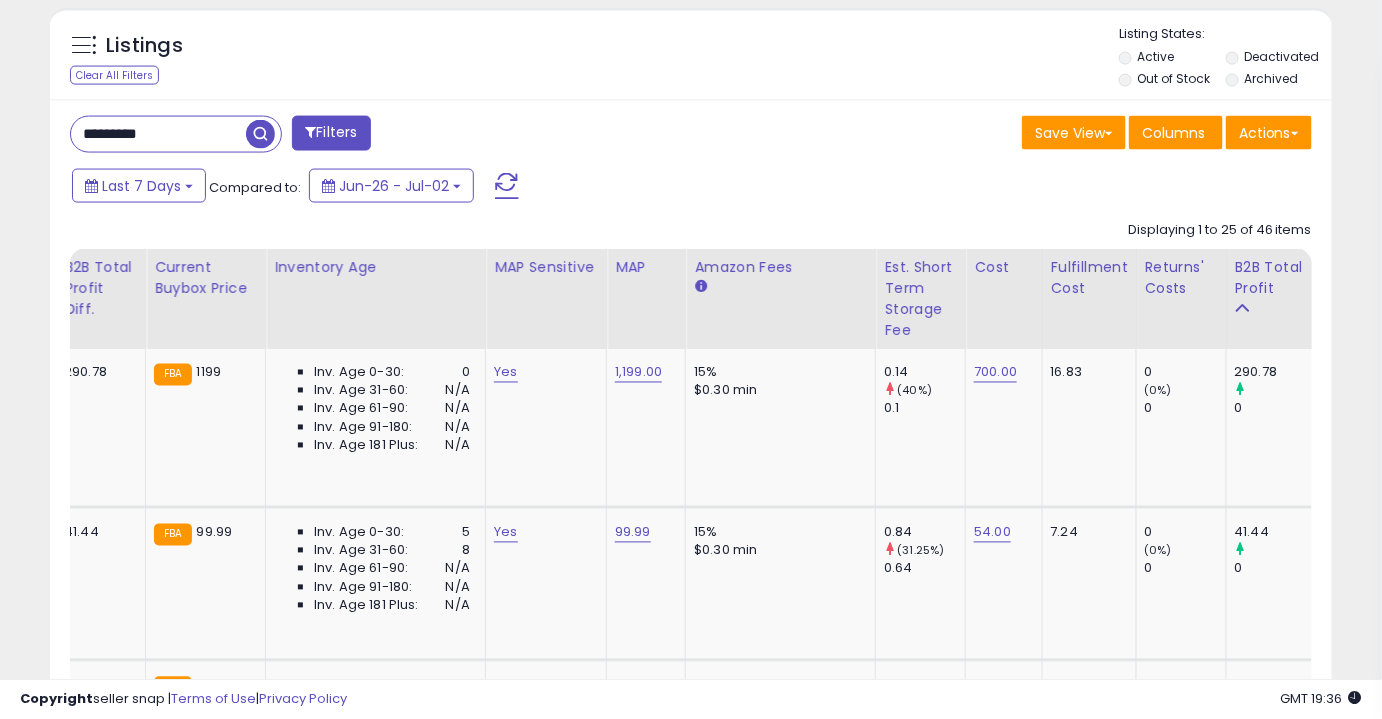 click on "Last 7 Days
Compared to:
Jun-26 - Jul-02" at bounding box center [533, 188] 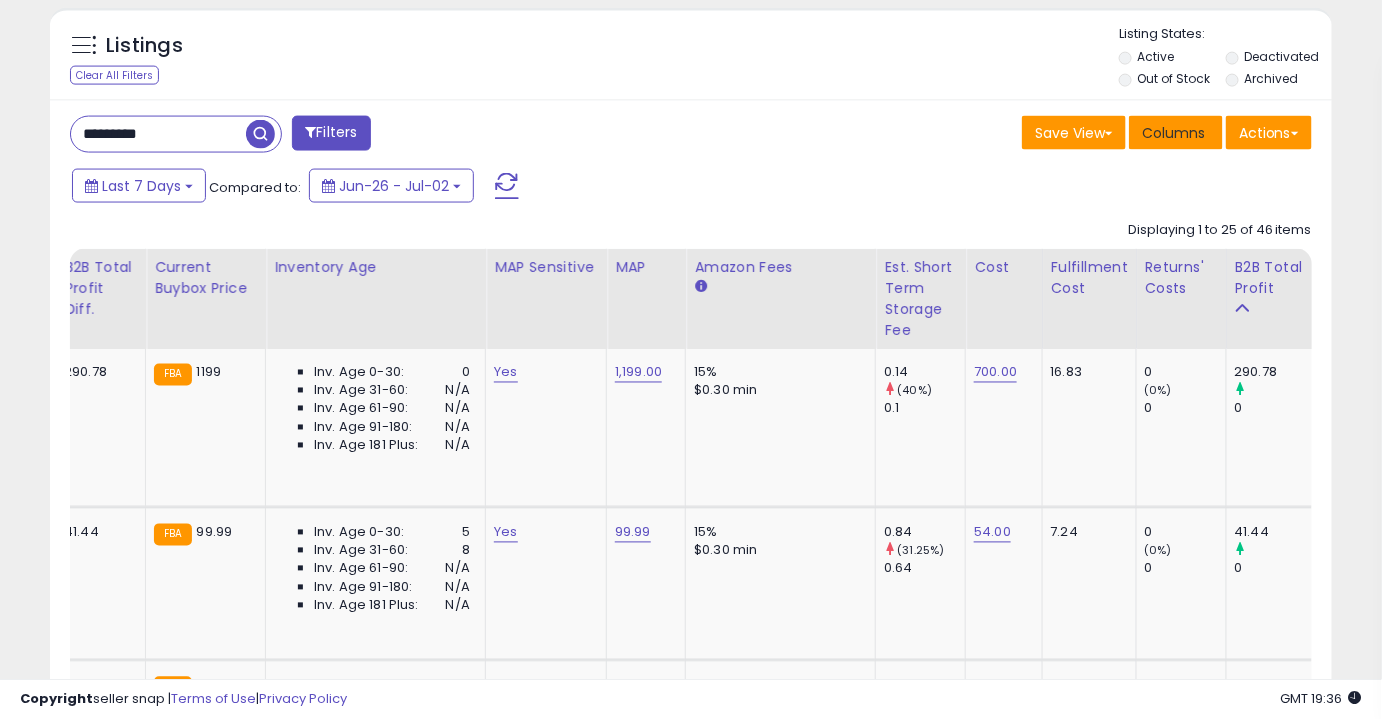 click on "Columns" at bounding box center [1176, 133] 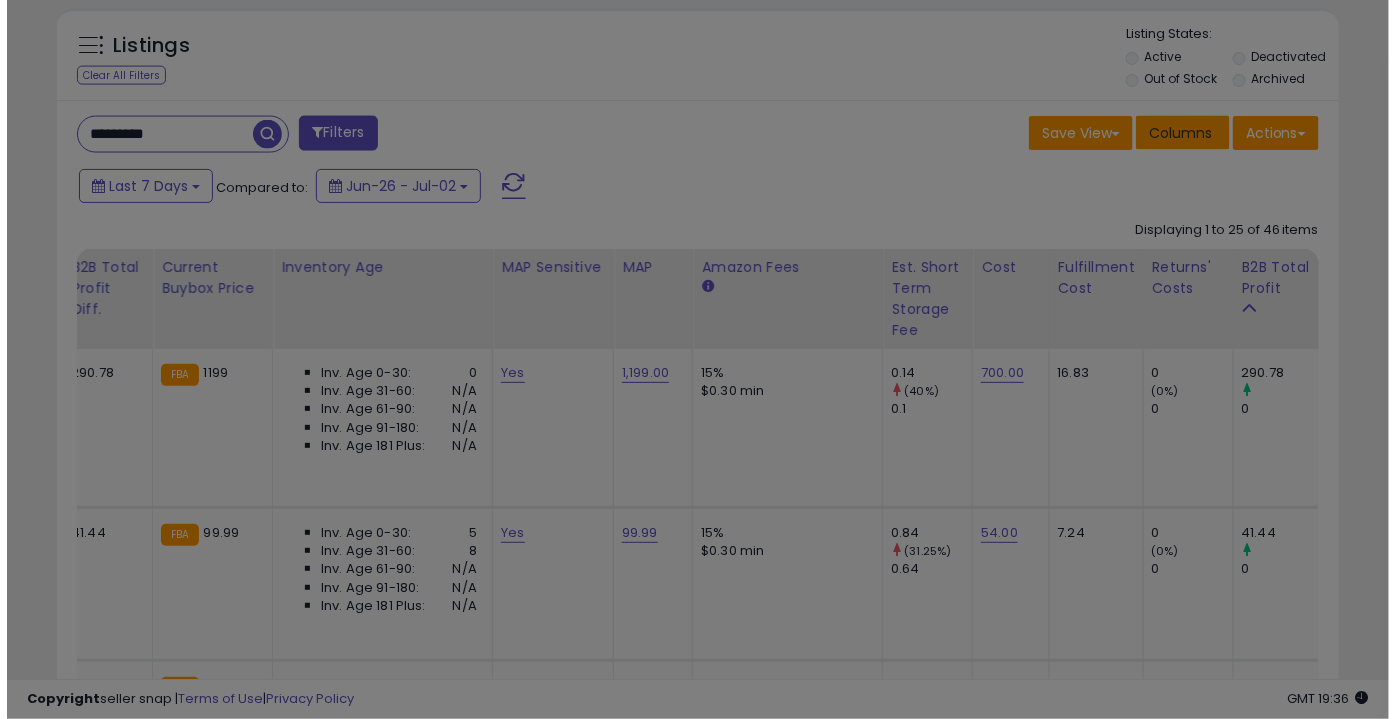 scroll, scrollTop: 999589, scrollLeft: 999249, axis: both 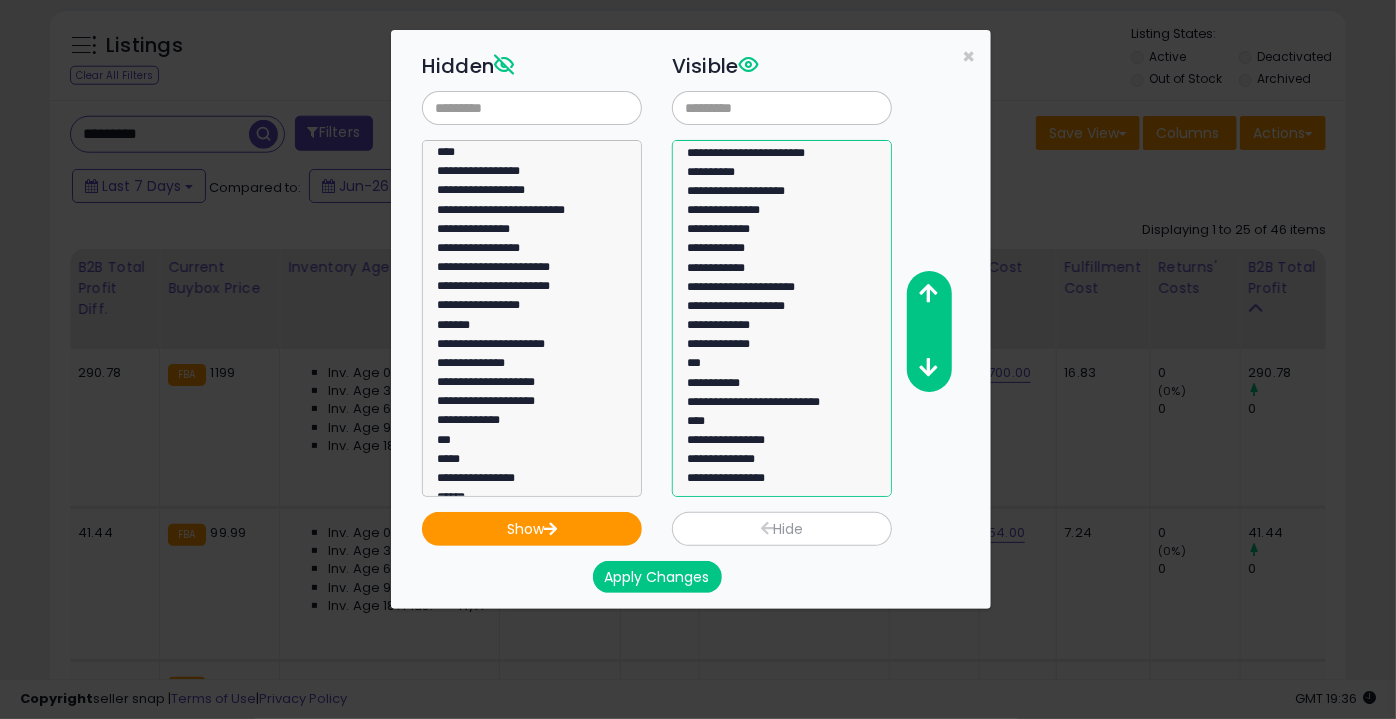 select on "**********" 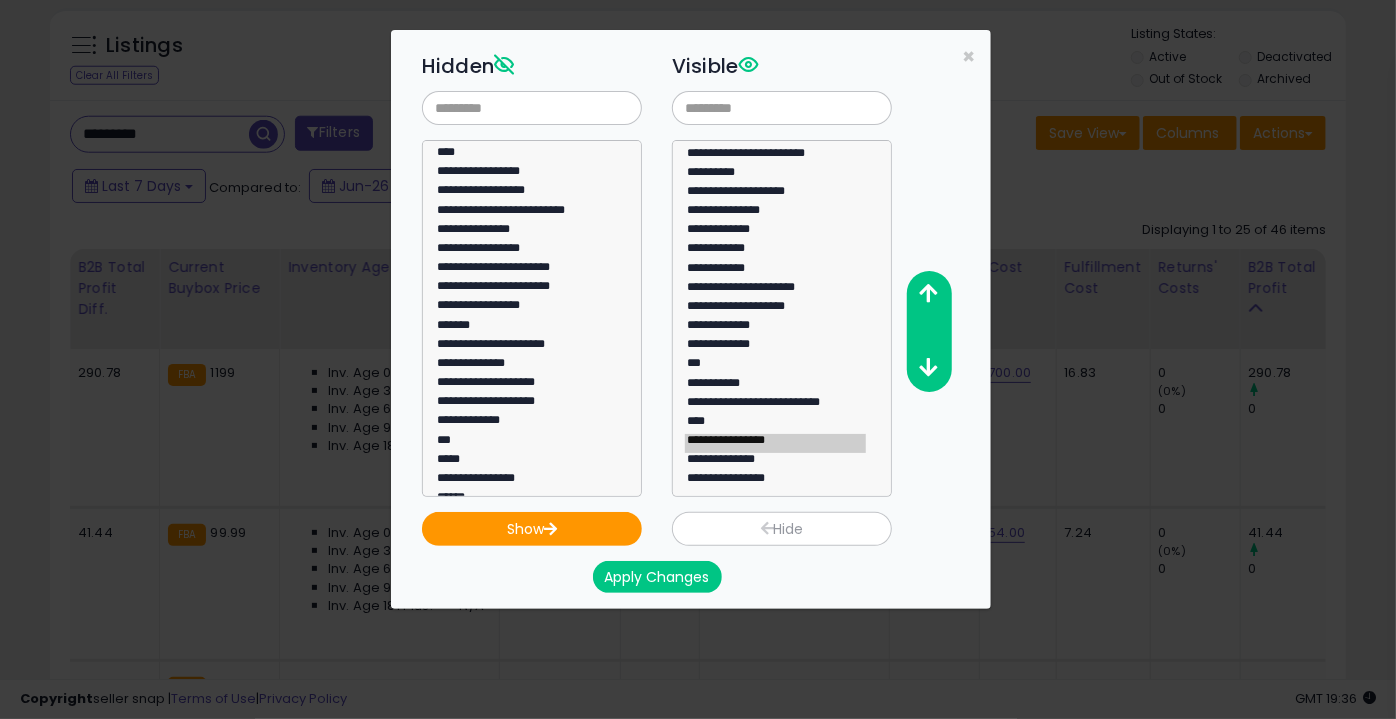 click on "Hide" at bounding box center (782, 529) 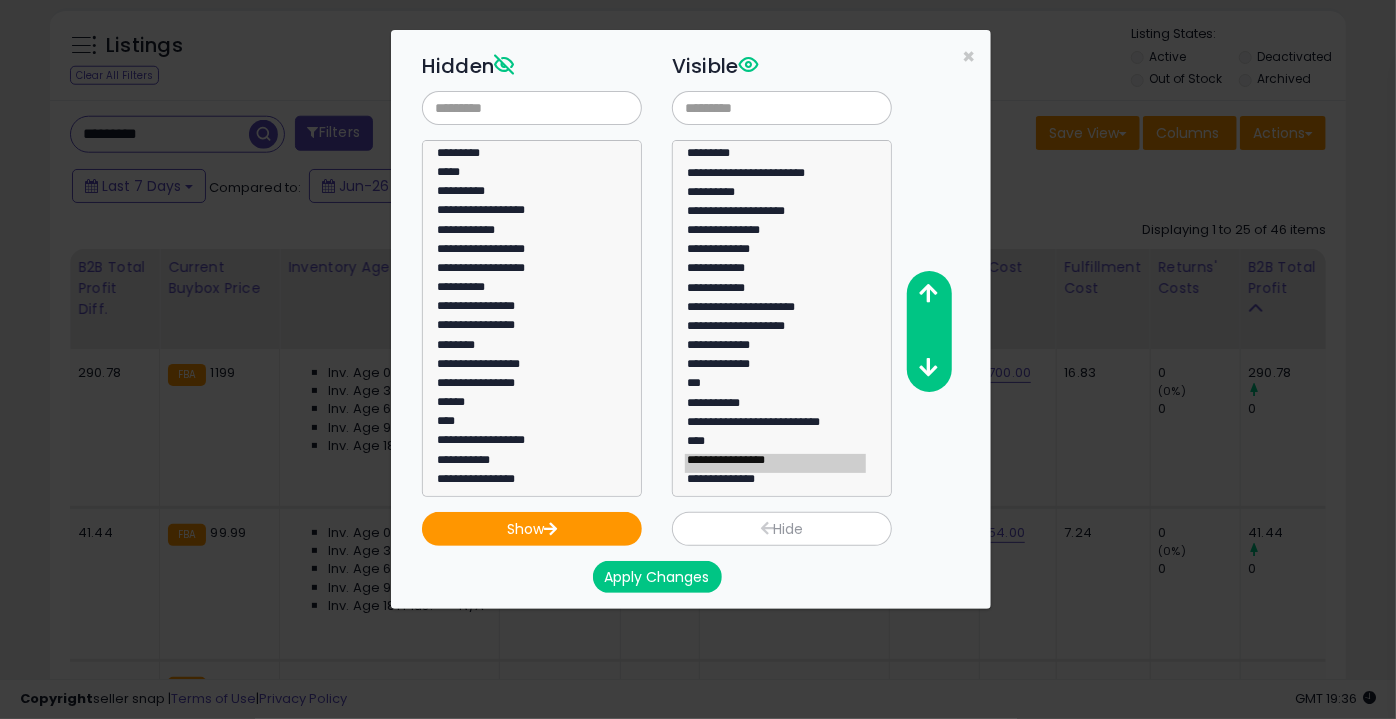 scroll, scrollTop: 1764, scrollLeft: 0, axis: vertical 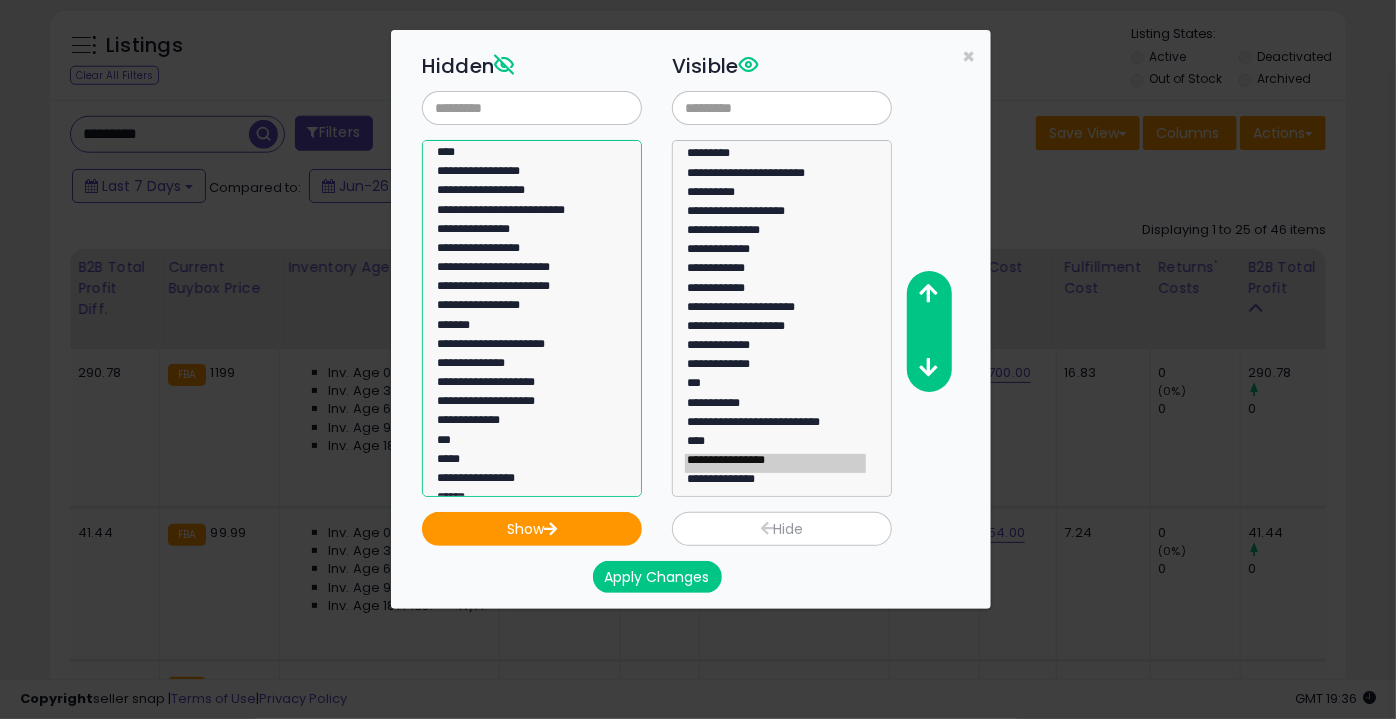 click on "**********" 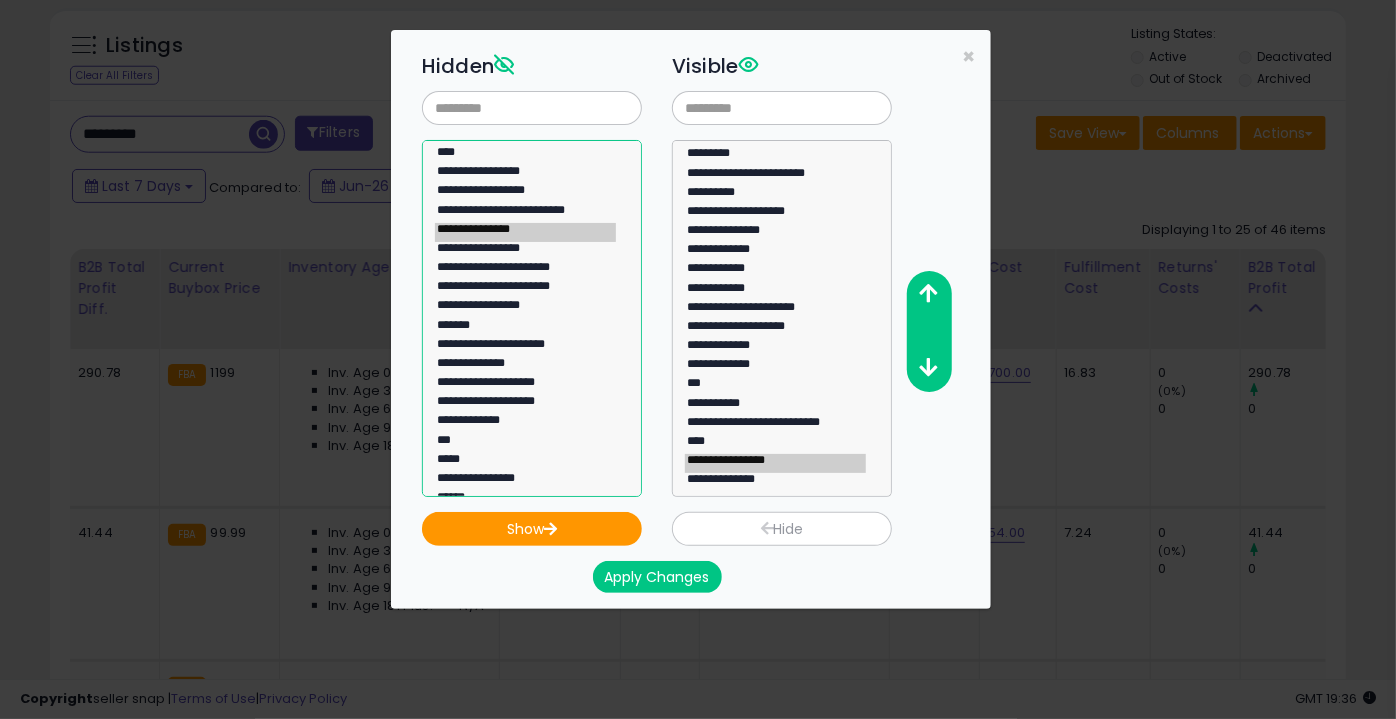 click on "**********" 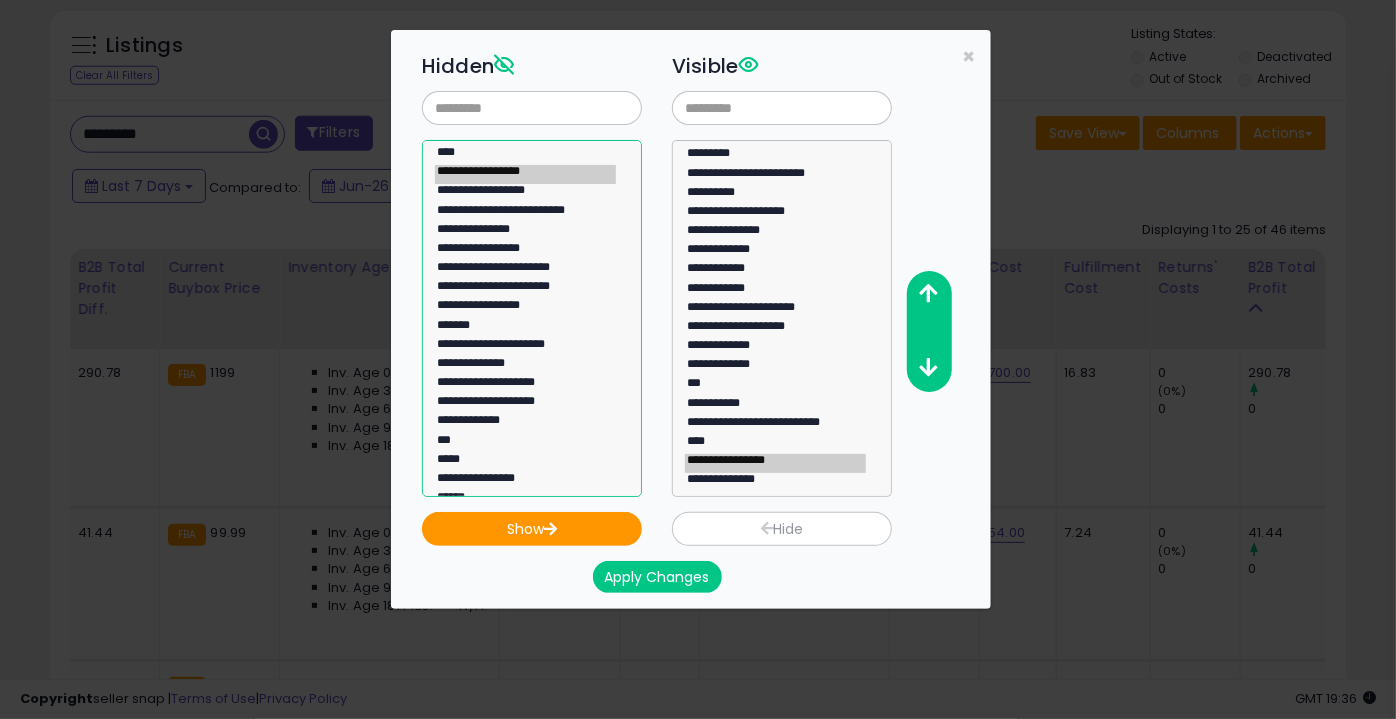 click on "**********" 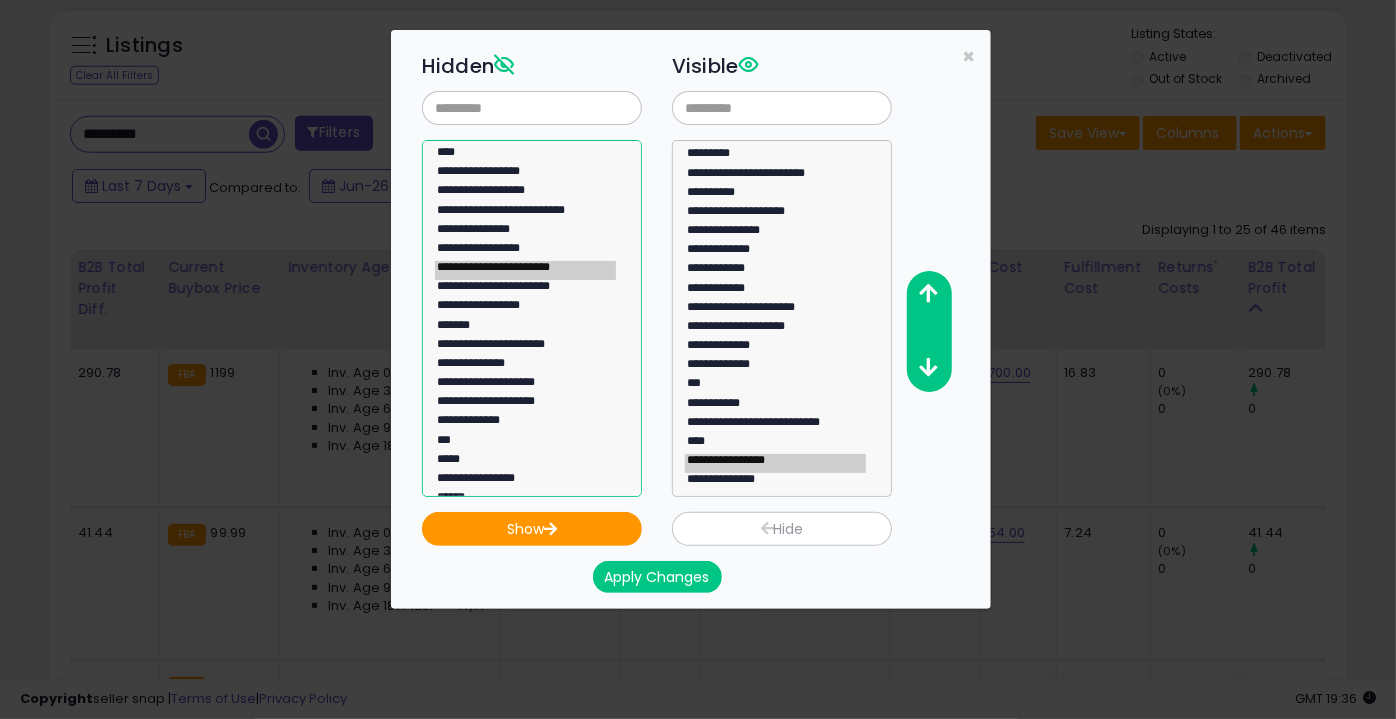 click on "**********" 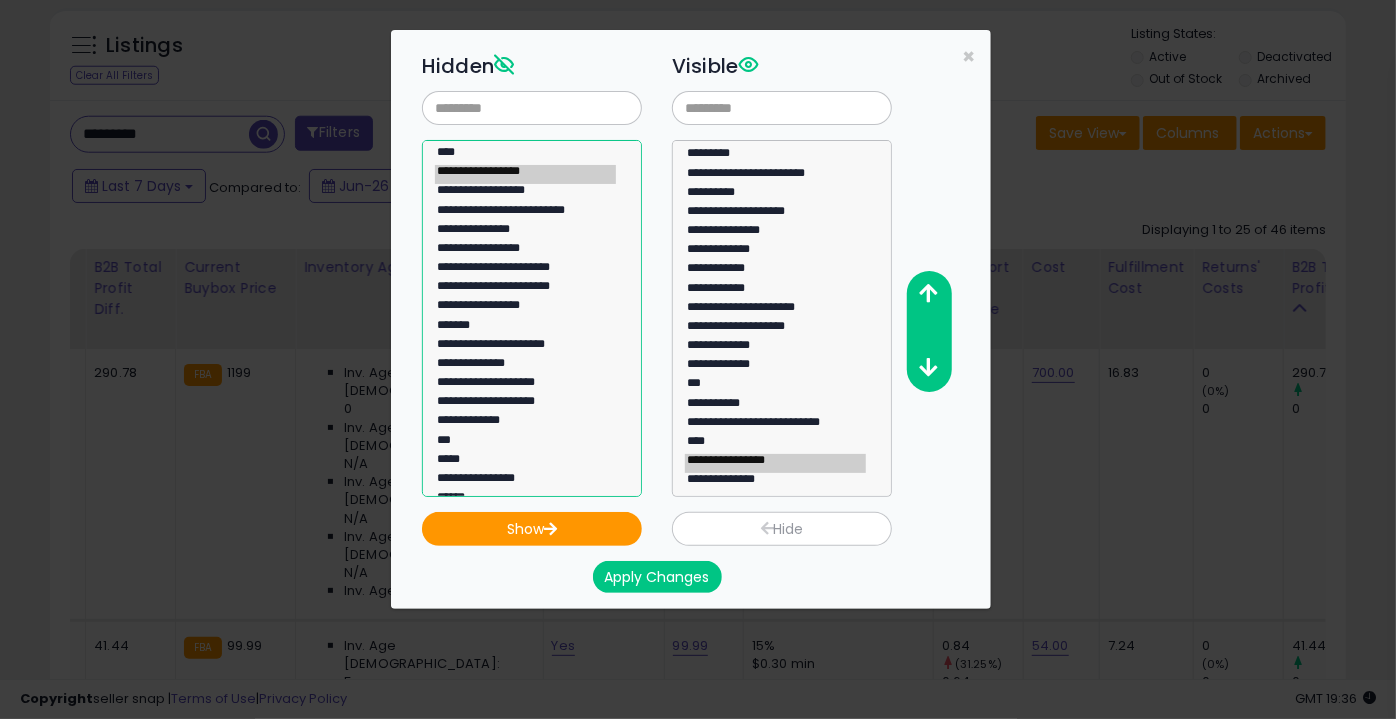 click on "*******" 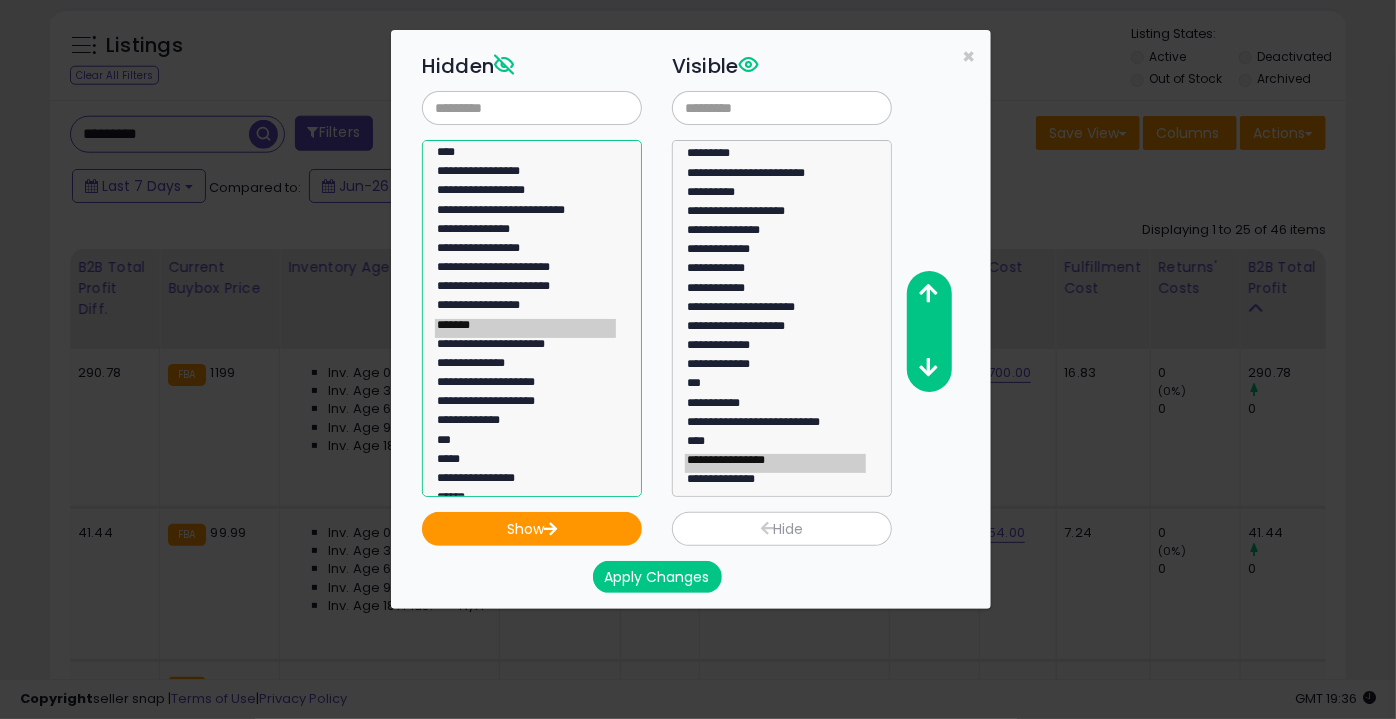 click on "**********" 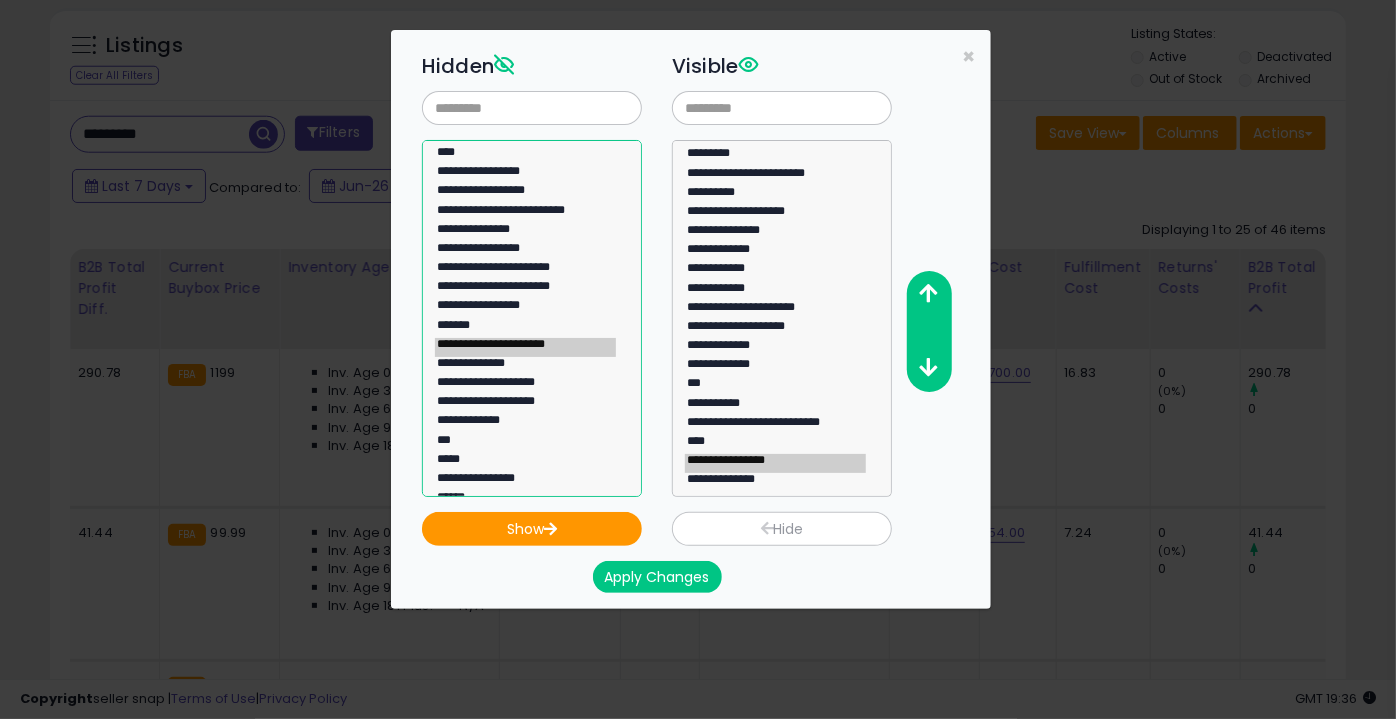 click on "**********" 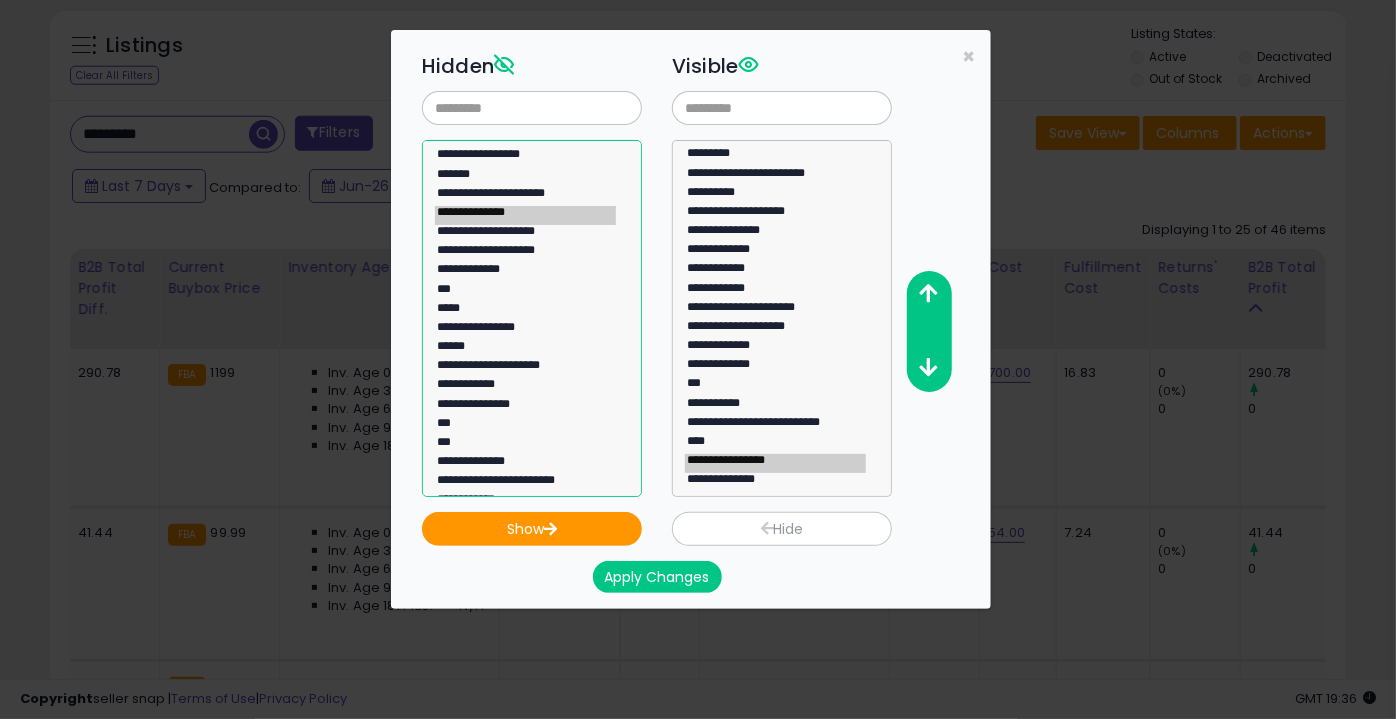 scroll, scrollTop: 181, scrollLeft: 0, axis: vertical 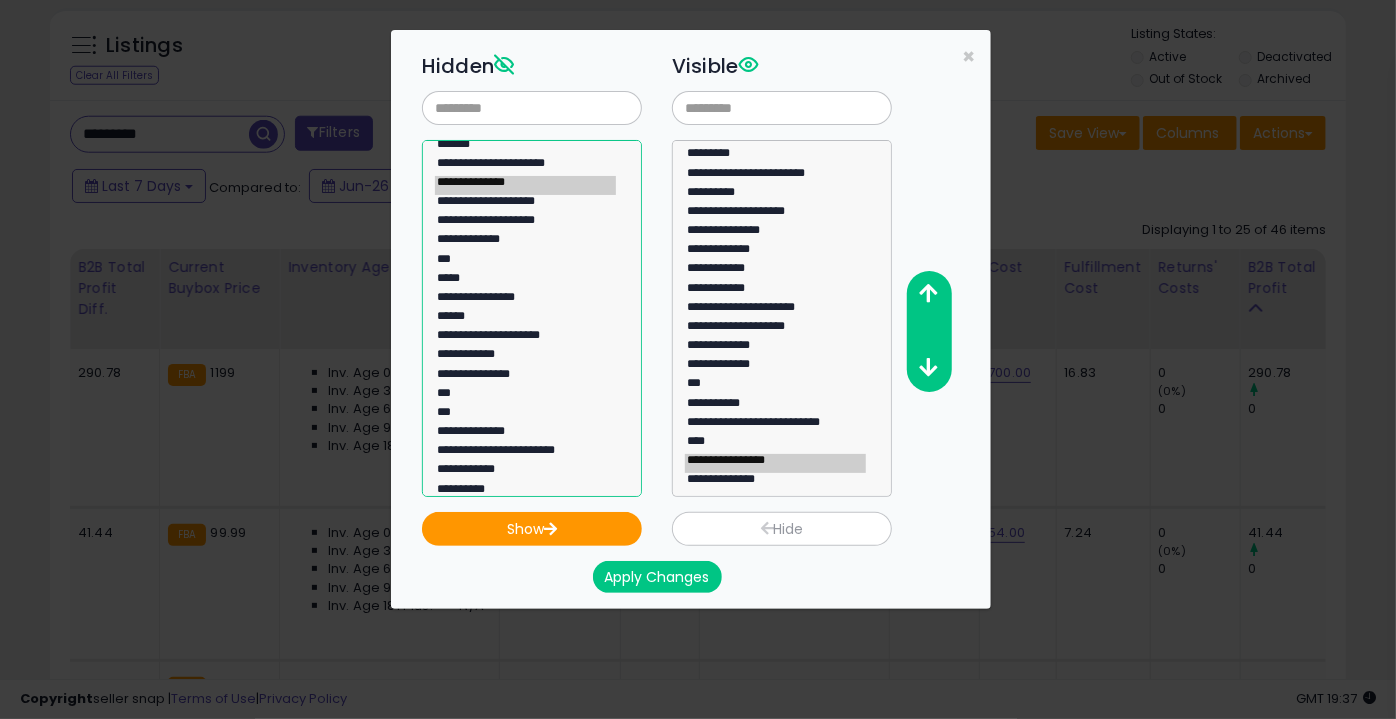 select on "**********" 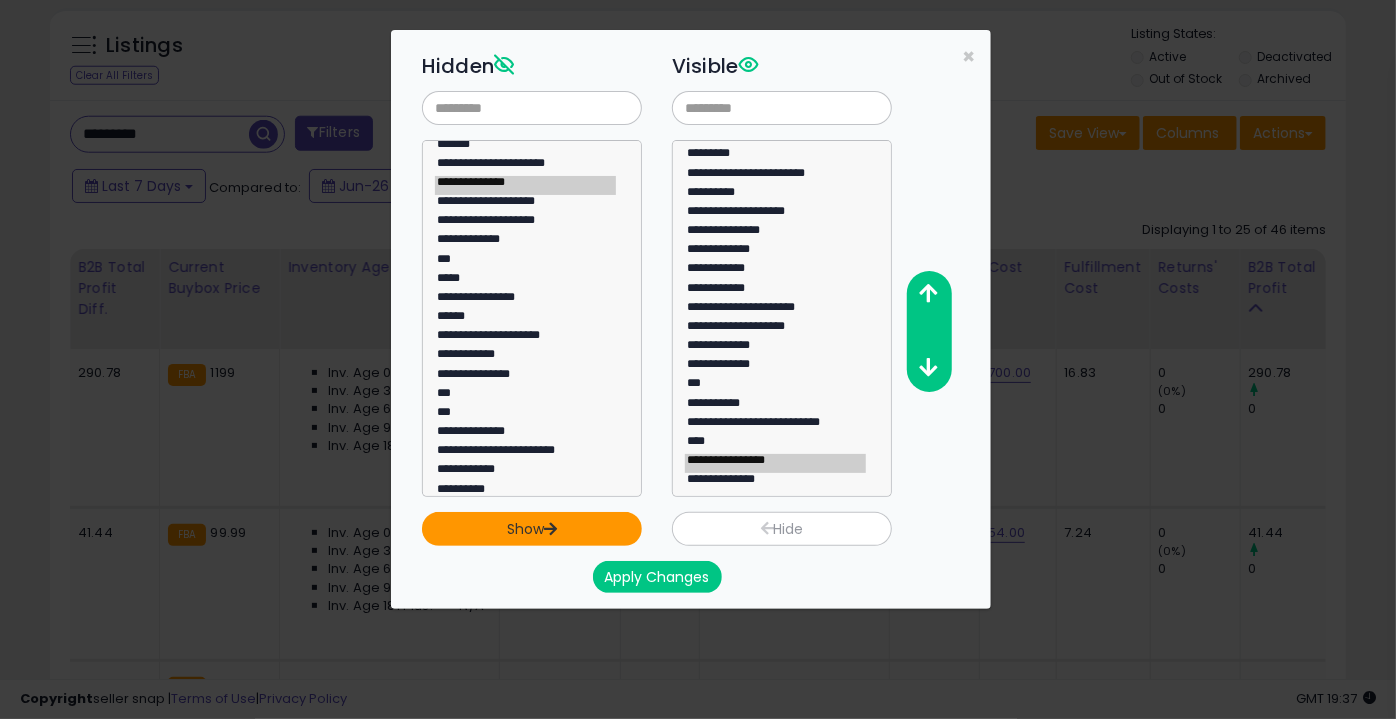 click on "Show" at bounding box center [532, 529] 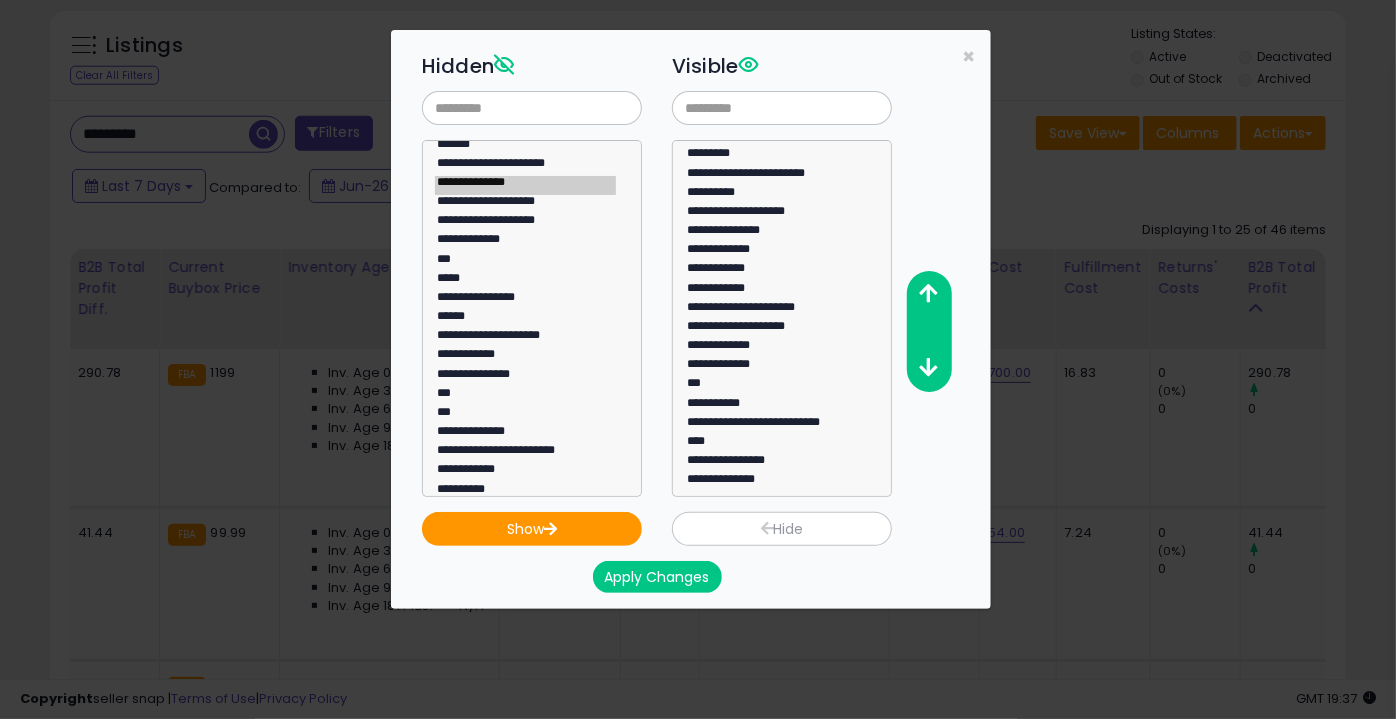 scroll, scrollTop: 57, scrollLeft: 0, axis: vertical 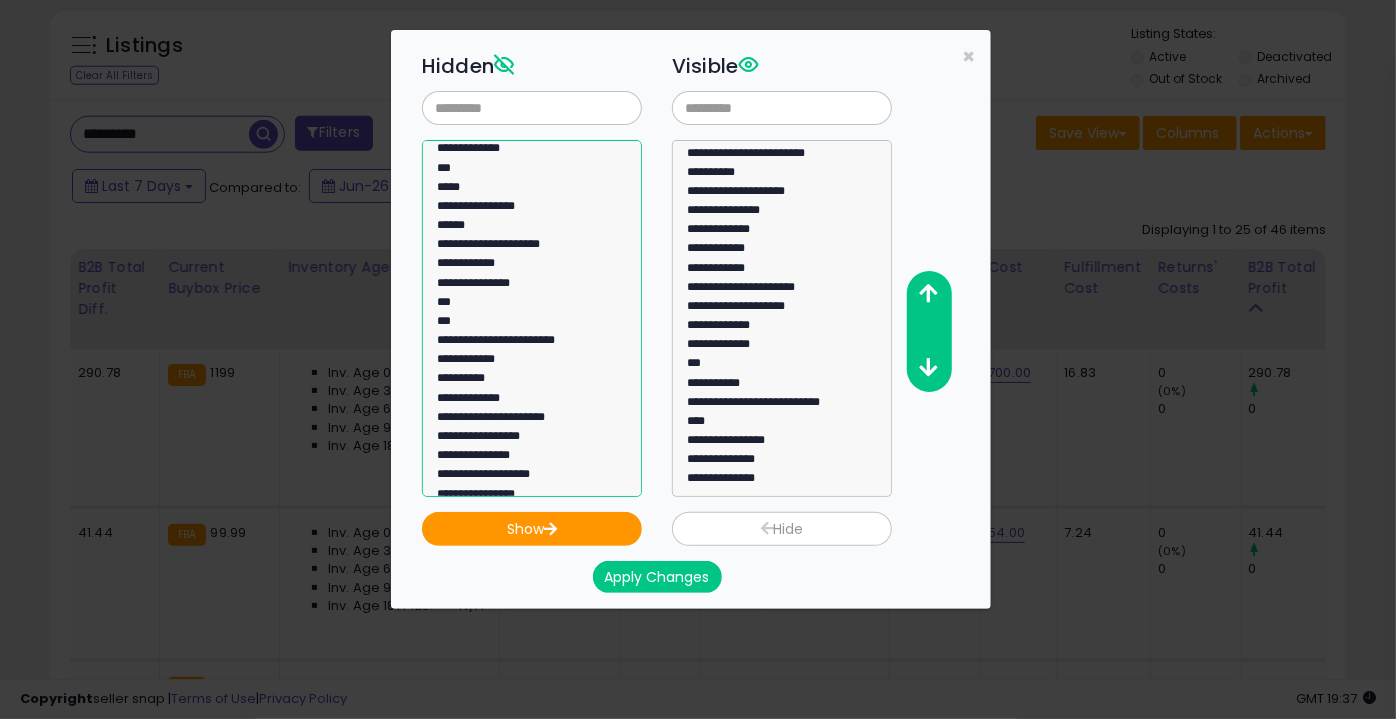 click on "**********" 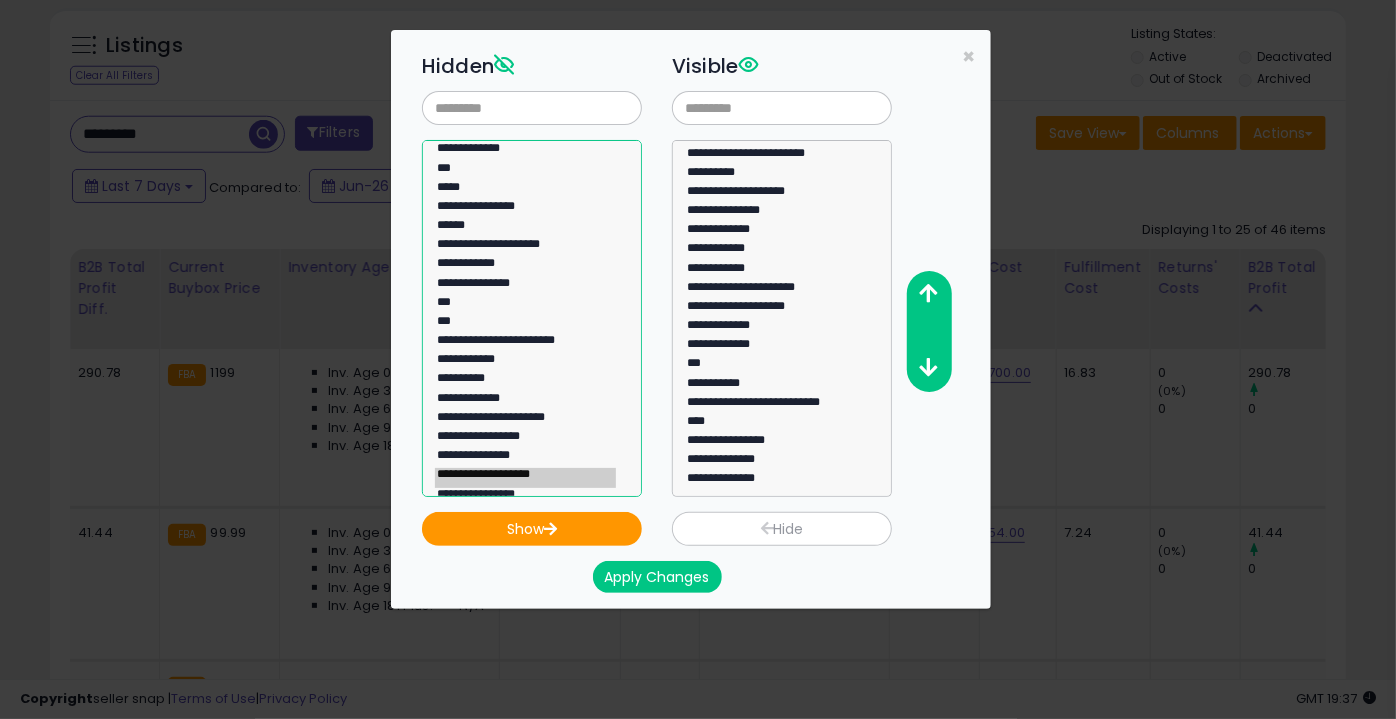 scroll, scrollTop: 363, scrollLeft: 0, axis: vertical 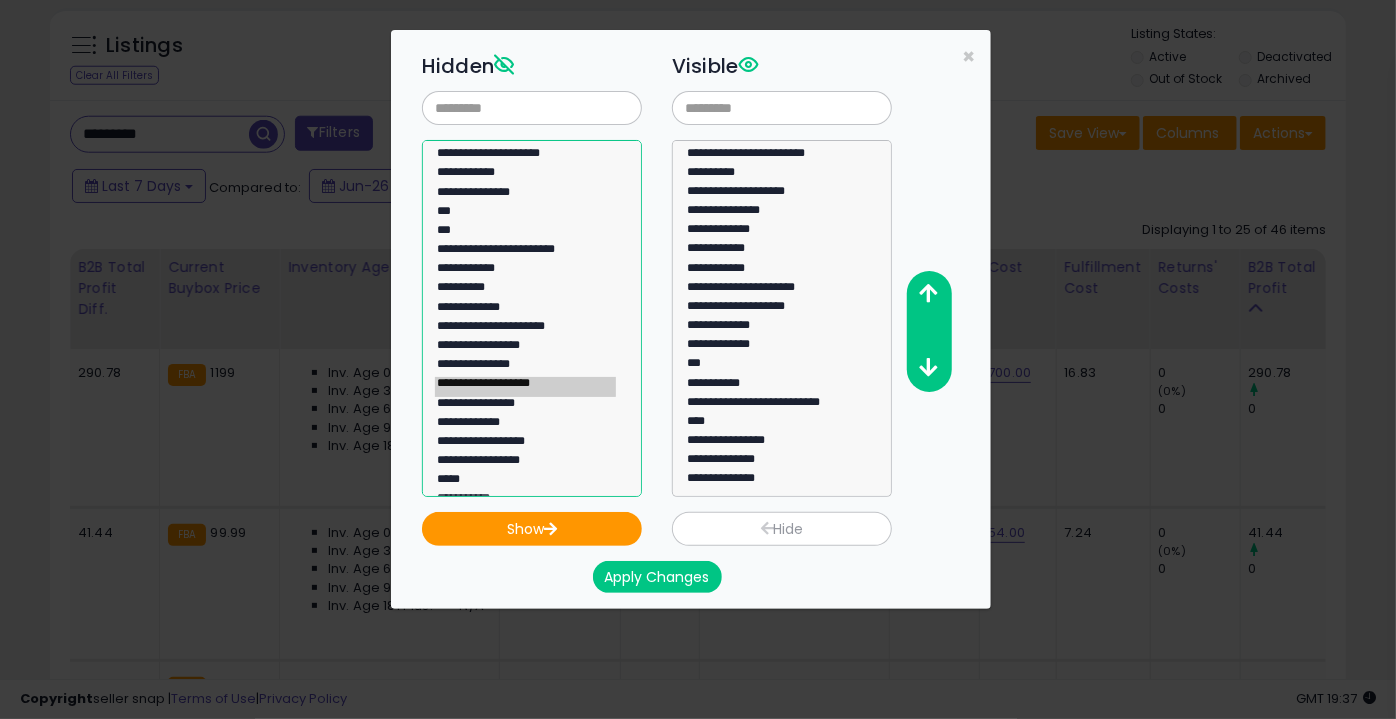 click on "**********" 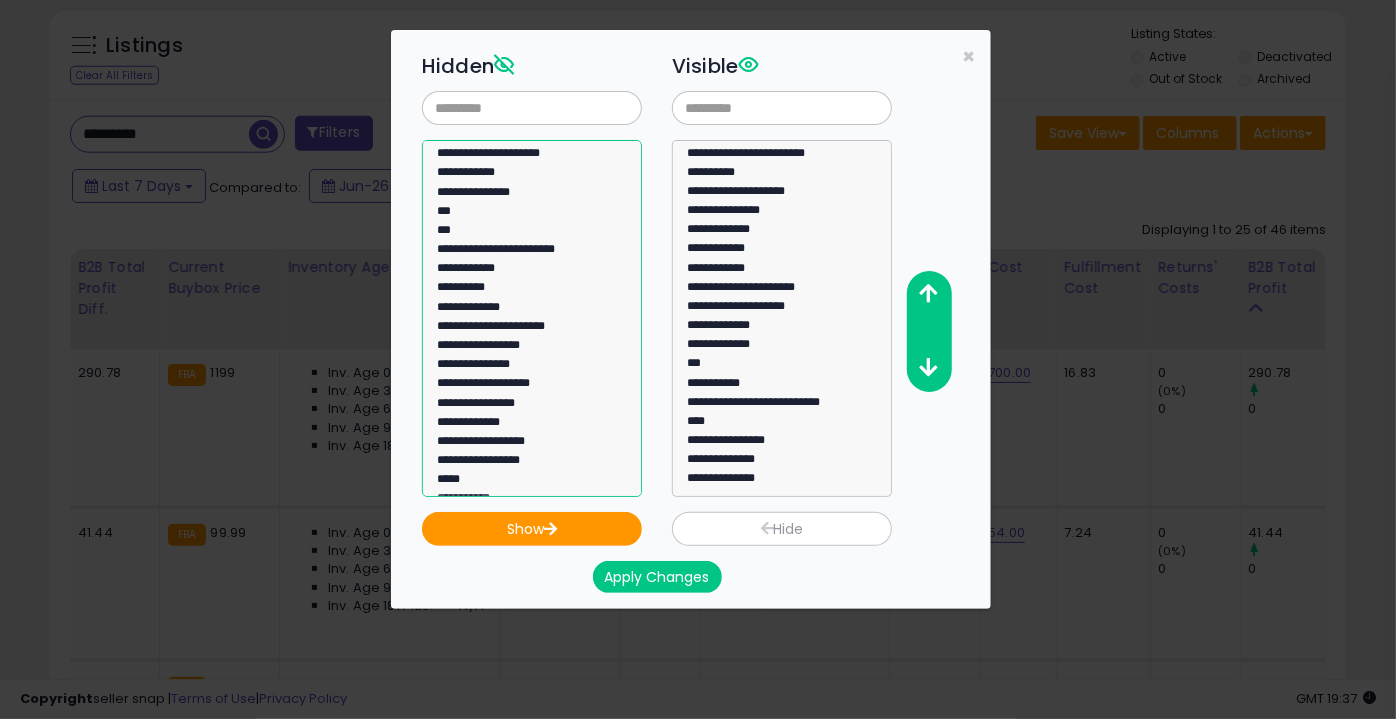 click on "**********" 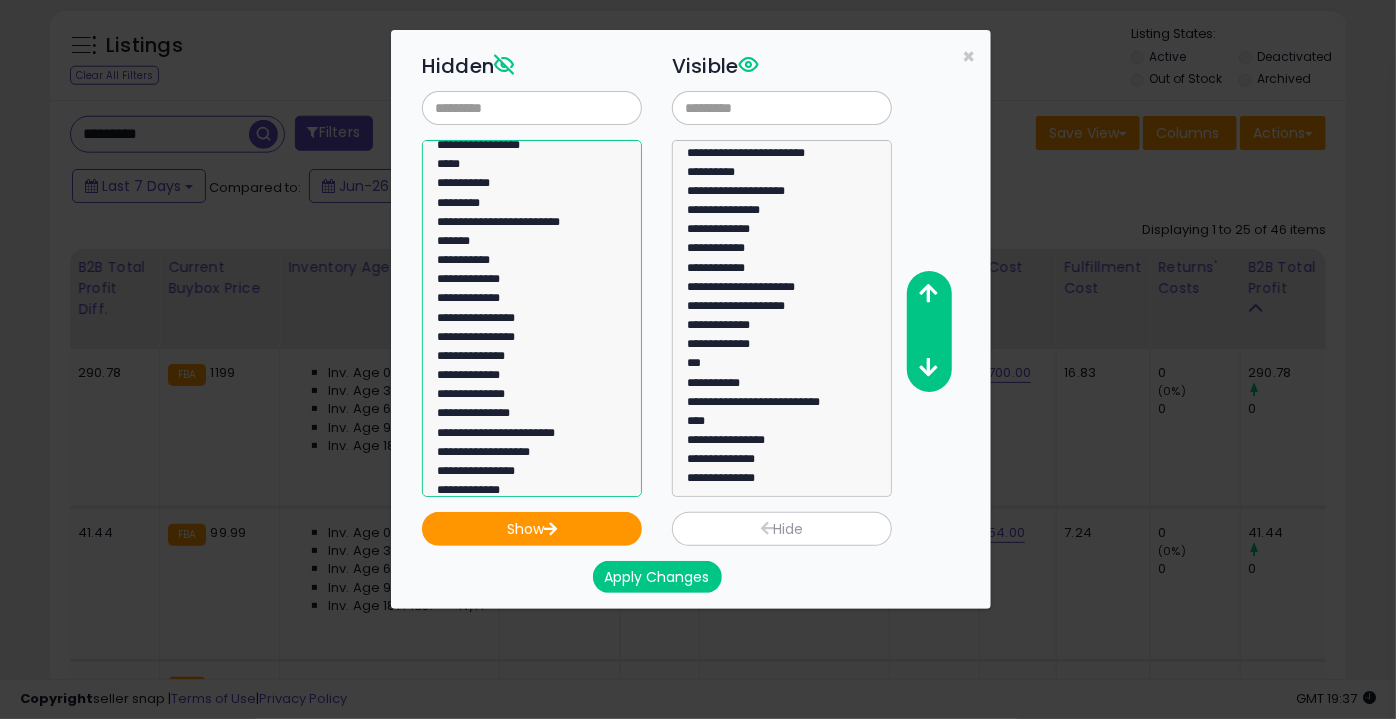 scroll, scrollTop: 727, scrollLeft: 0, axis: vertical 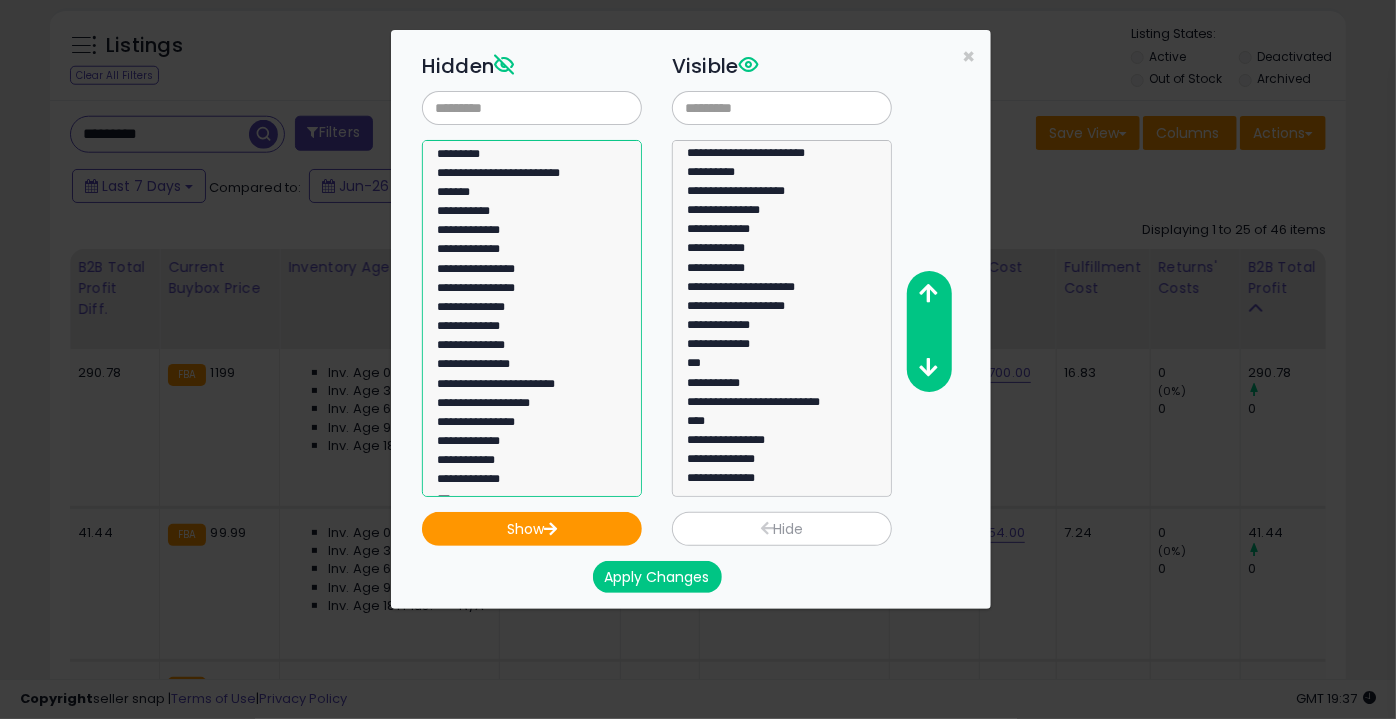 click on "**********" 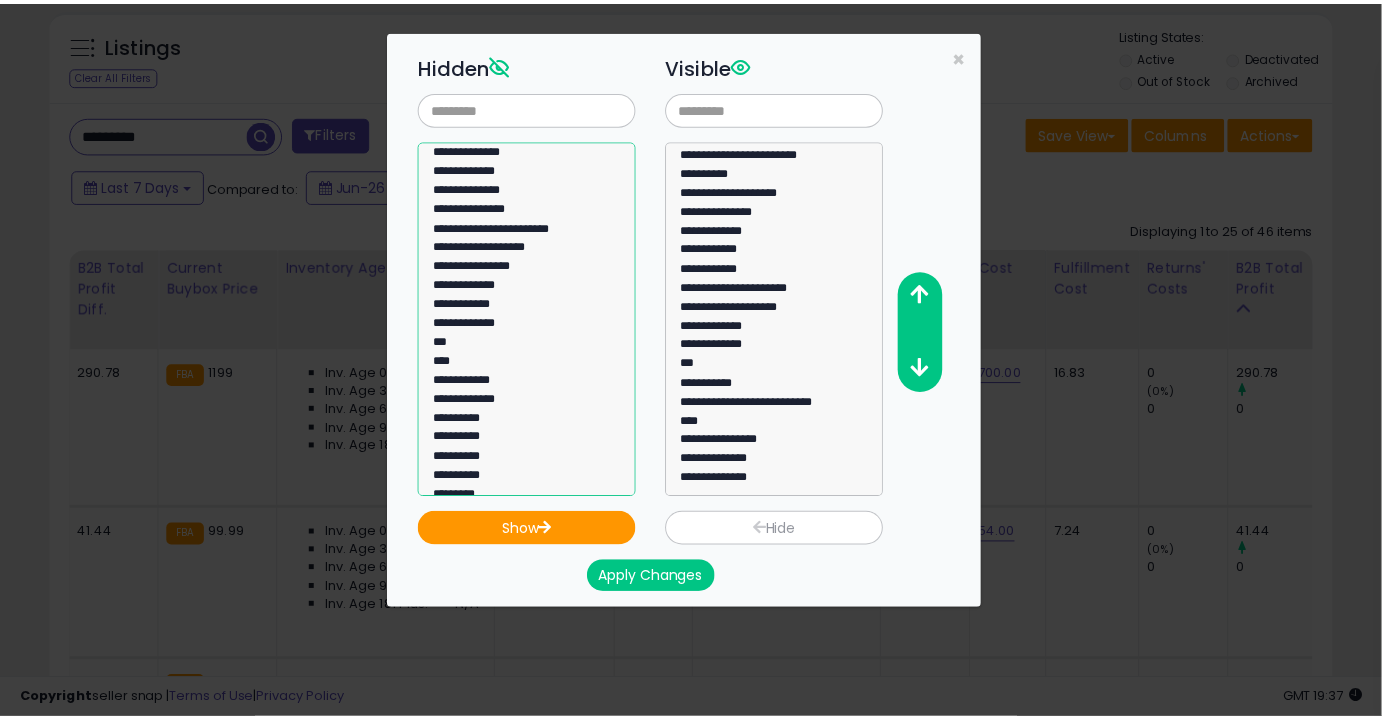 scroll, scrollTop: 909, scrollLeft: 0, axis: vertical 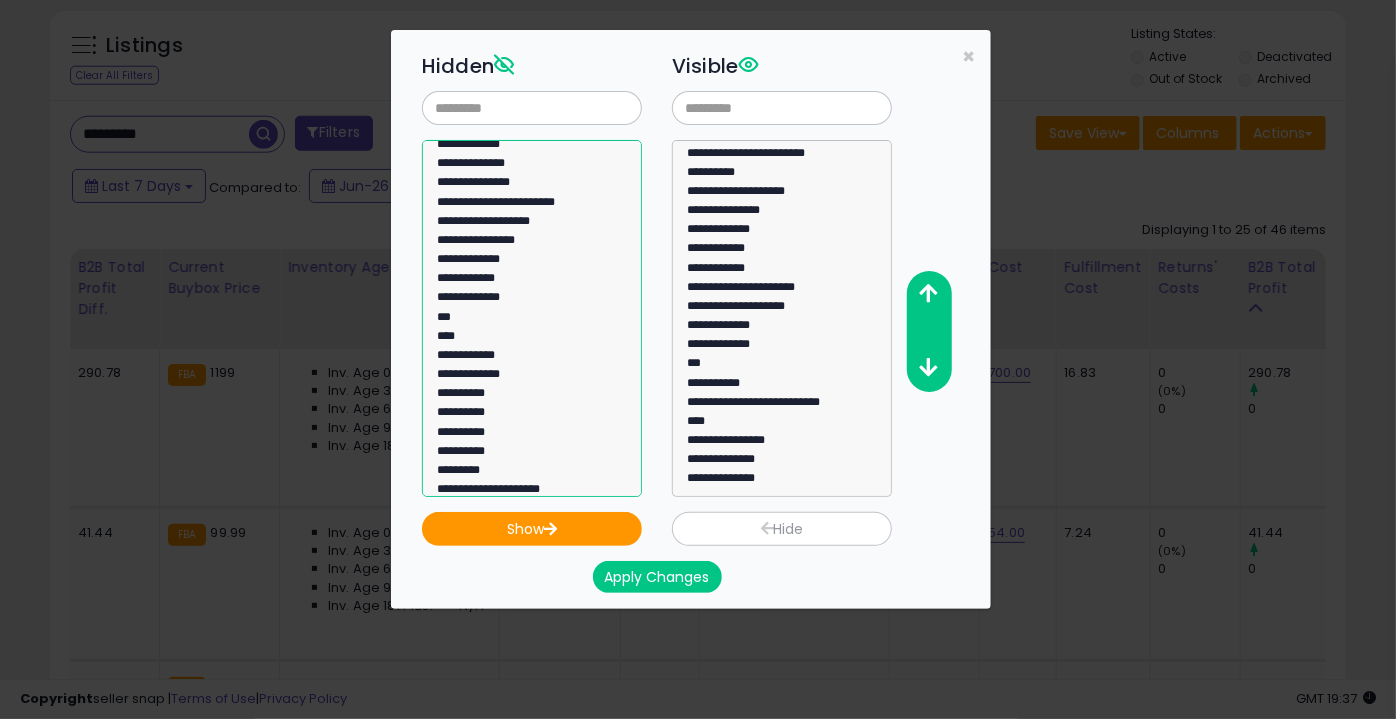 select on "**********" 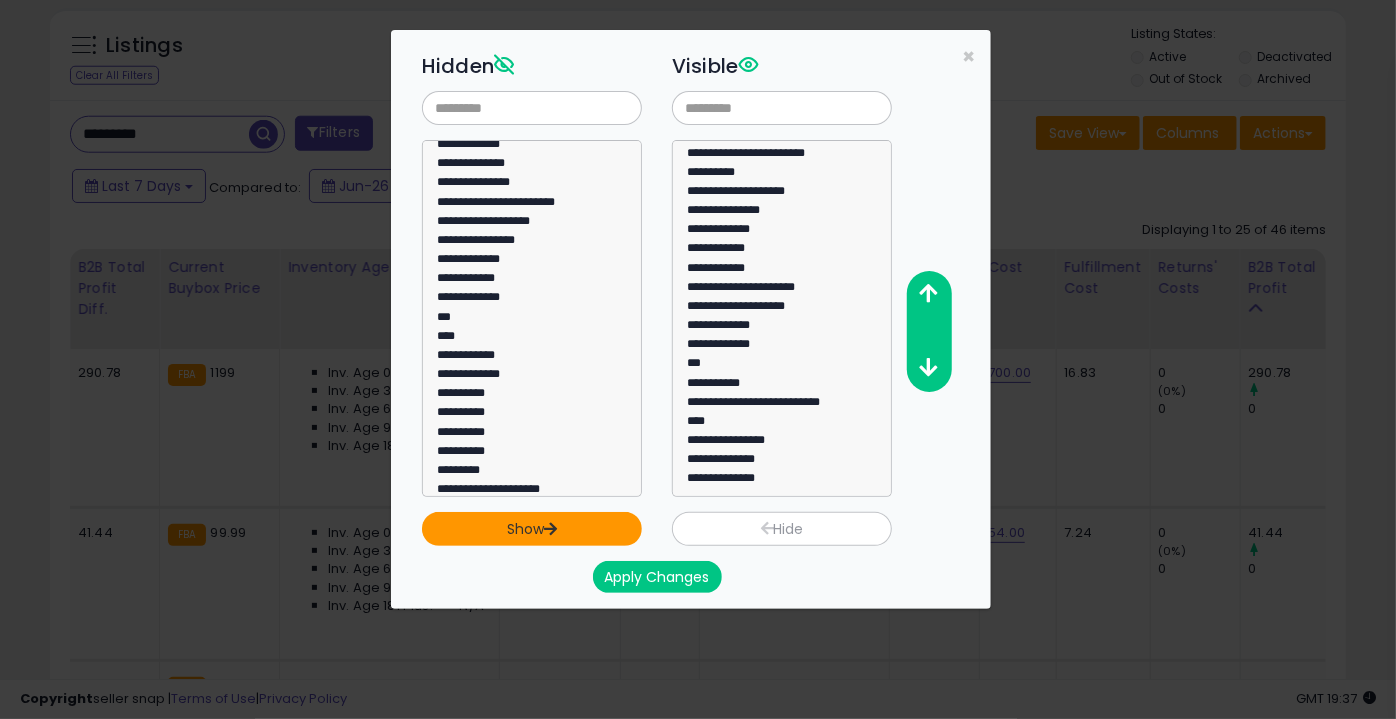 click on "Show" at bounding box center [532, 529] 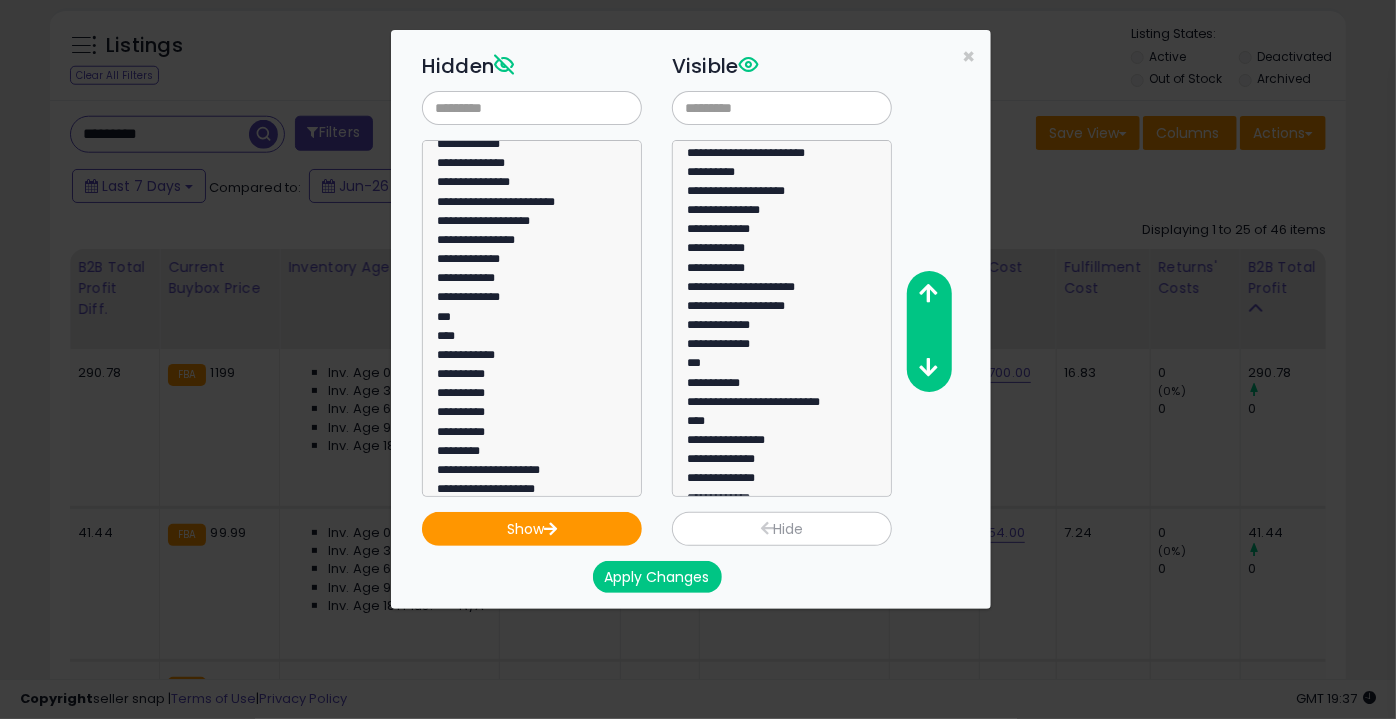 click on "Apply Changes" at bounding box center [657, 577] 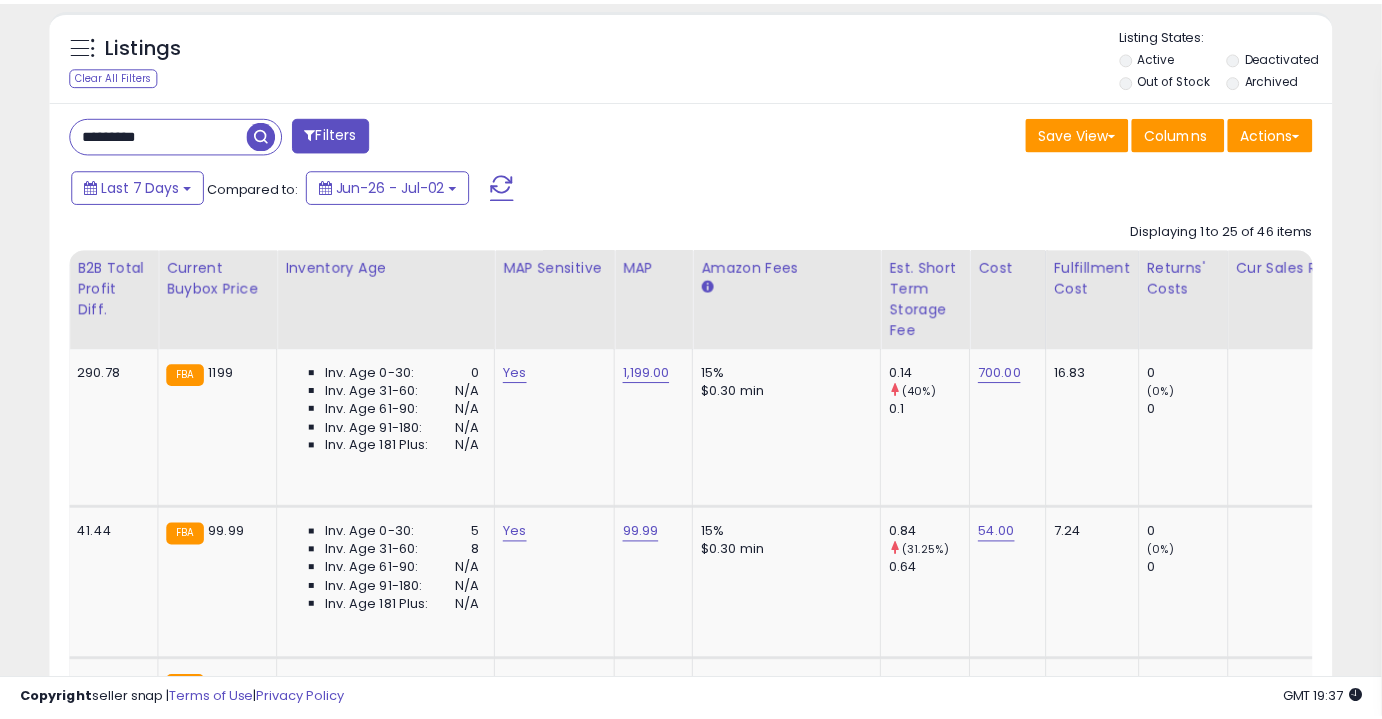 scroll, scrollTop: 410, scrollLeft: 741, axis: both 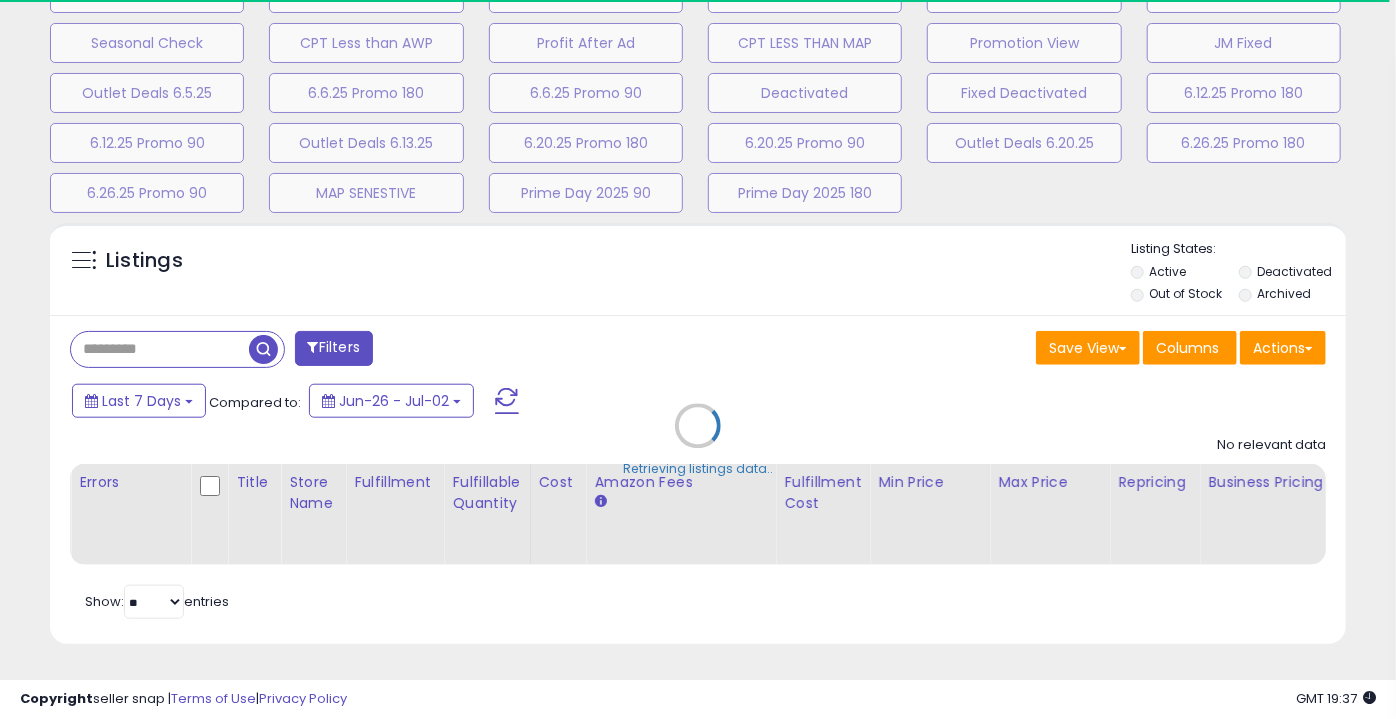 type on "*********" 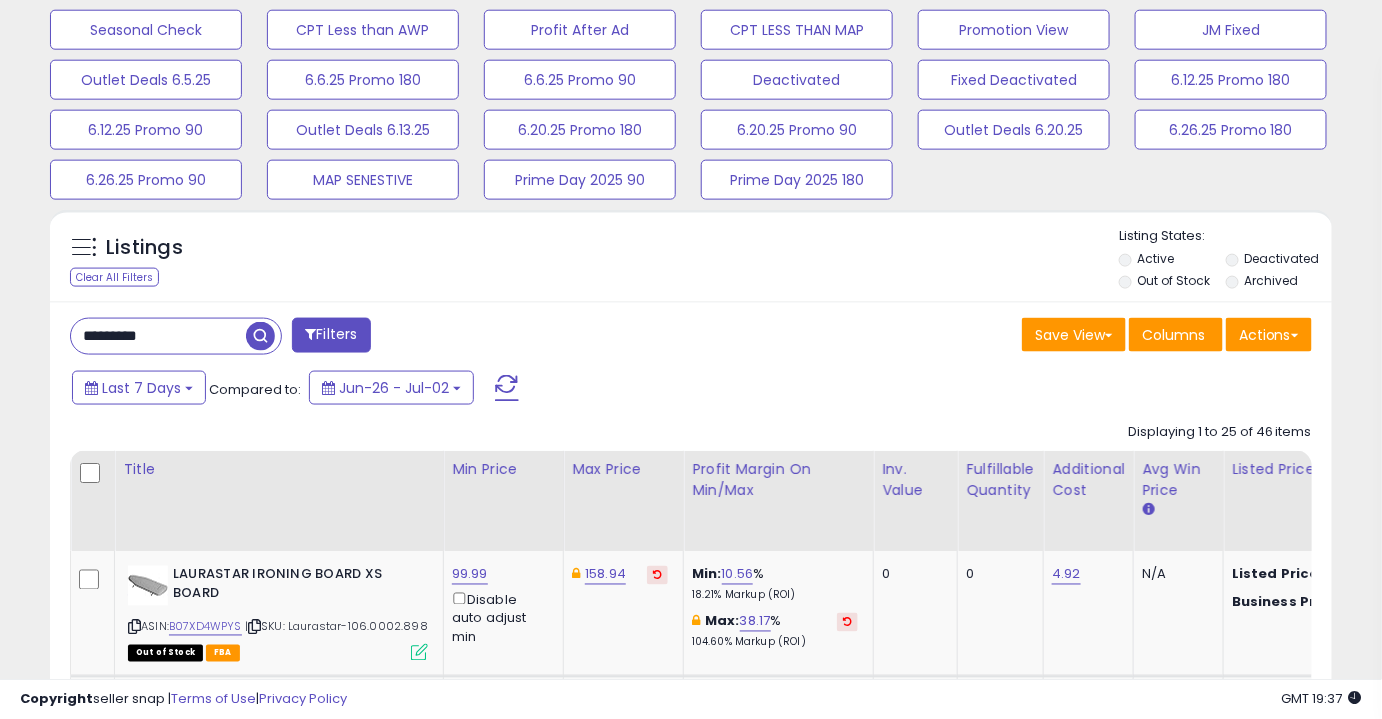 scroll, scrollTop: 999589, scrollLeft: 999257, axis: both 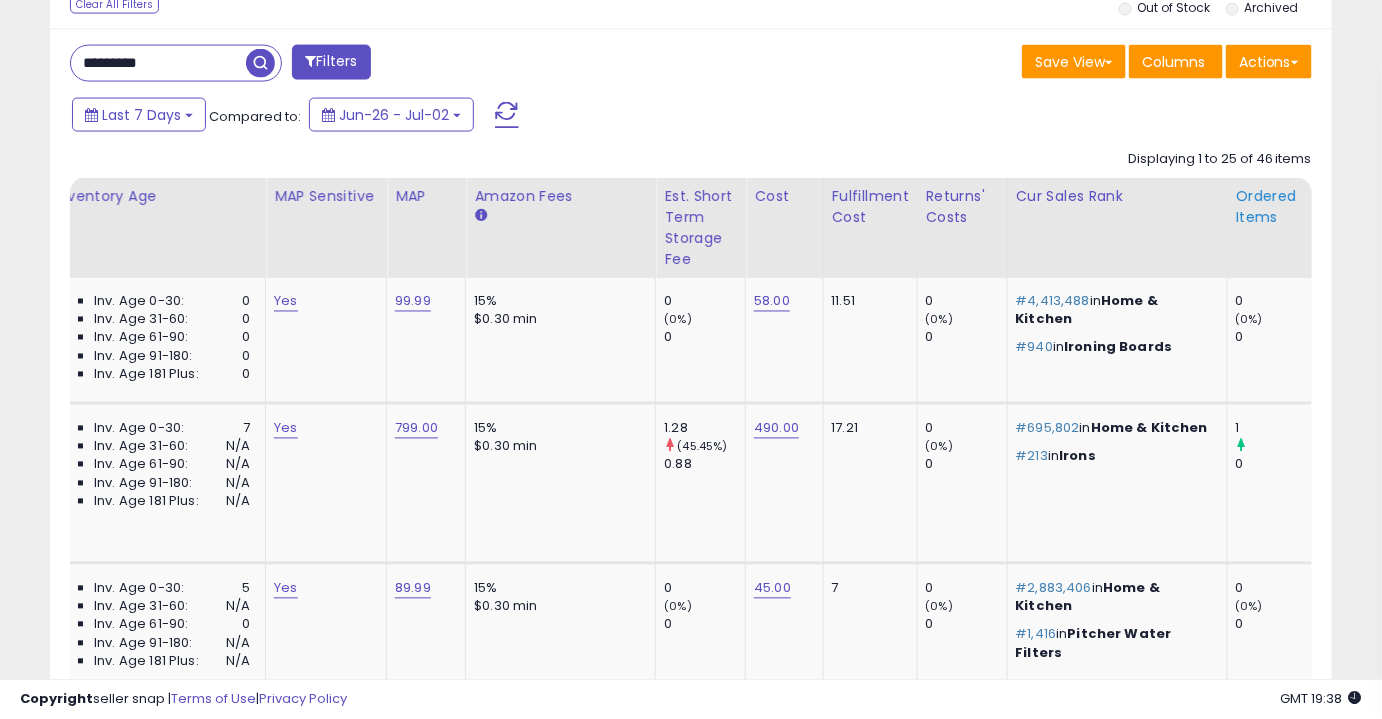 click on "Ordered Items" at bounding box center [1272, 207] 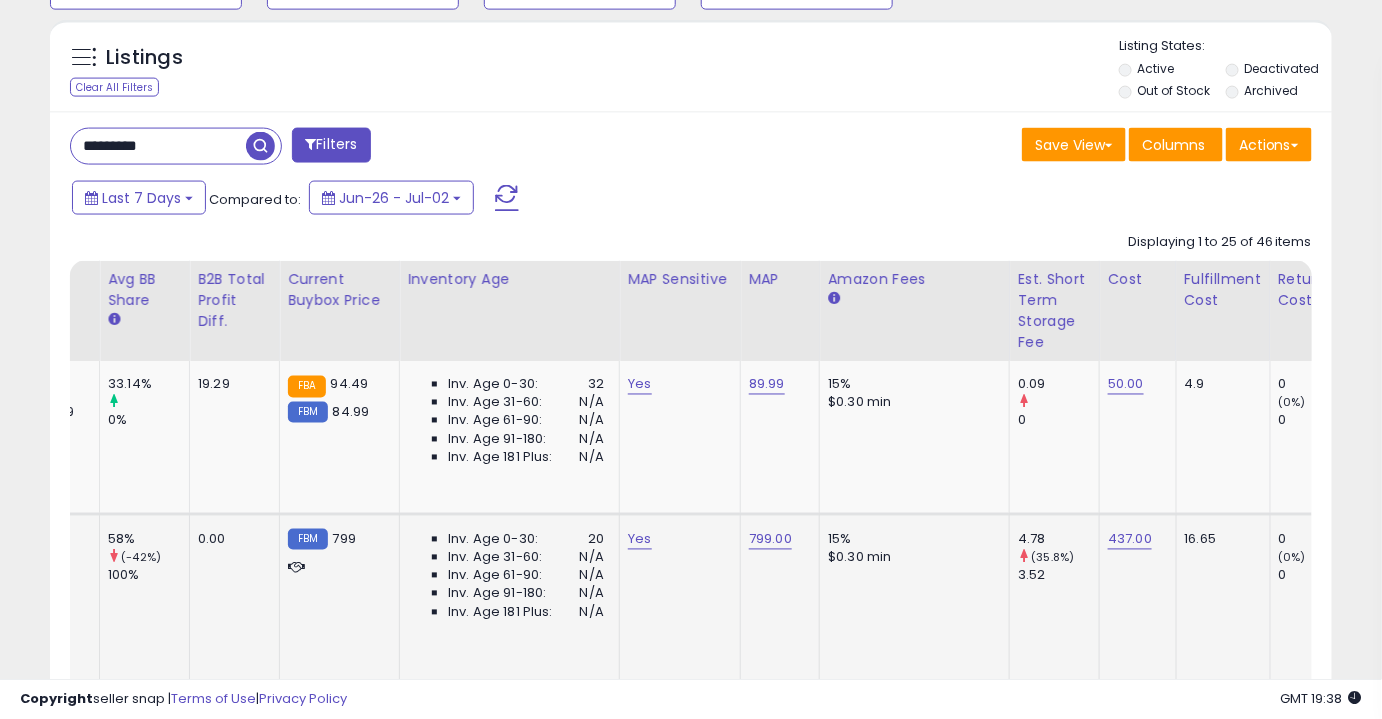 scroll, scrollTop: 972, scrollLeft: 0, axis: vertical 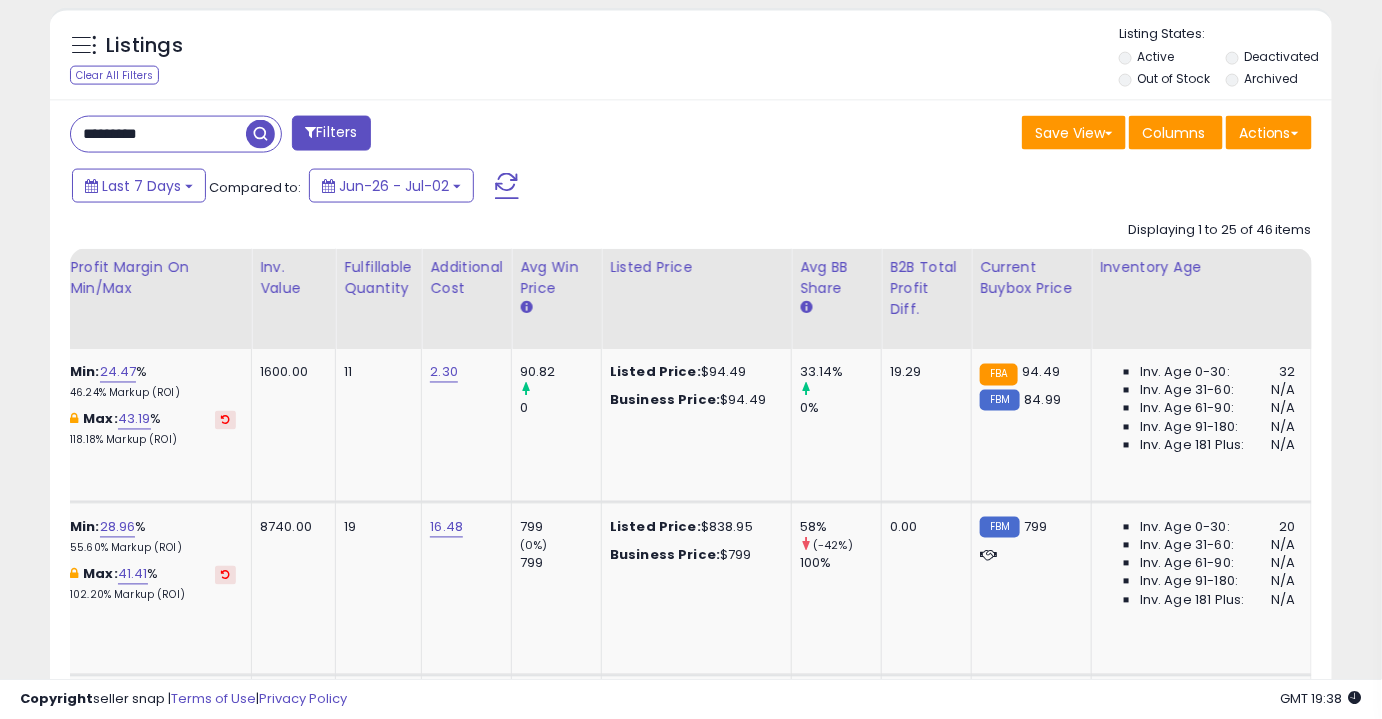 click on "Last 7 Days
Compared to:
Jun-26 - Jul-02" at bounding box center [533, 188] 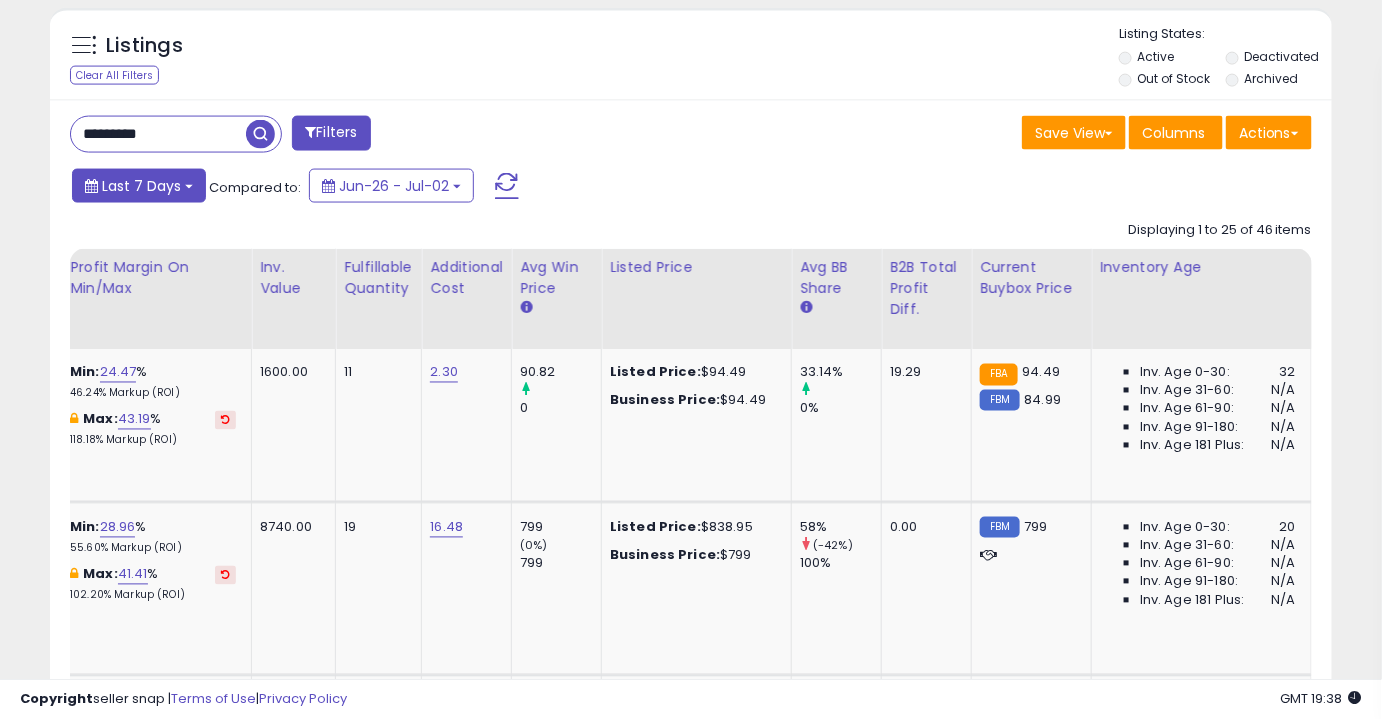 click on "Last 7 Days" at bounding box center [141, 186] 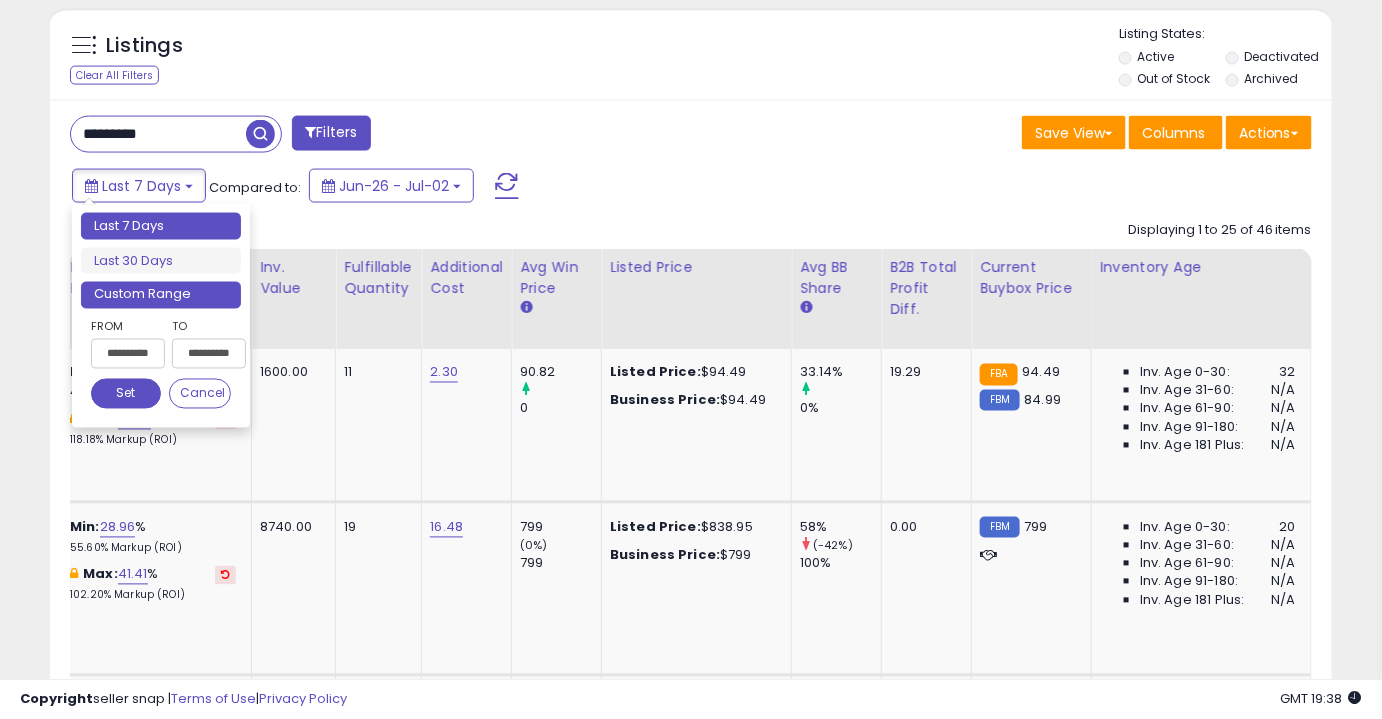 click on "Custom Range" at bounding box center [161, 295] 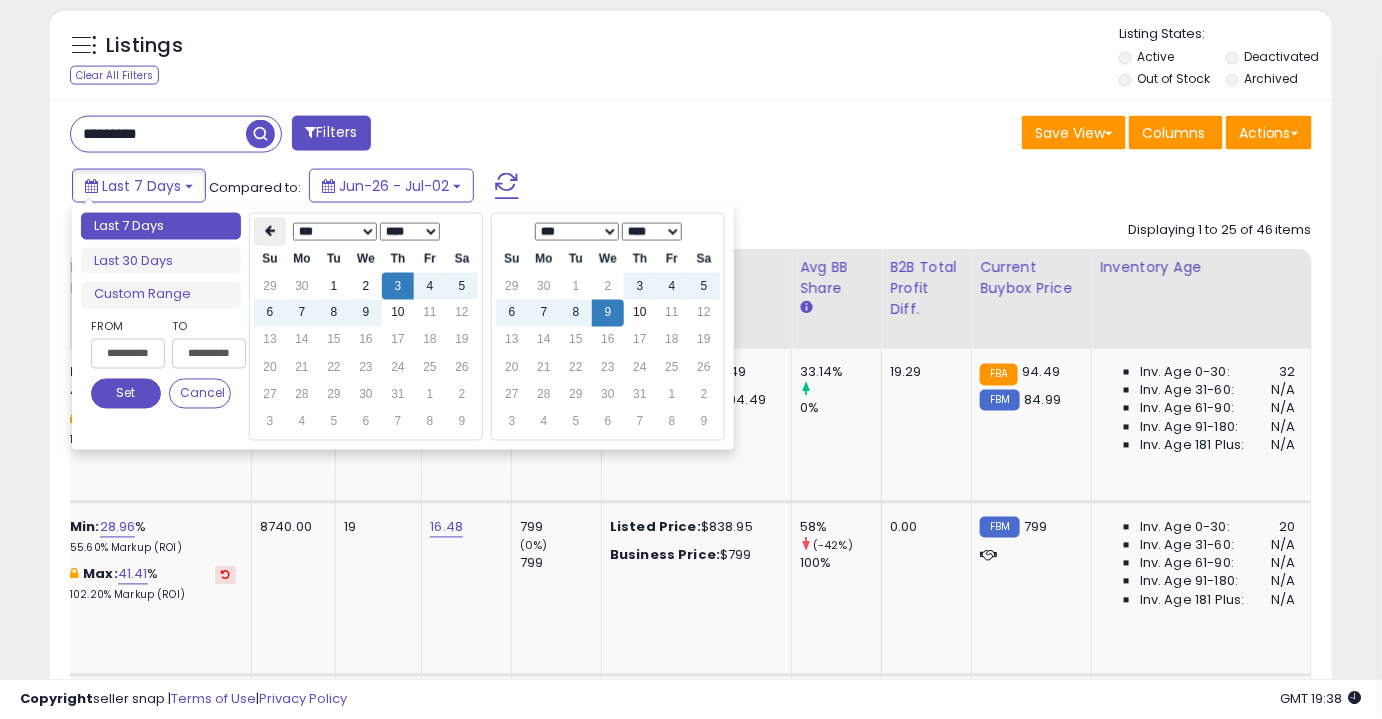 type on "**********" 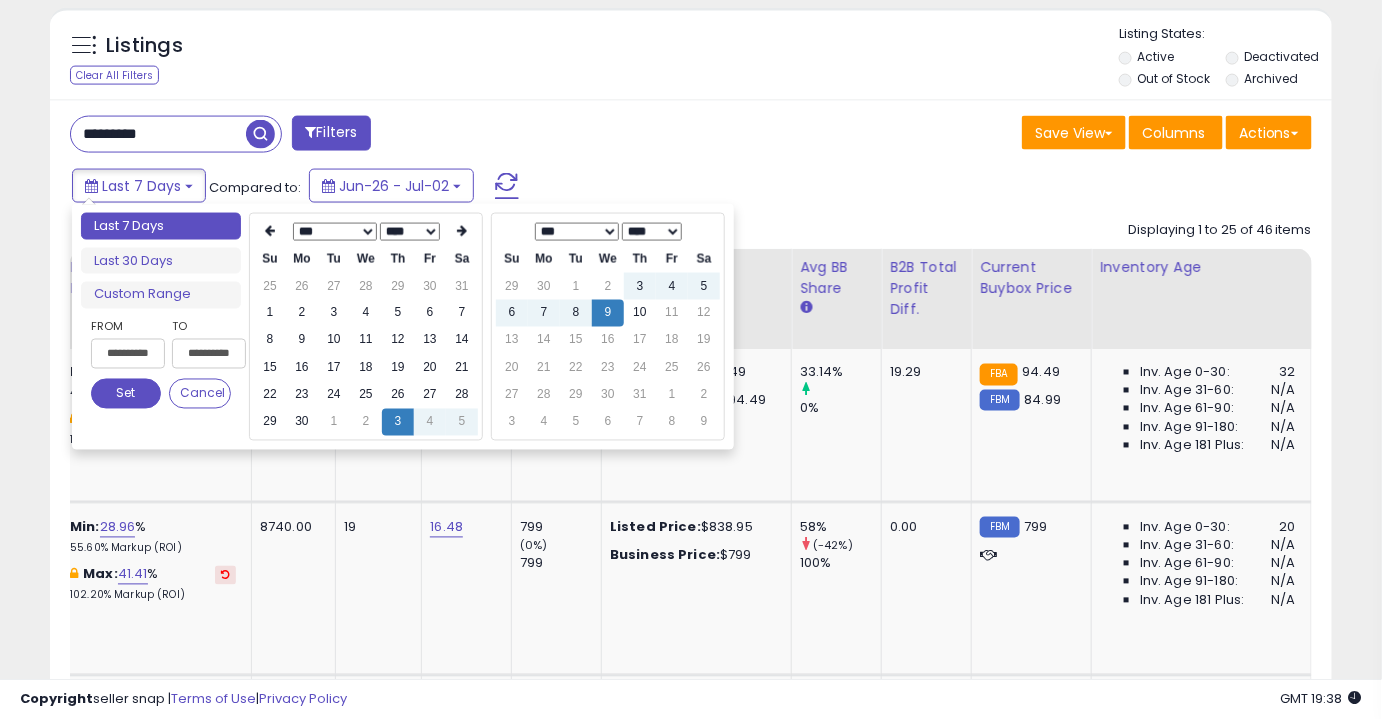 click at bounding box center (270, 232) 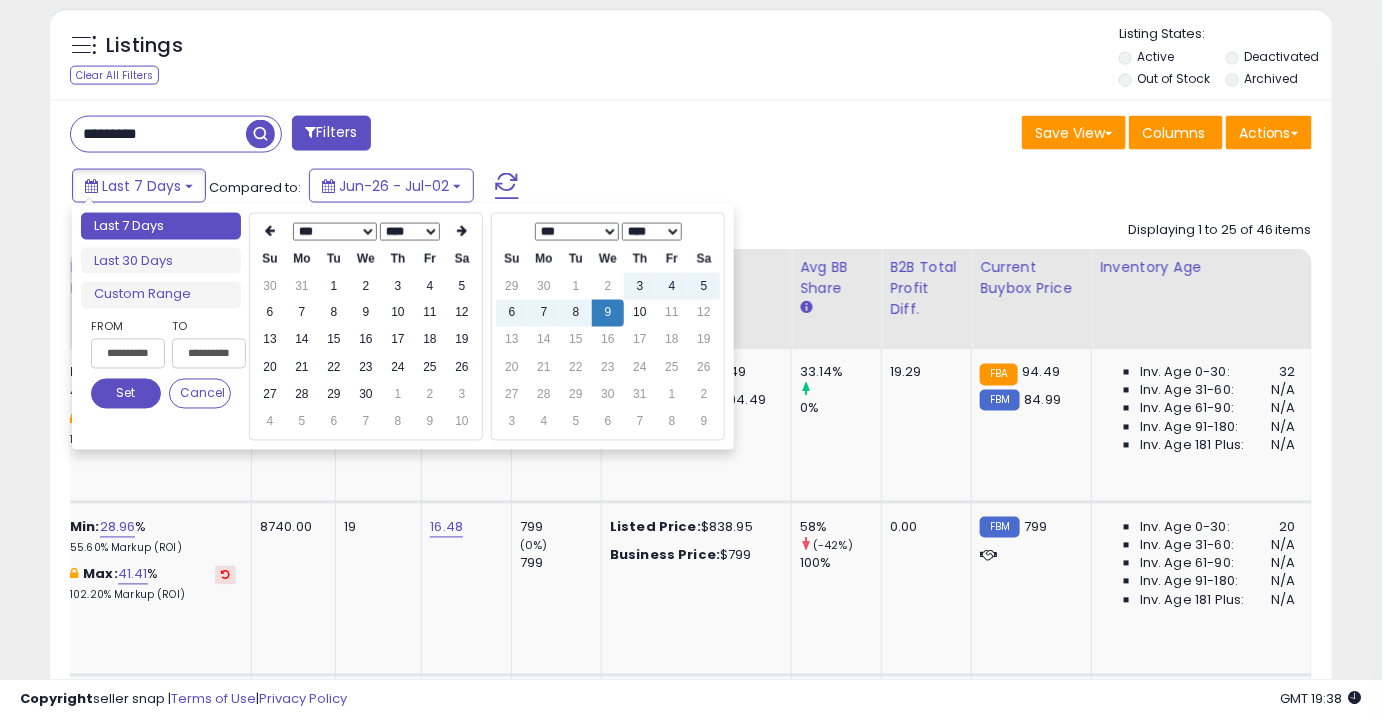 click at bounding box center [270, 232] 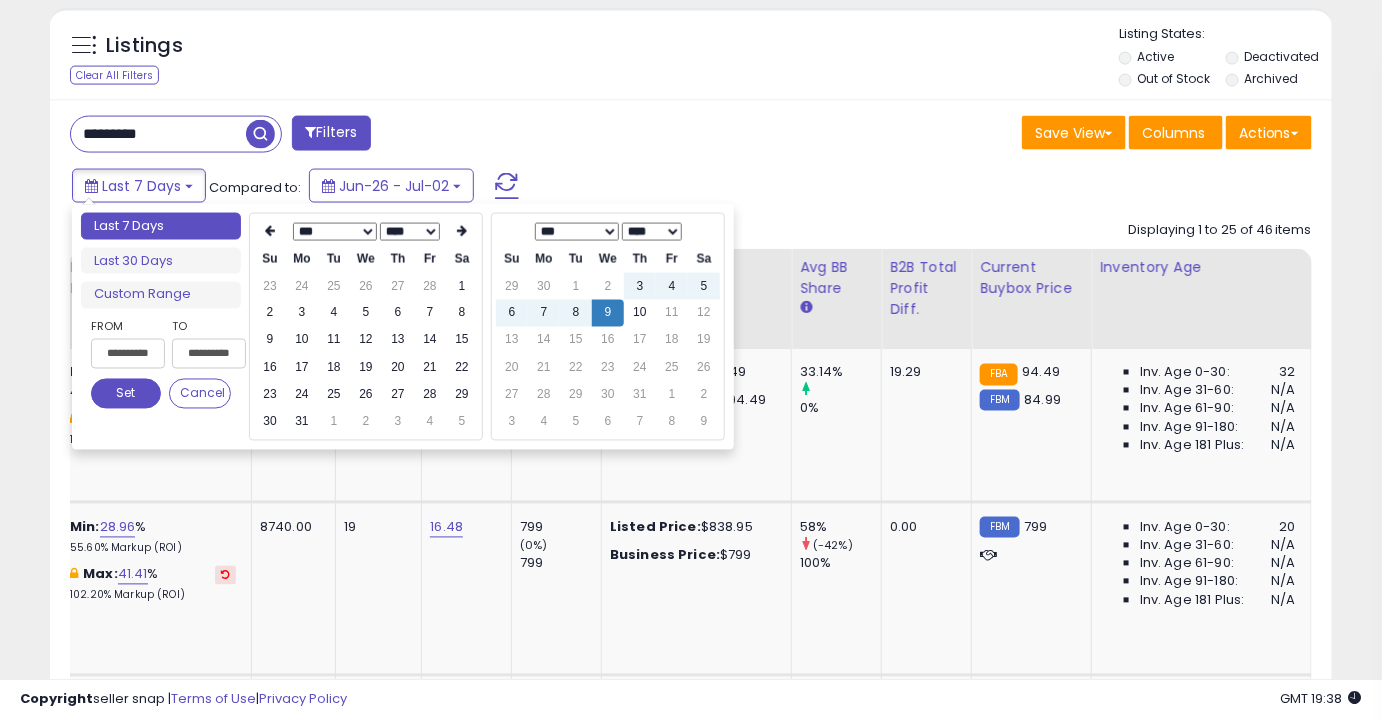 click at bounding box center (270, 232) 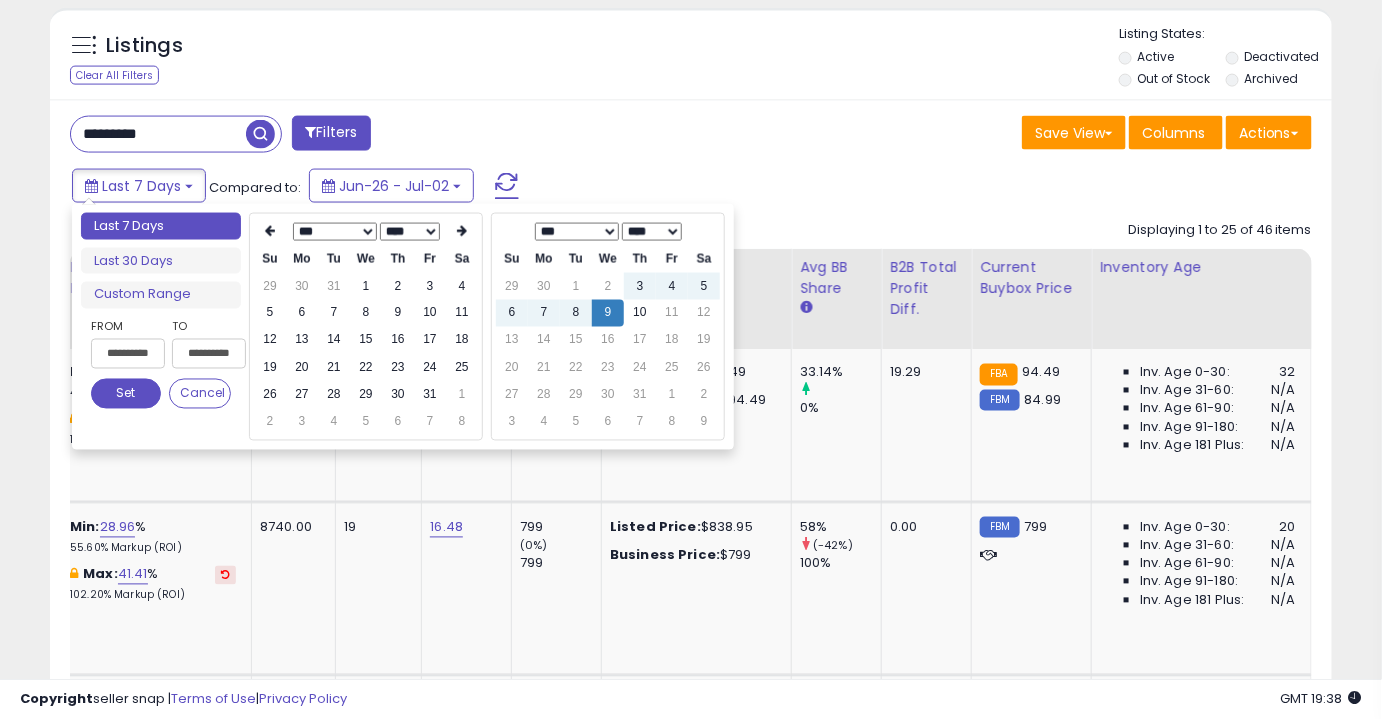 click at bounding box center [270, 232] 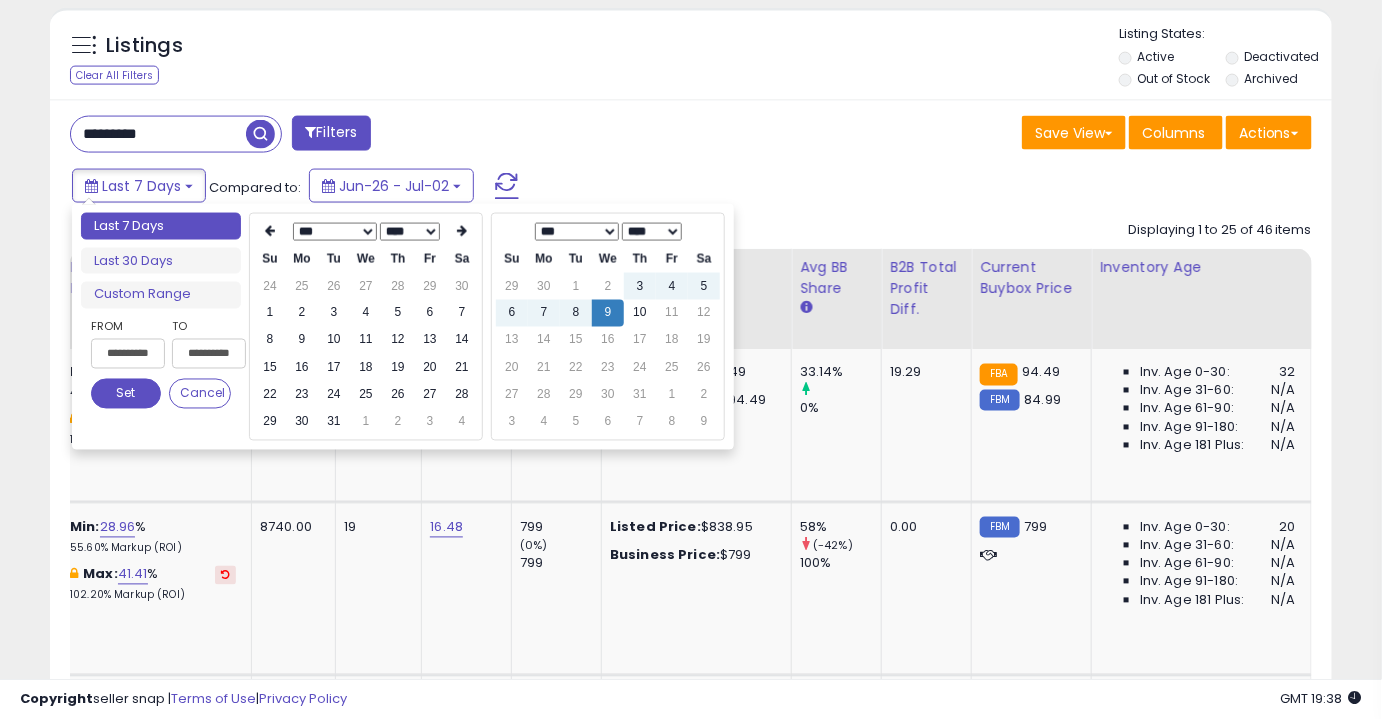 click at bounding box center (270, 232) 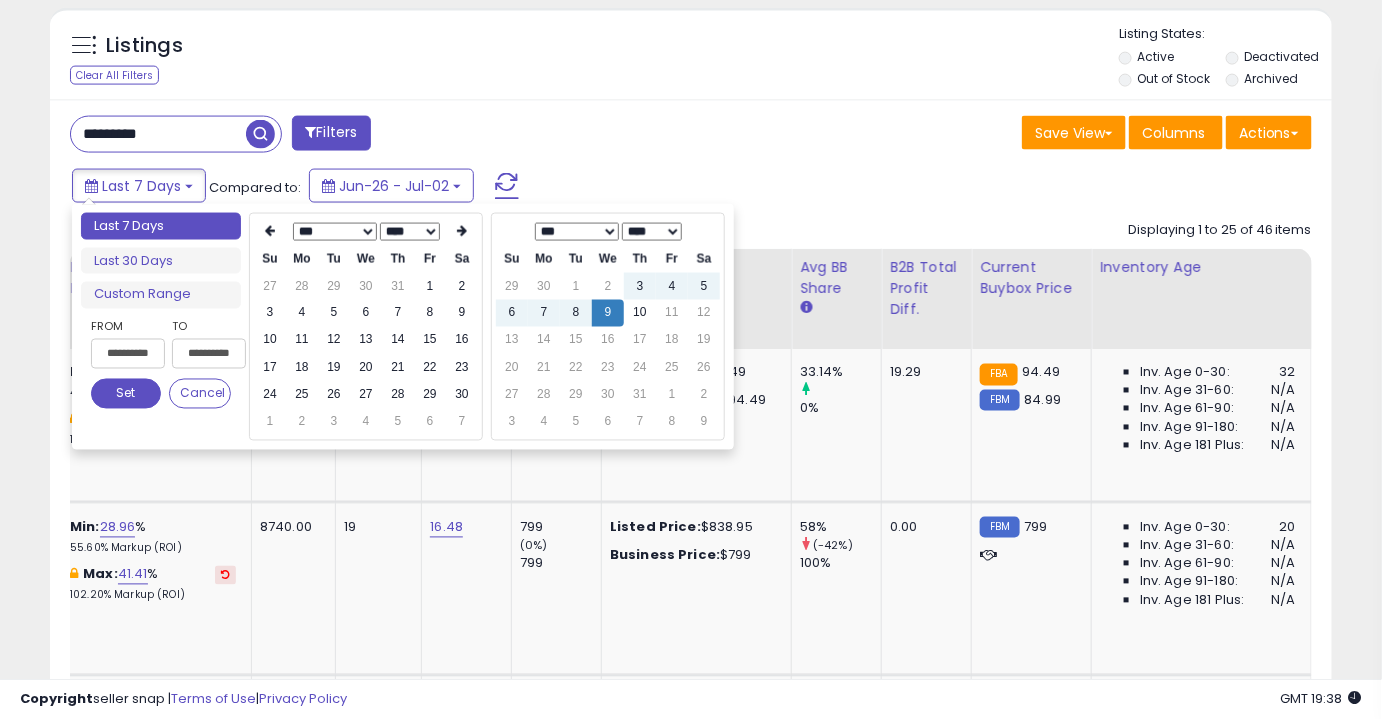 click at bounding box center [270, 232] 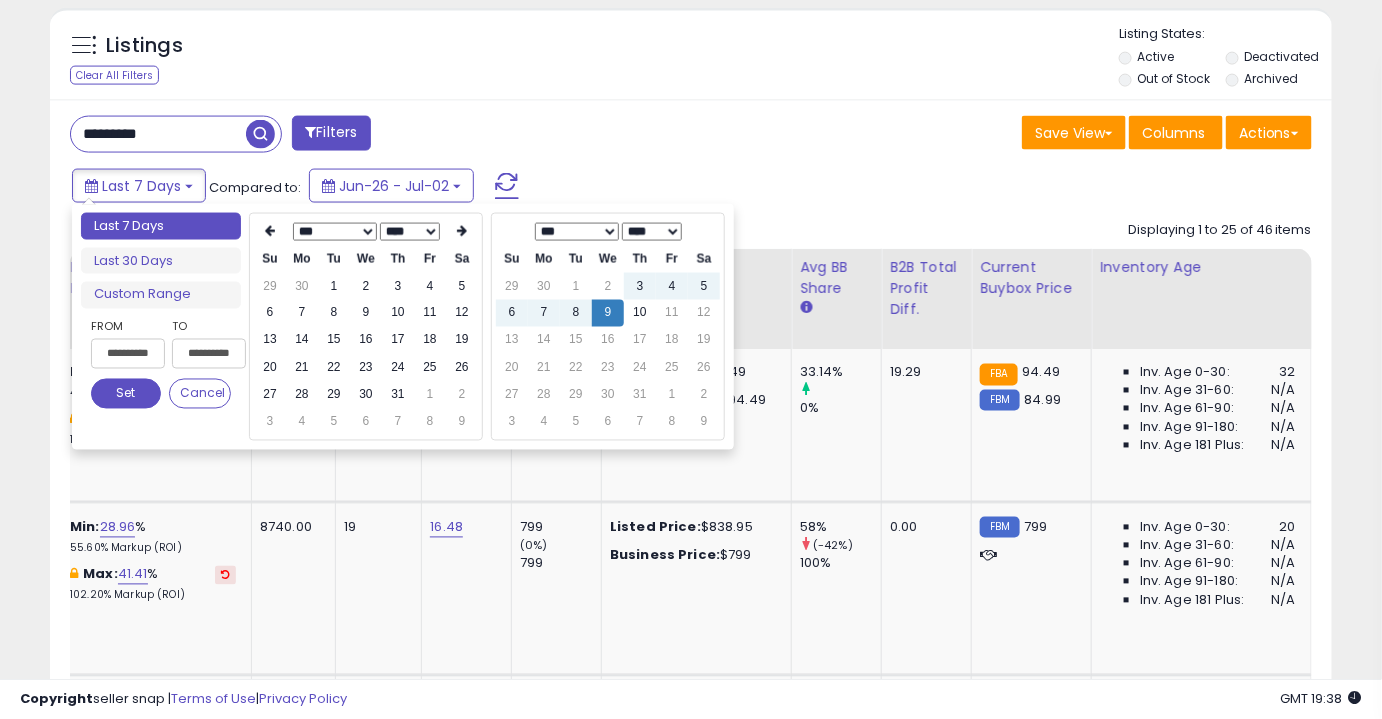 click at bounding box center (270, 232) 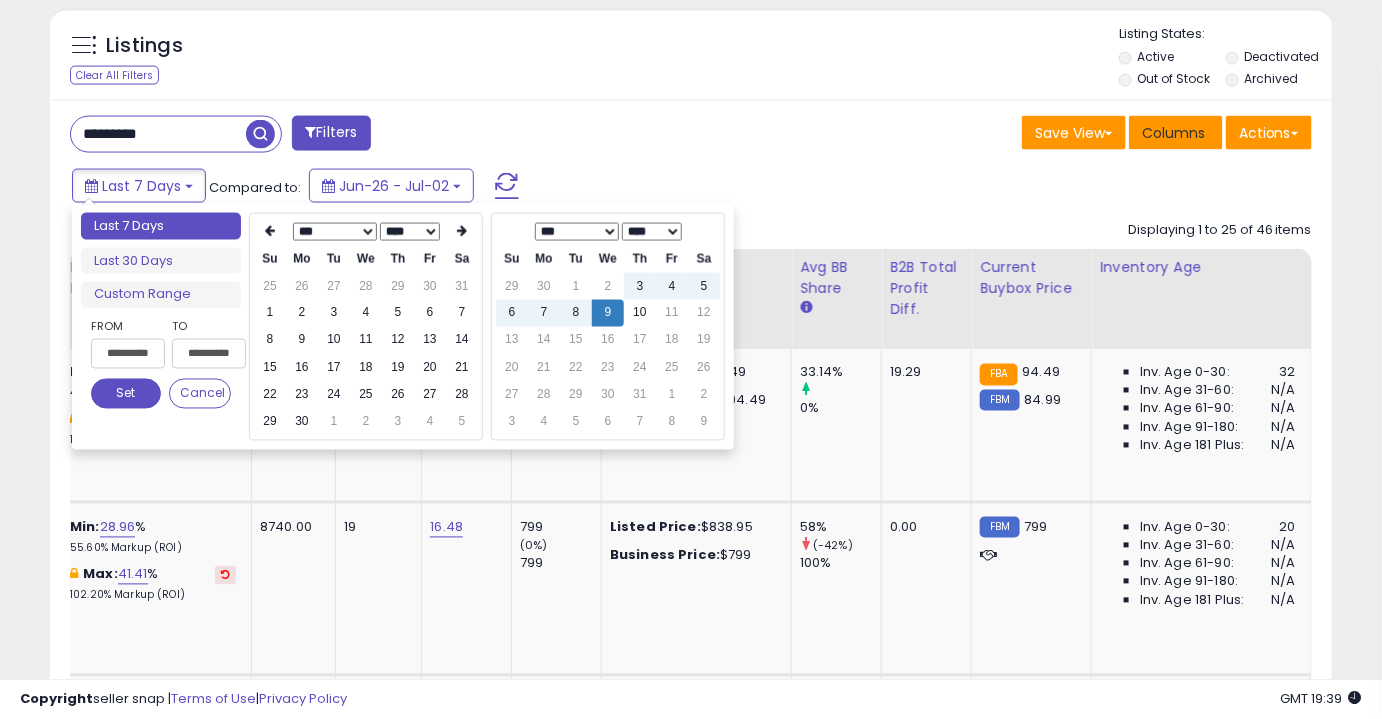 click on "Columns" at bounding box center (1173, 133) 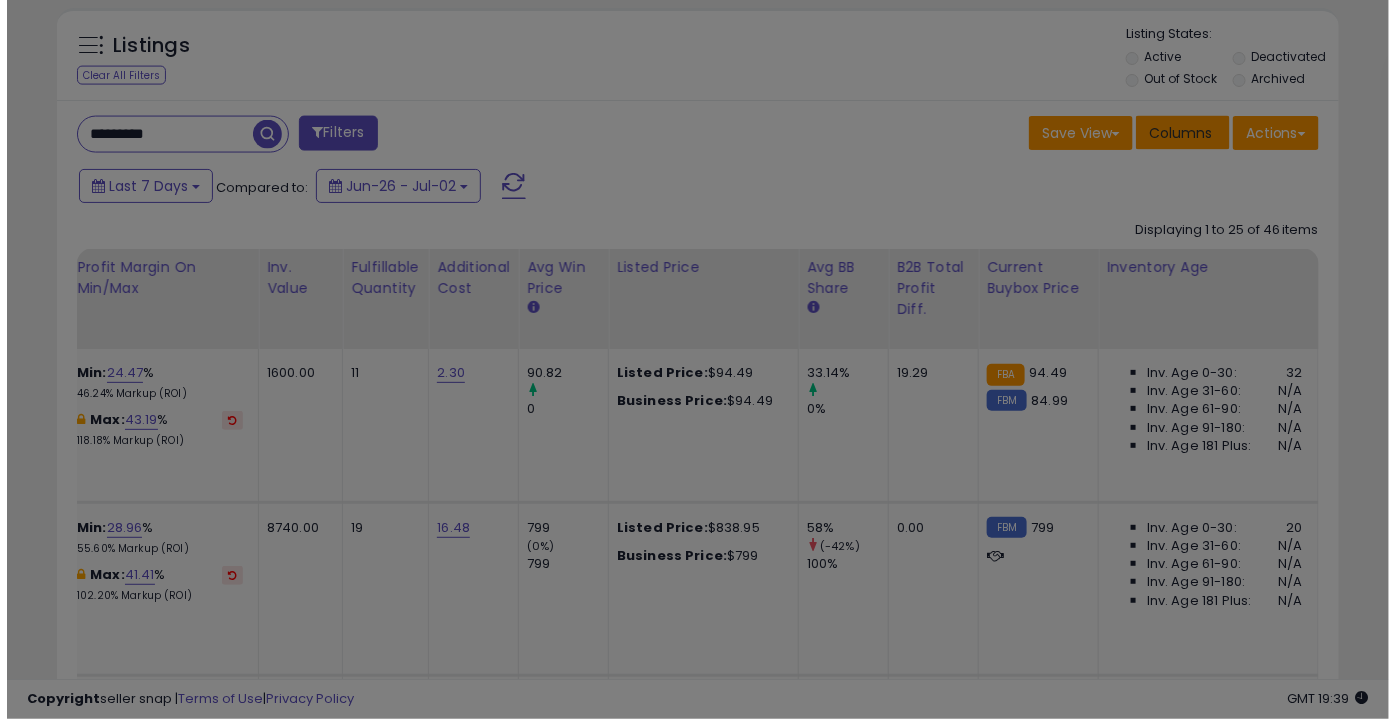 scroll, scrollTop: 999589, scrollLeft: 999249, axis: both 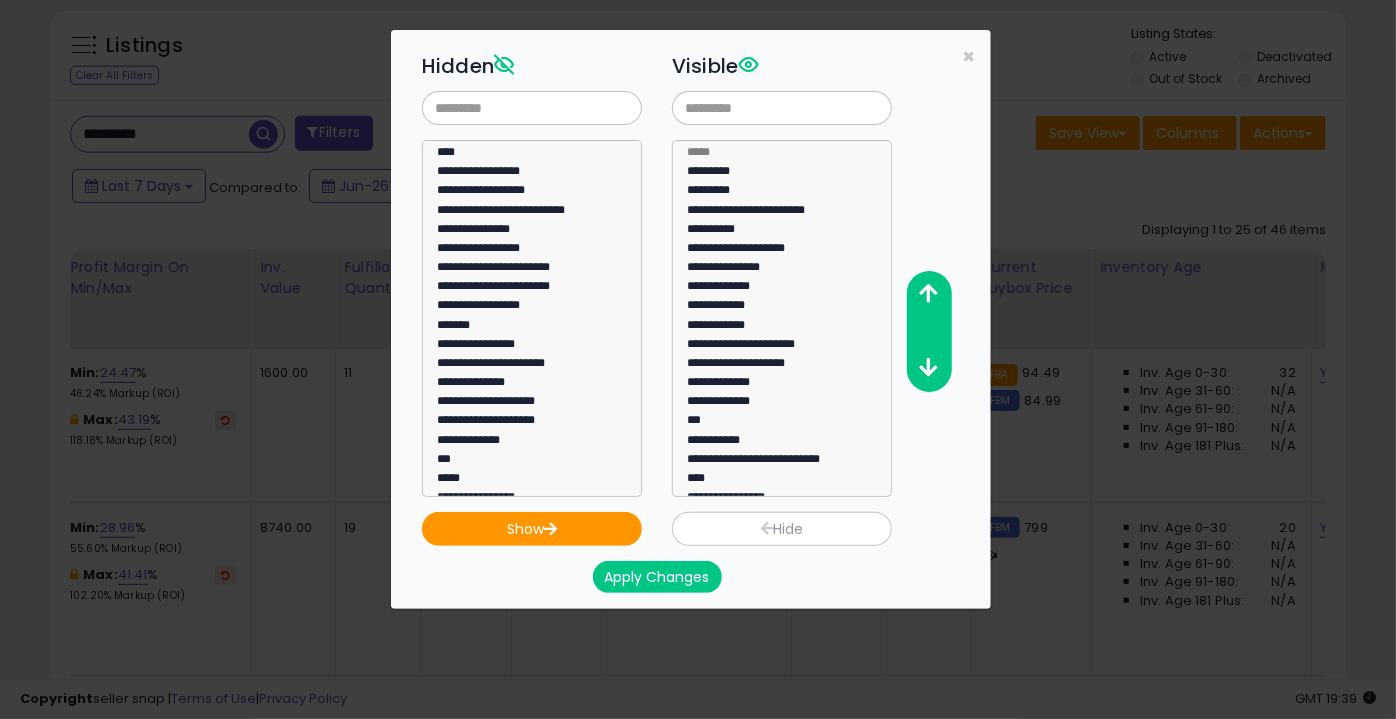 click on "**********" at bounding box center [532, 271] 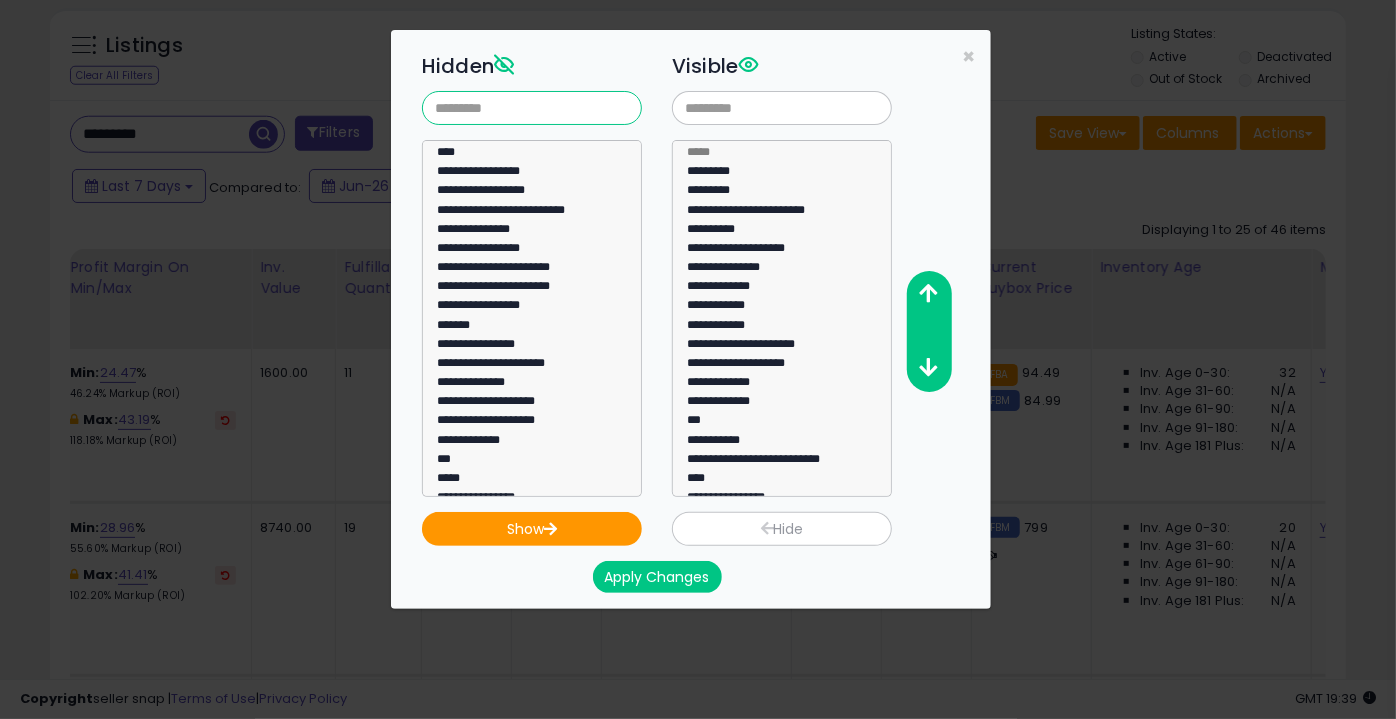 click at bounding box center [532, 108] 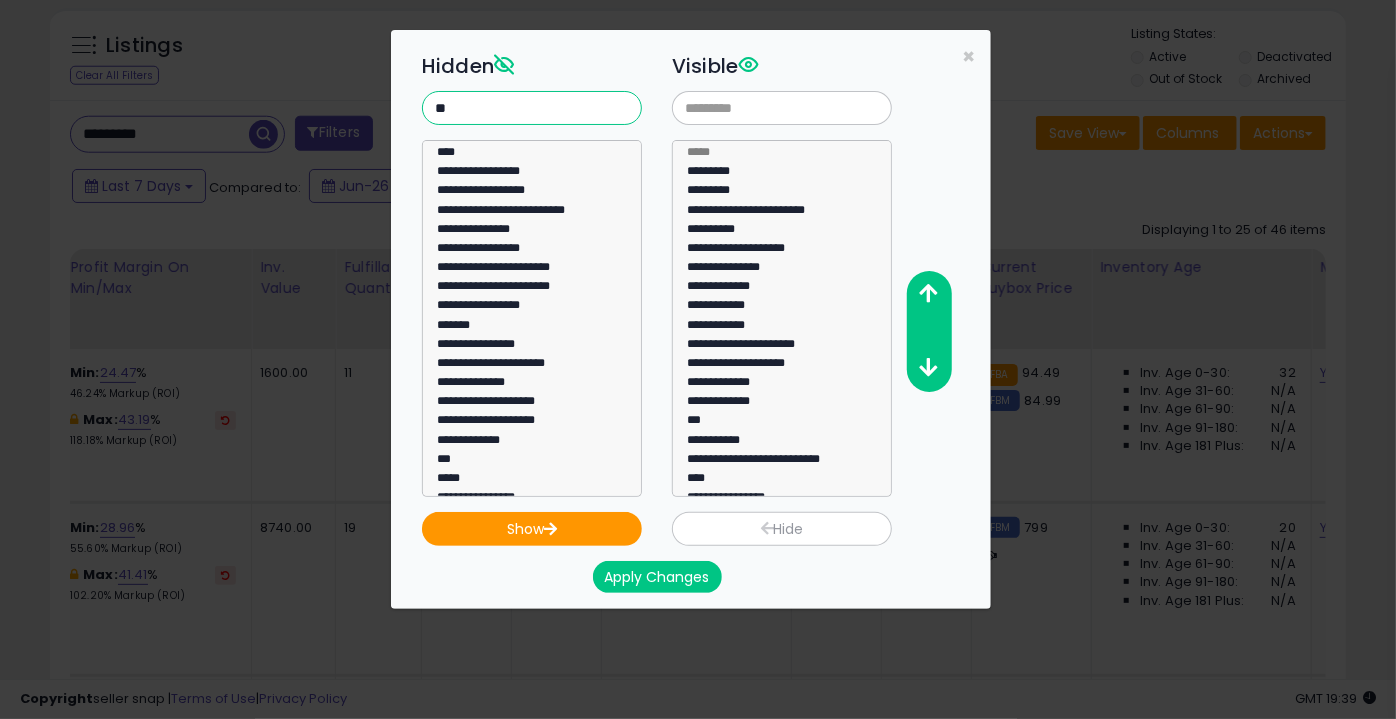 type on "***" 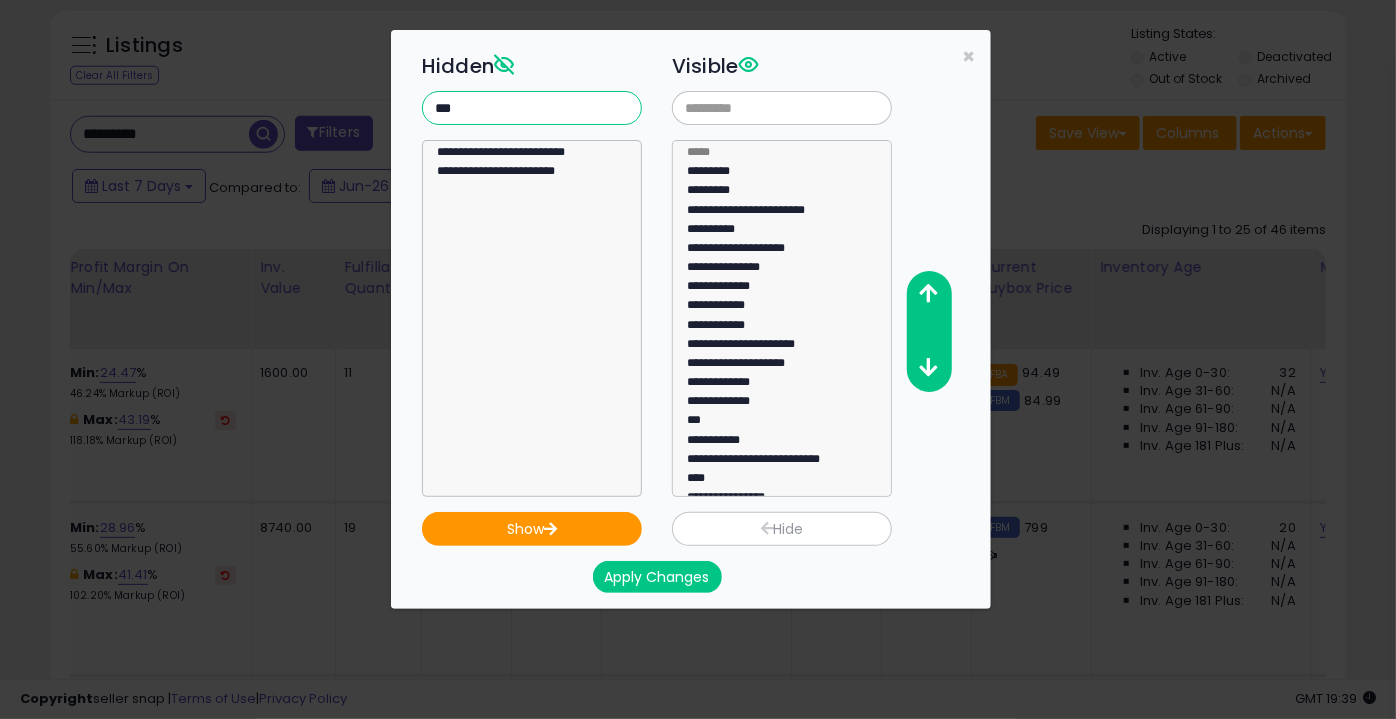 click on "***" at bounding box center (532, 108) 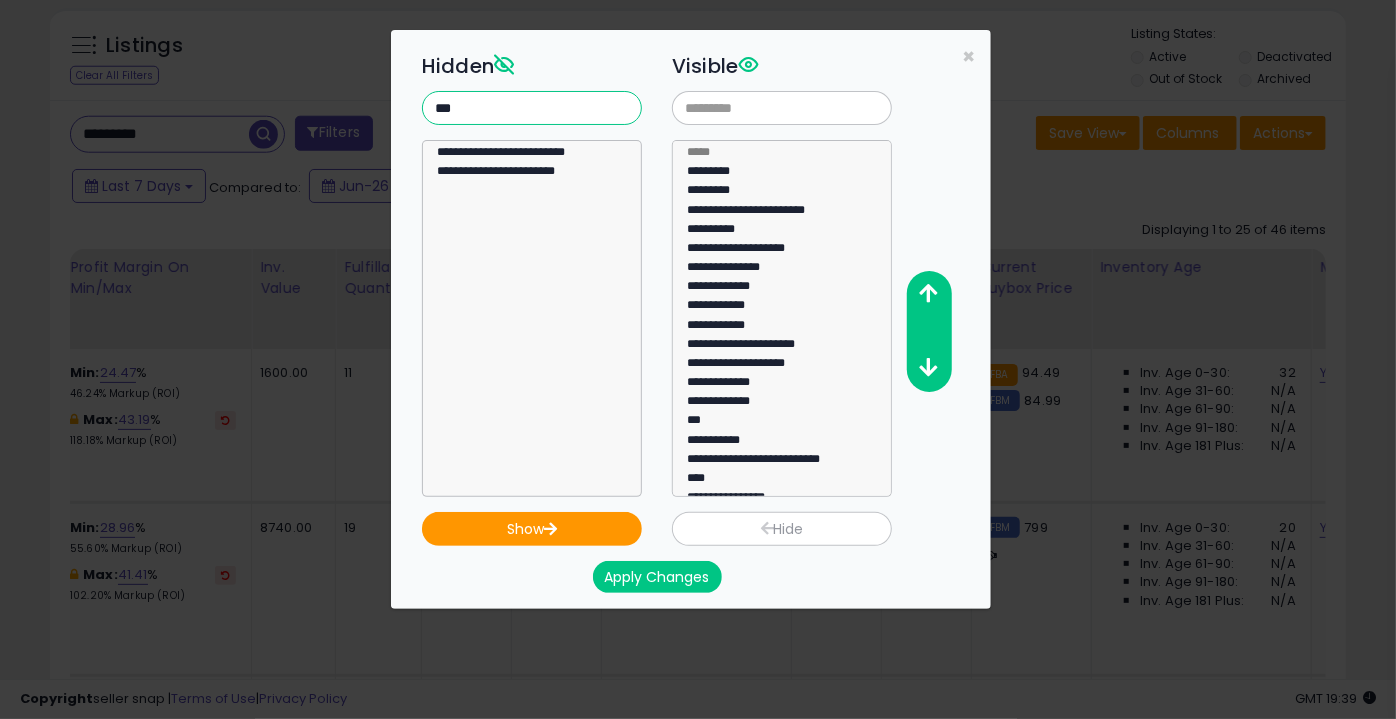 click on "**********" at bounding box center (532, 271) 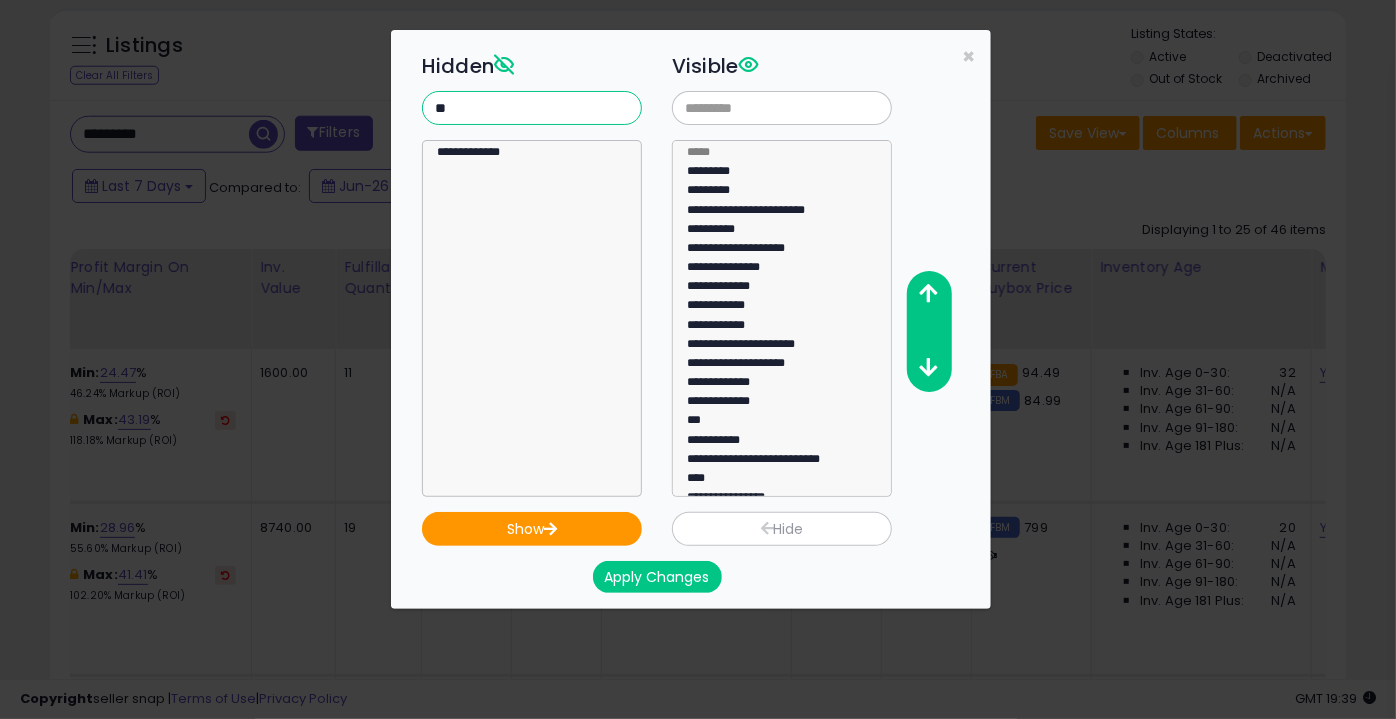 type on "**" 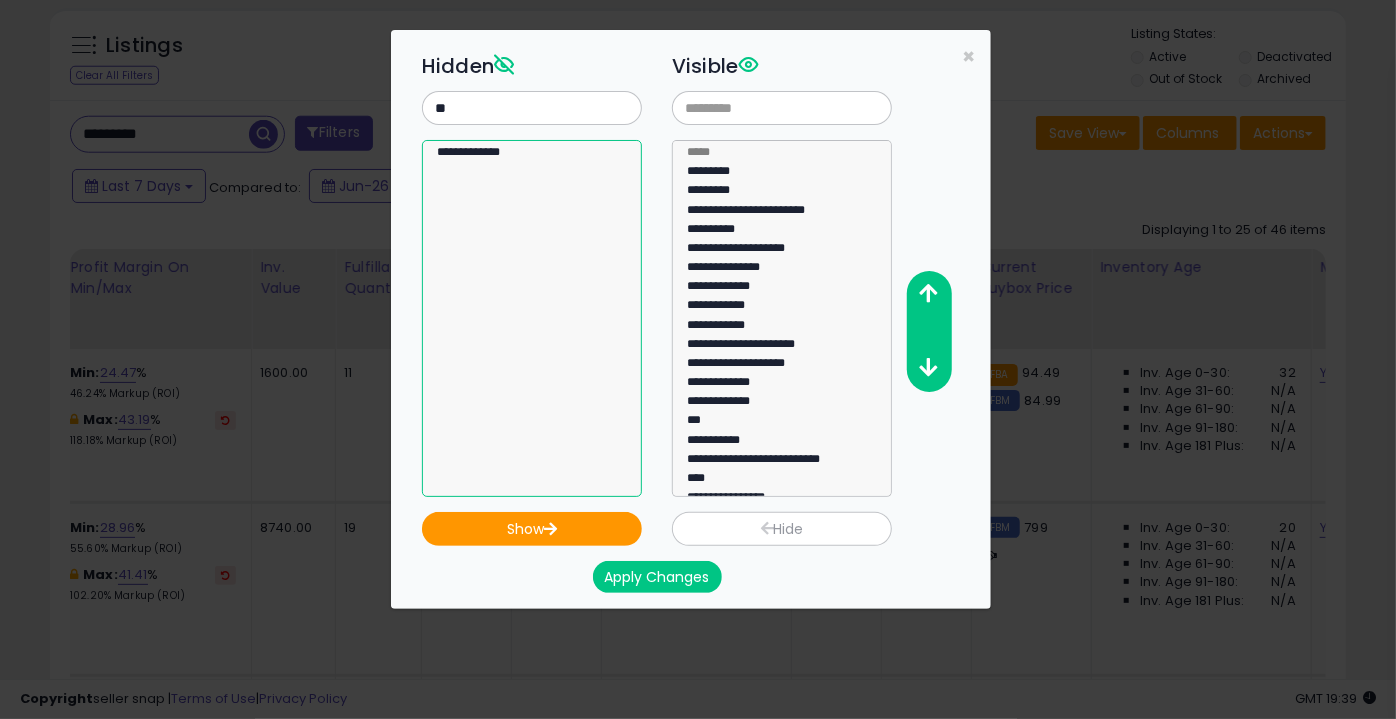 select on "**********" 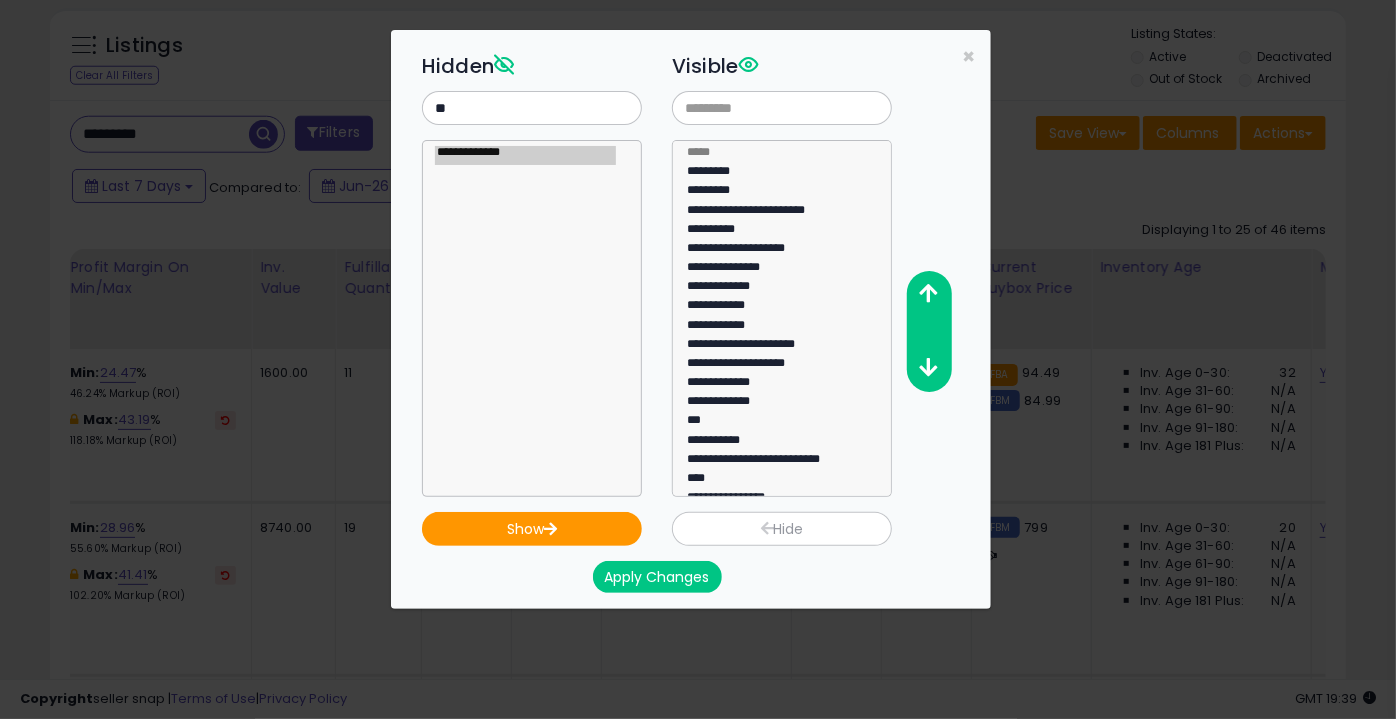 drag, startPoint x: 488, startPoint y: 125, endPoint x: 468, endPoint y: 116, distance: 21.931713 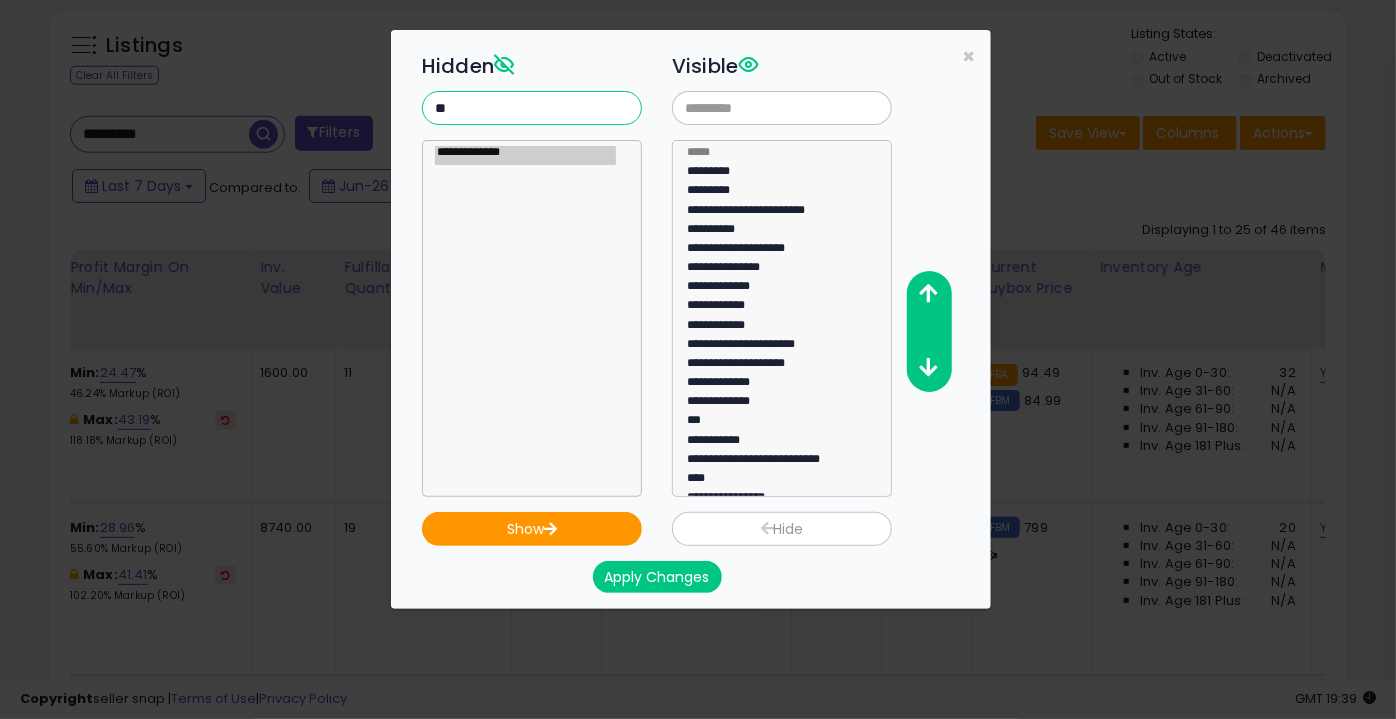 drag, startPoint x: 441, startPoint y: 109, endPoint x: 364, endPoint y: 103, distance: 77.23341 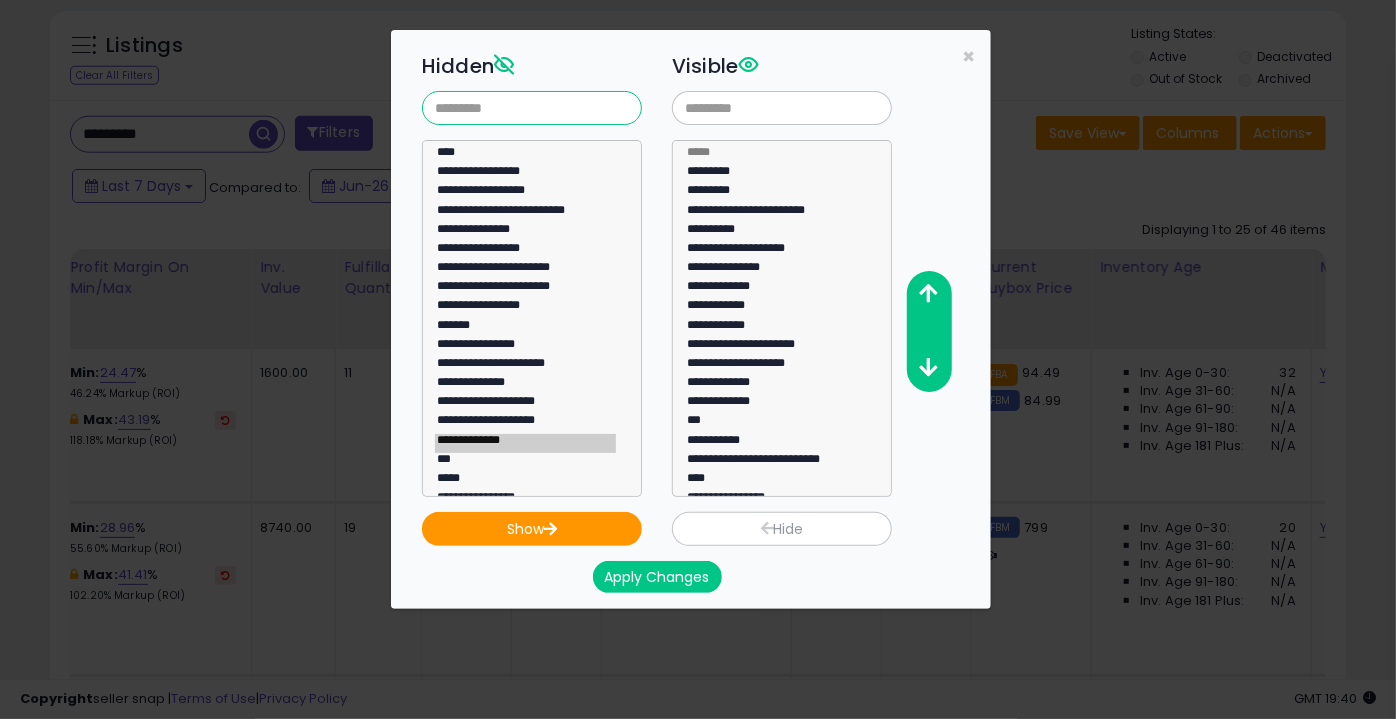 click at bounding box center (532, 108) 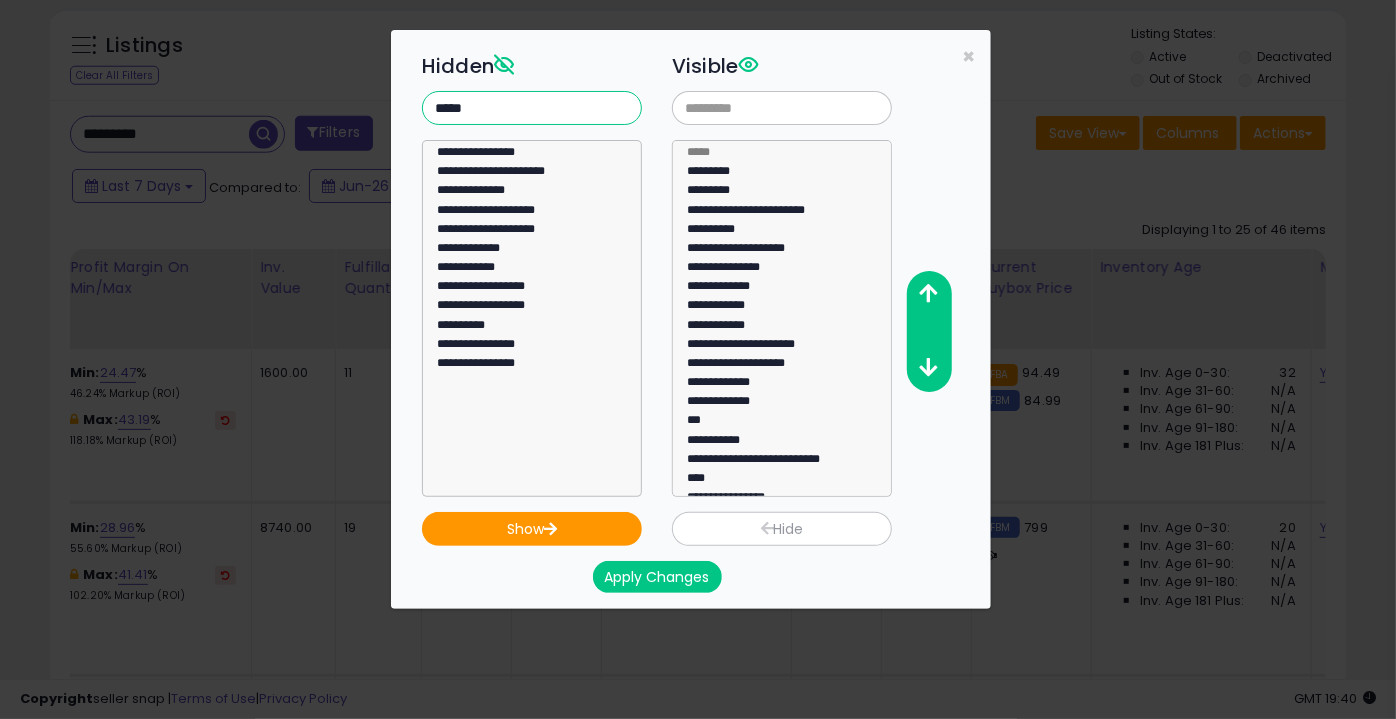 drag, startPoint x: 468, startPoint y: 115, endPoint x: 422, endPoint y: 109, distance: 46.389652 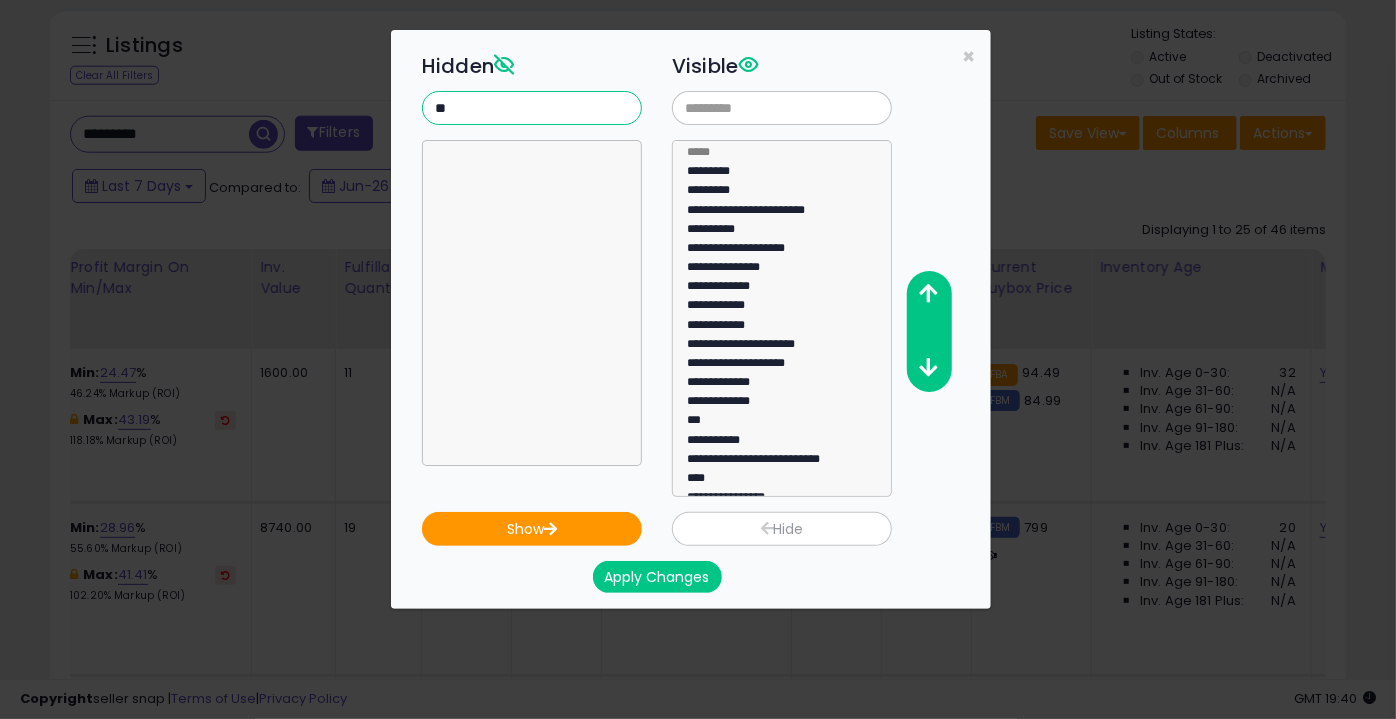 type on "*" 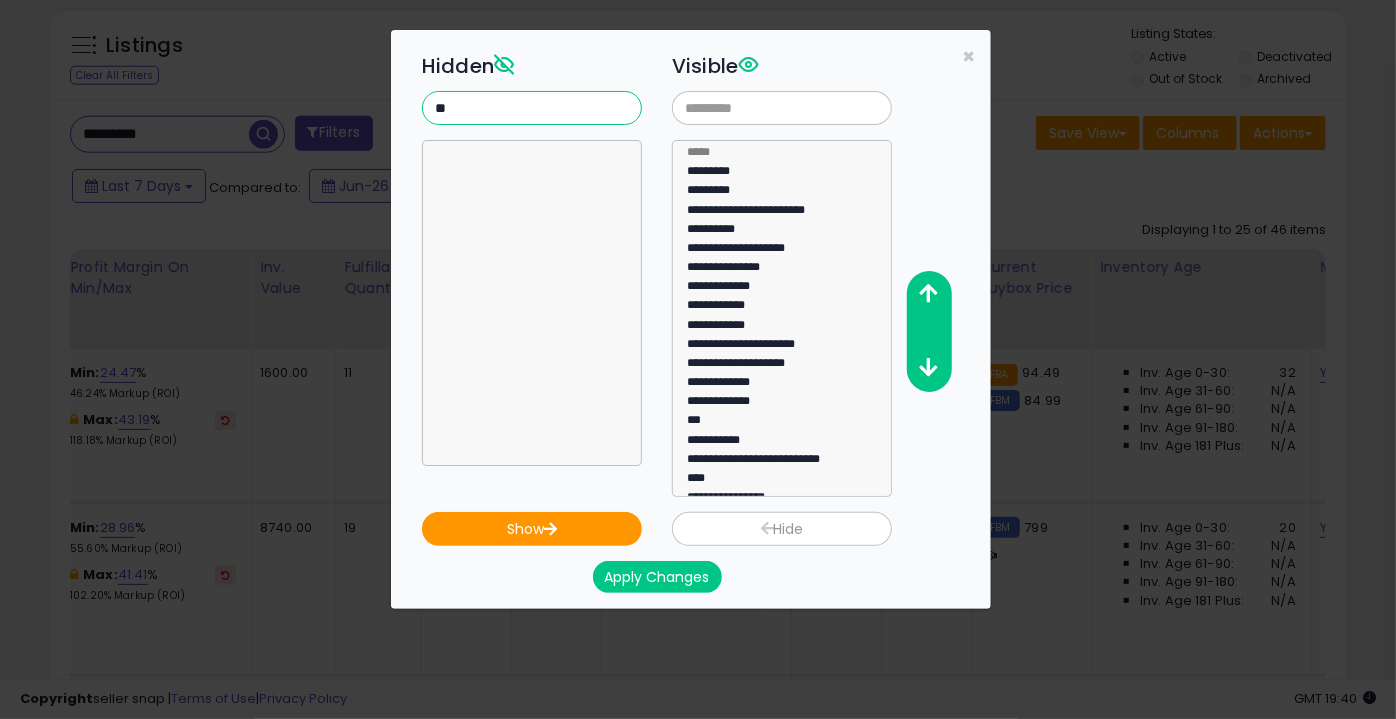 type on "*" 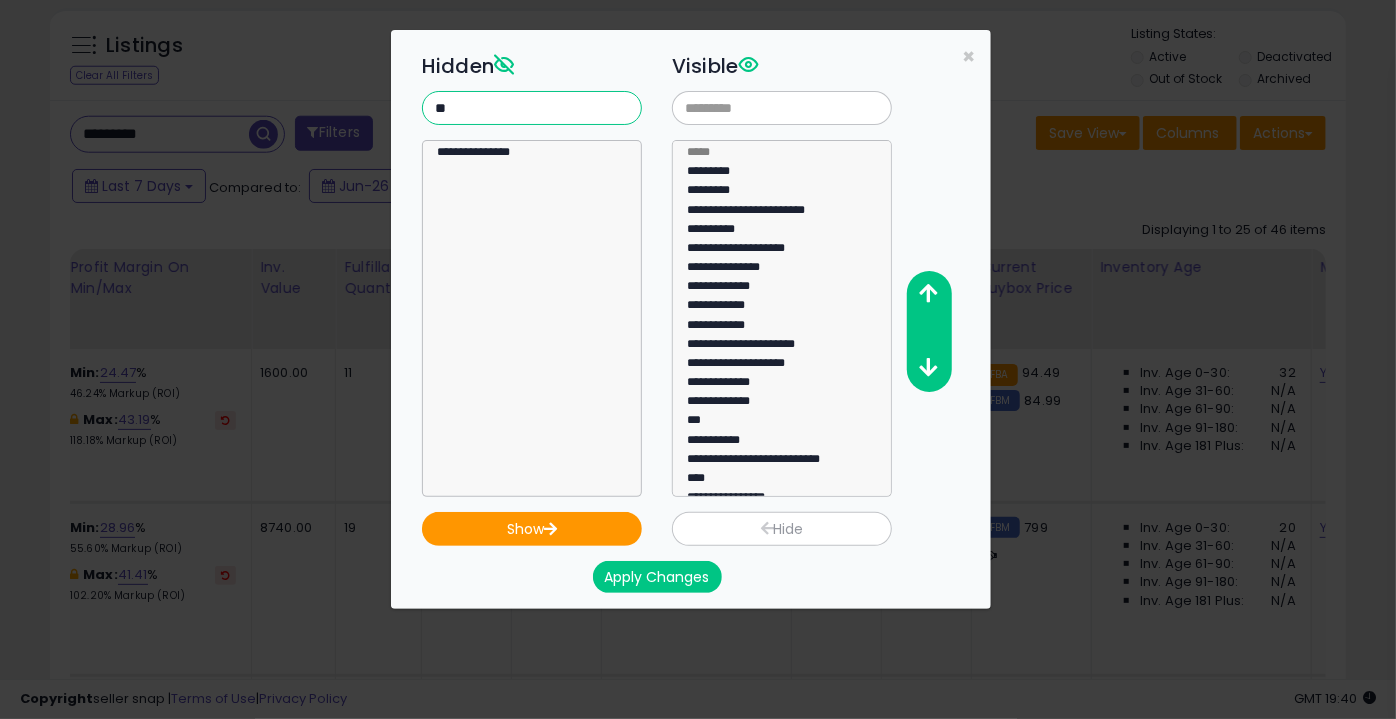 type on "**" 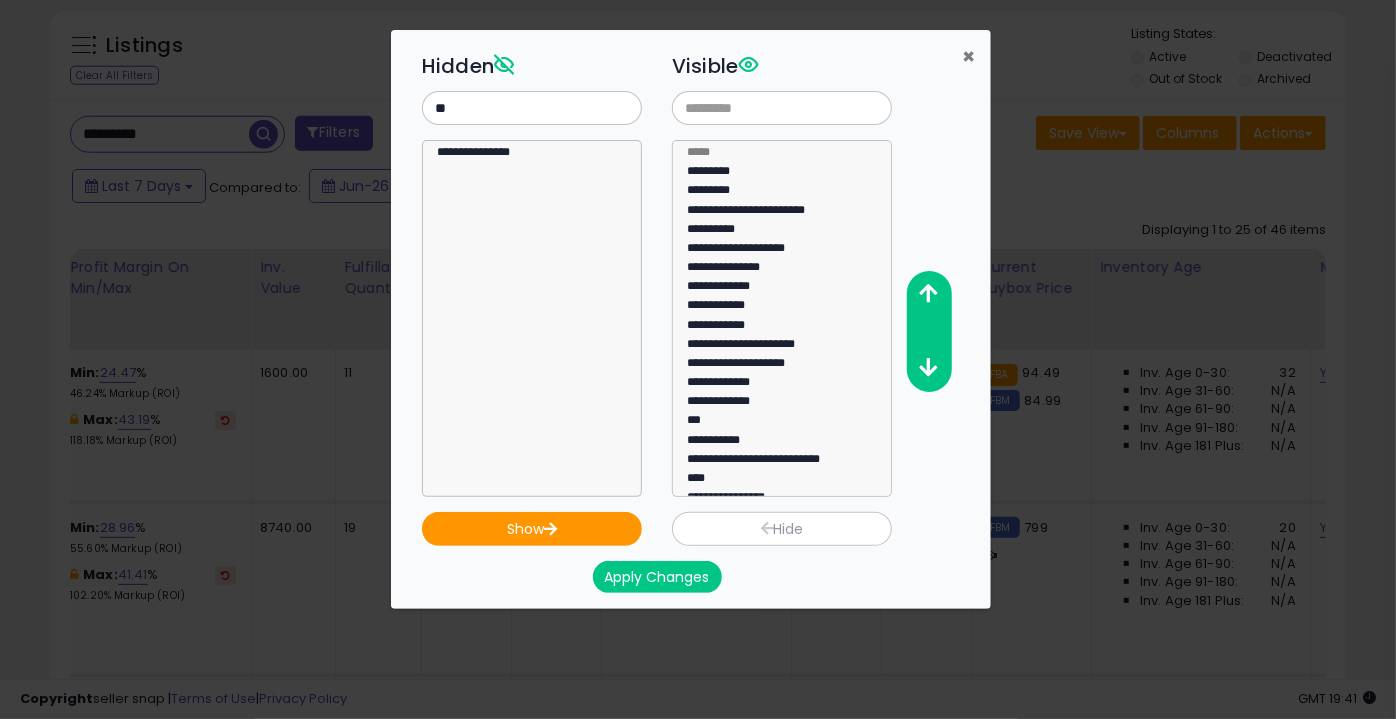 click on "×" at bounding box center (968, 56) 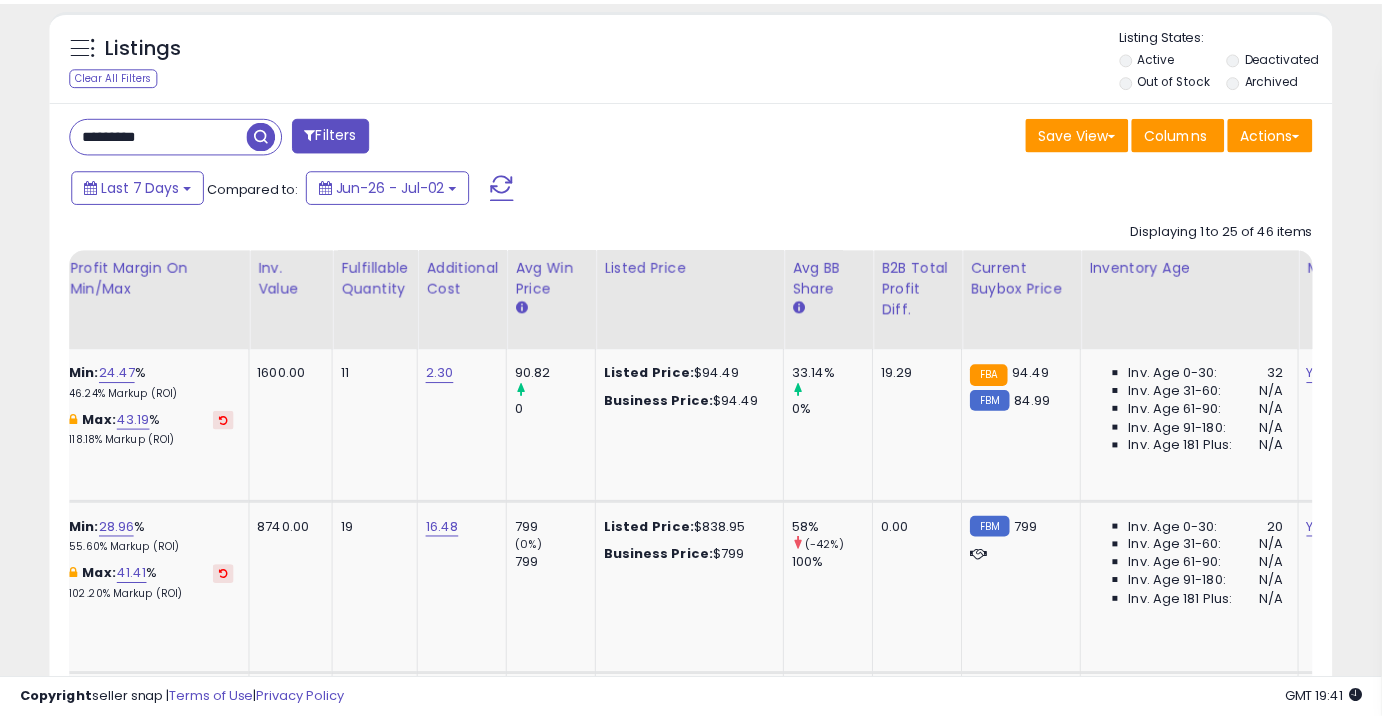 scroll, scrollTop: 410, scrollLeft: 741, axis: both 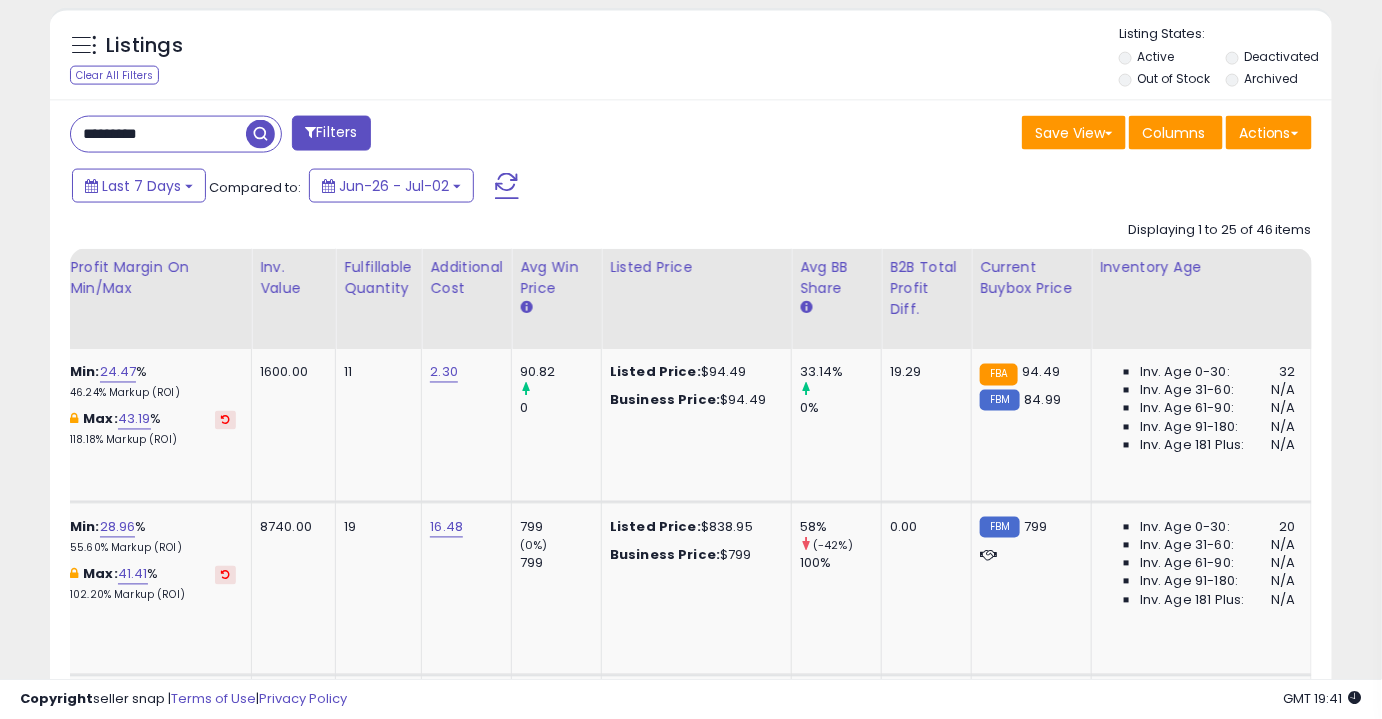 click on "Filters" at bounding box center [331, 133] 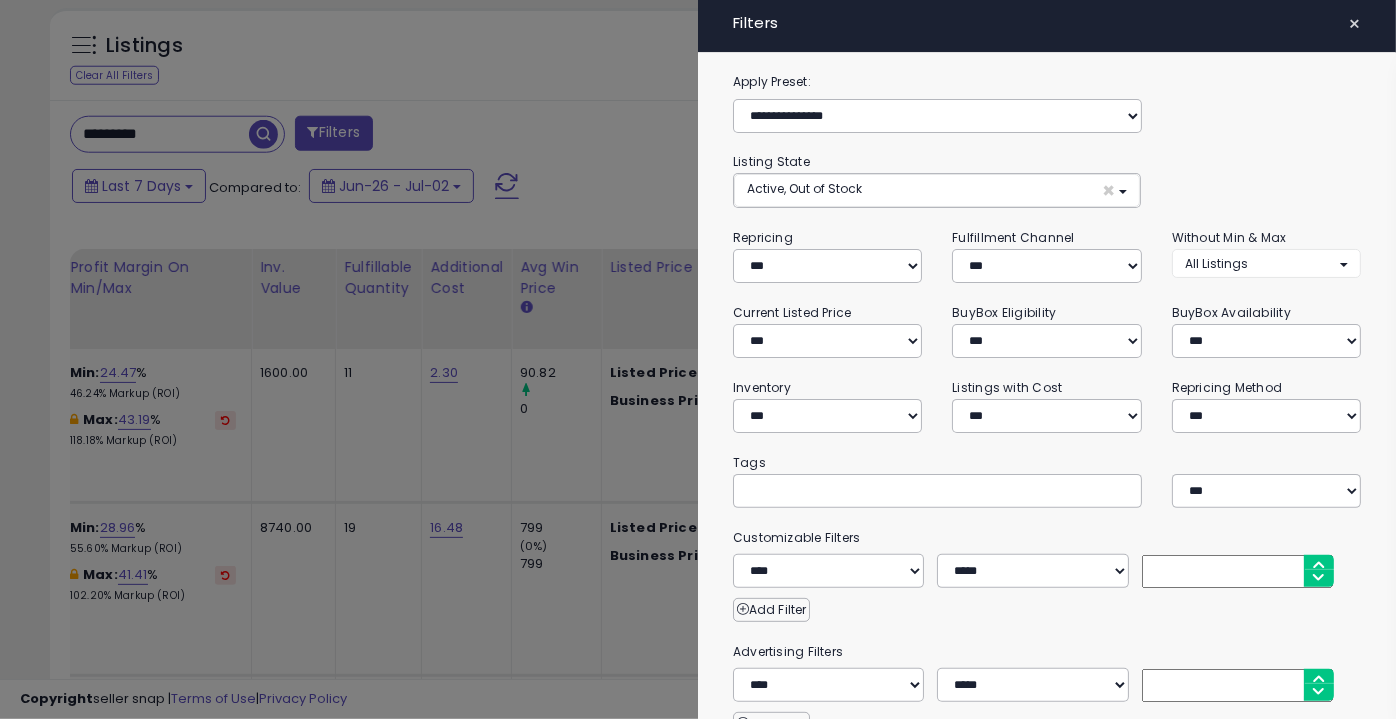 scroll, scrollTop: 999589, scrollLeft: 999249, axis: both 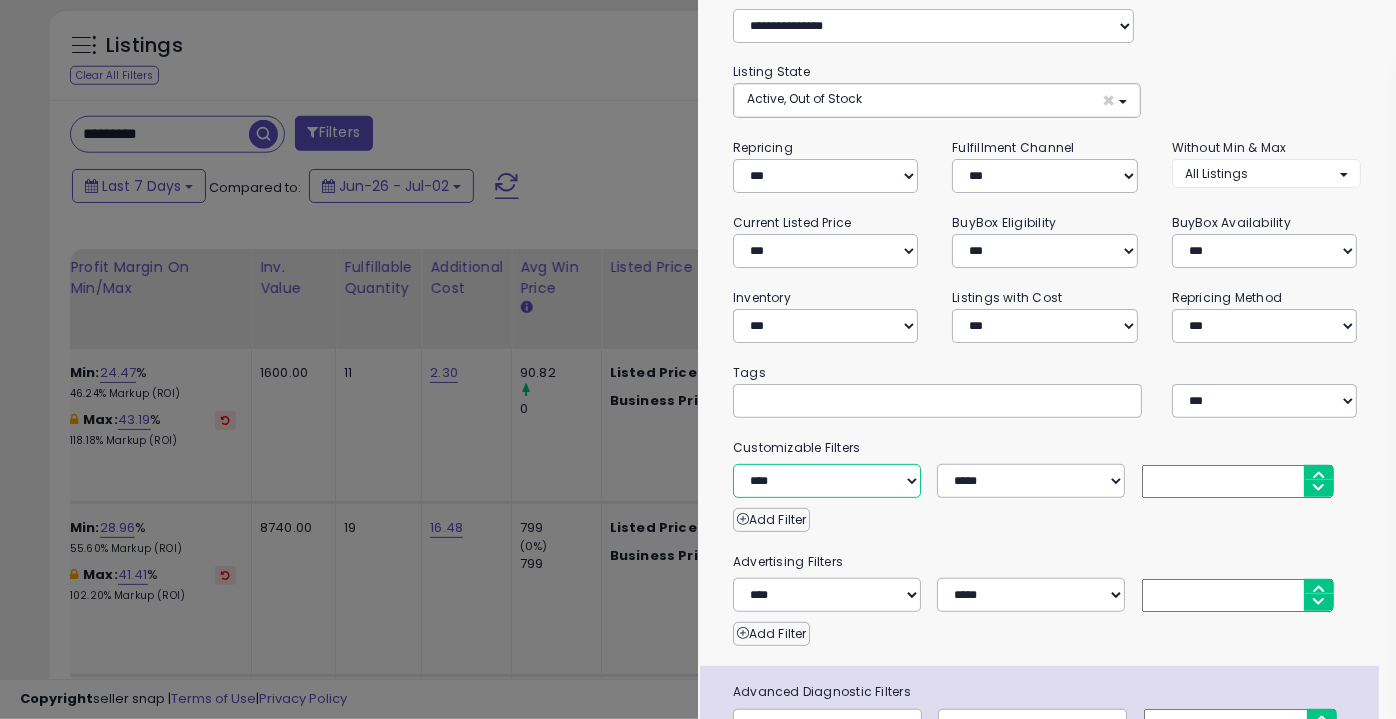 click on "**********" at bounding box center (827, 481) 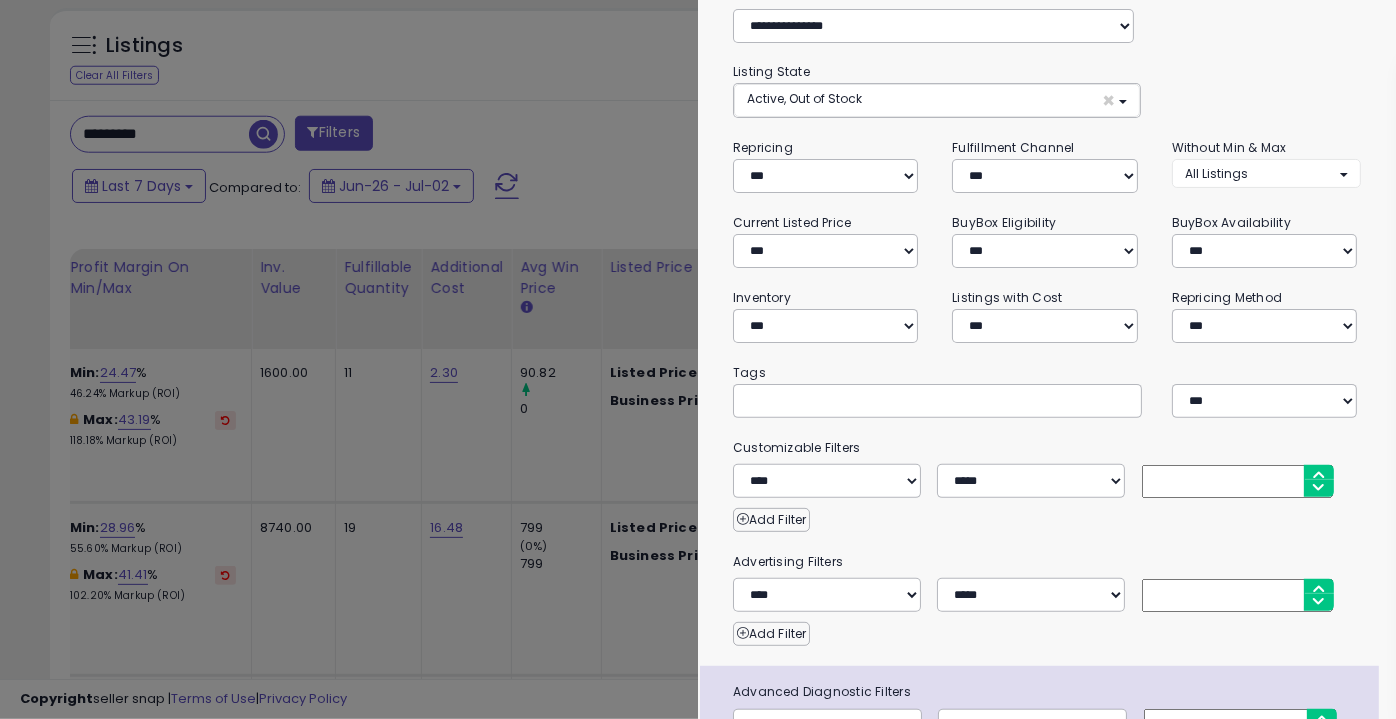 click at bounding box center [698, 359] 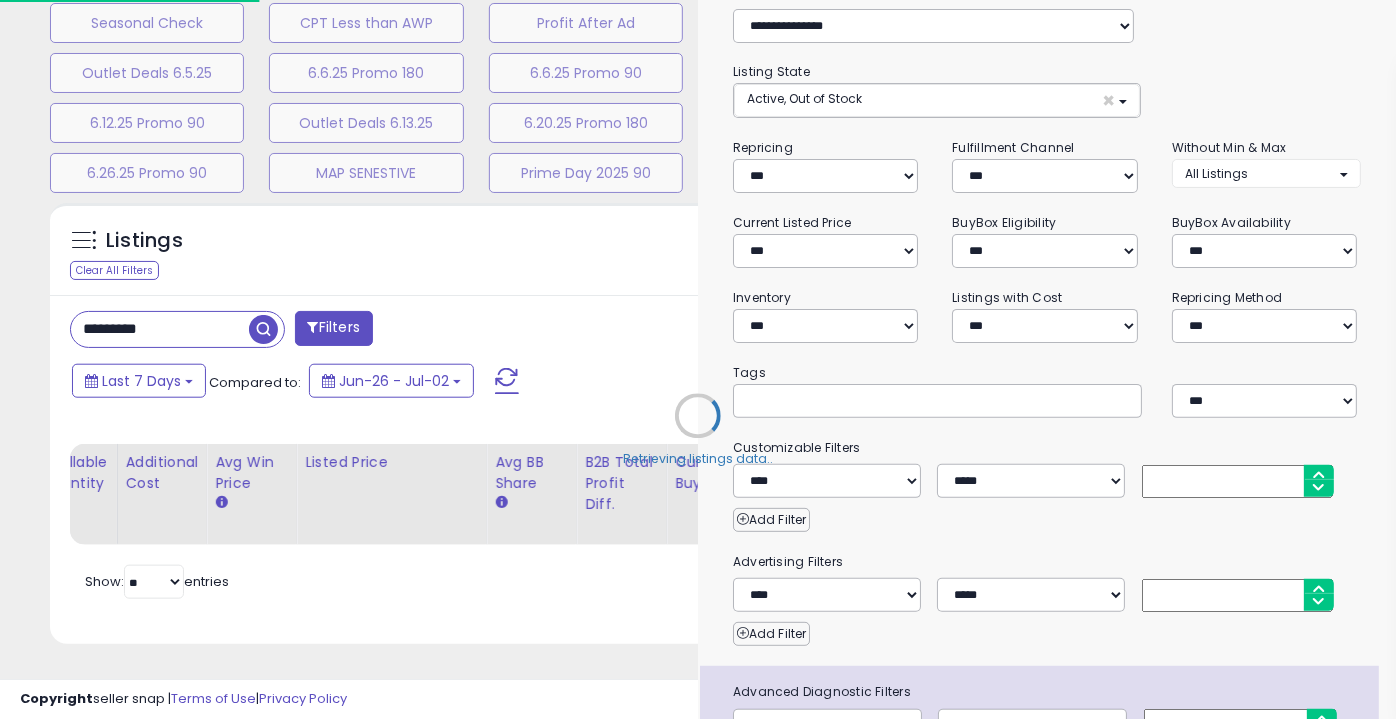 scroll, scrollTop: 790, scrollLeft: 0, axis: vertical 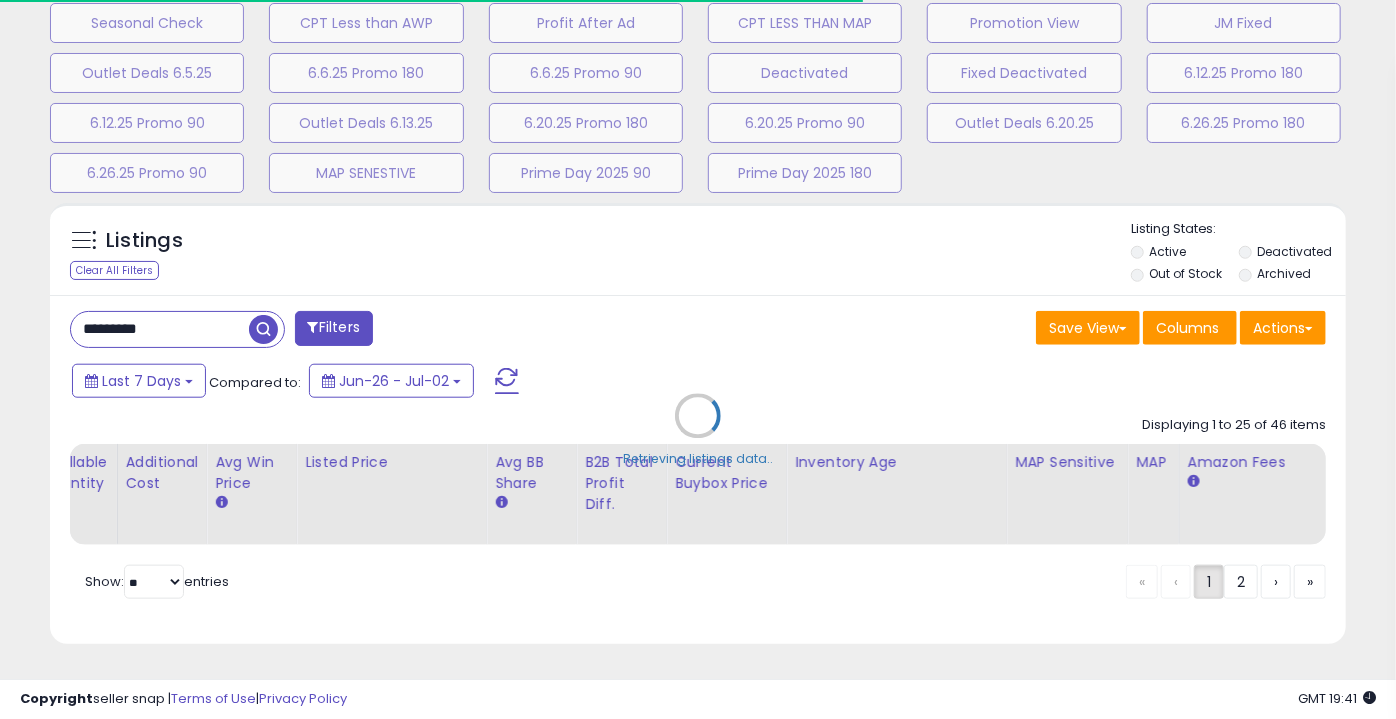 drag, startPoint x: 456, startPoint y: 542, endPoint x: 344, endPoint y: 550, distance: 112.28535 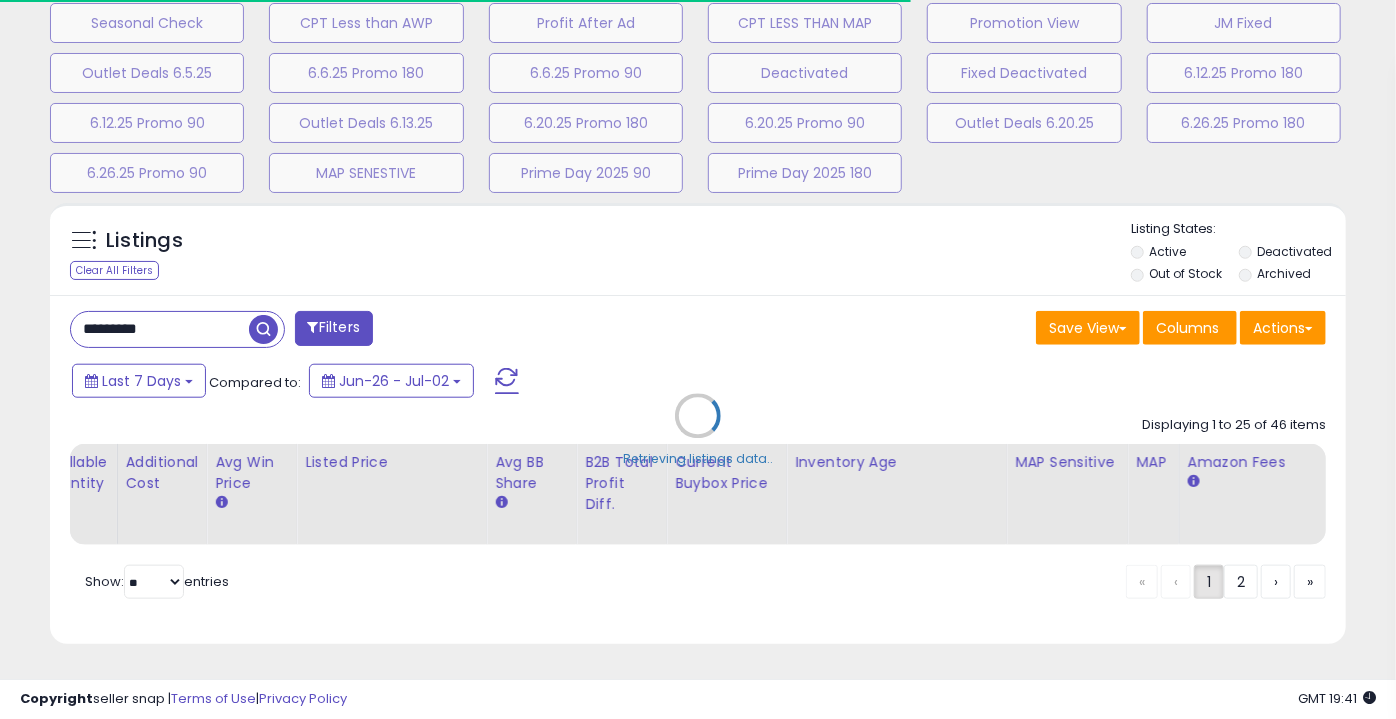 click on "Retrieving listings data.." at bounding box center (698, 431) 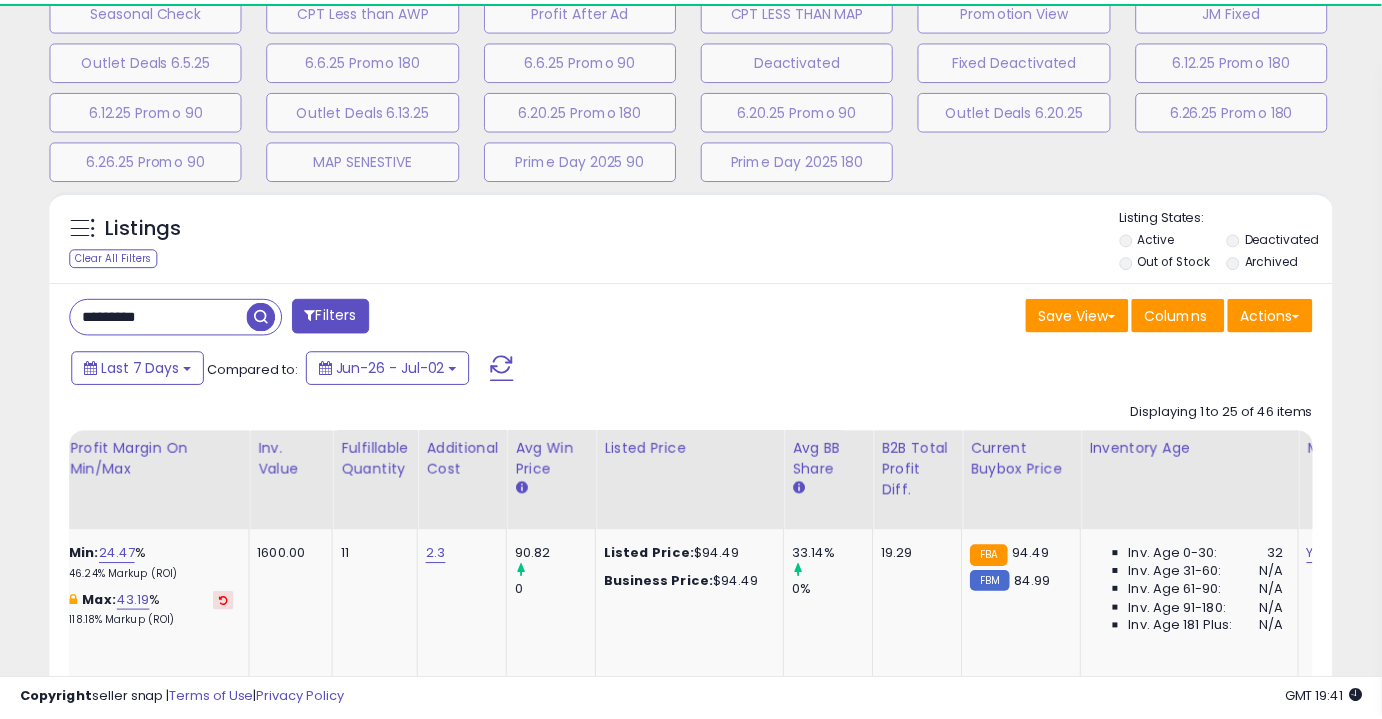scroll, scrollTop: 972, scrollLeft: 0, axis: vertical 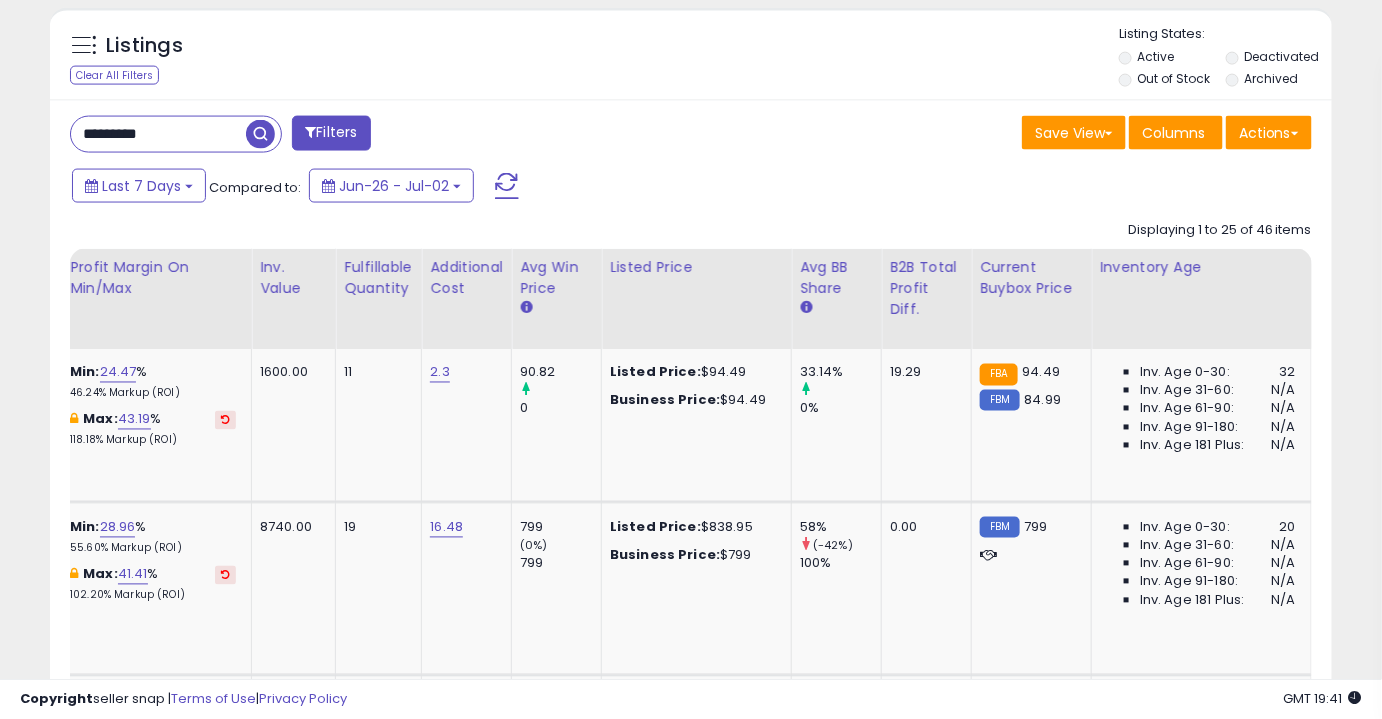 click on "Retrieving listings data.." at bounding box center [691, 2332] 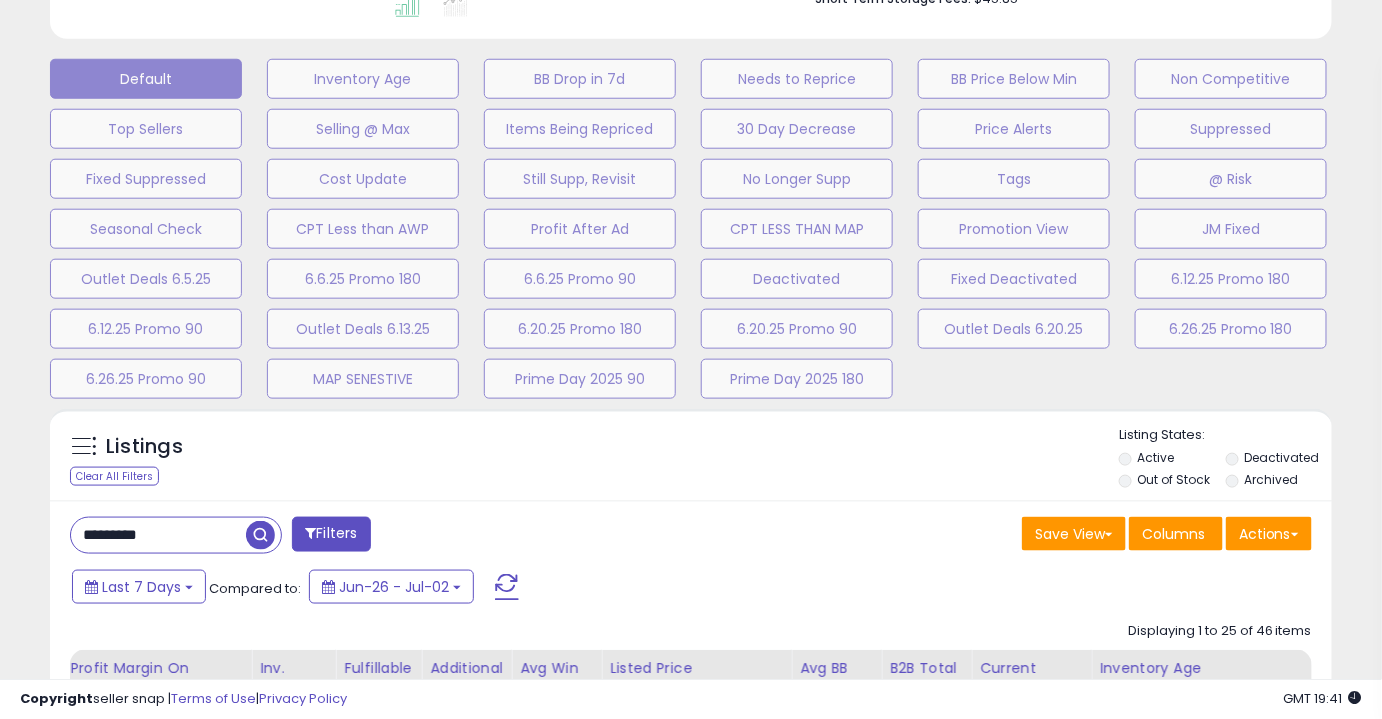 scroll, scrollTop: 790, scrollLeft: 0, axis: vertical 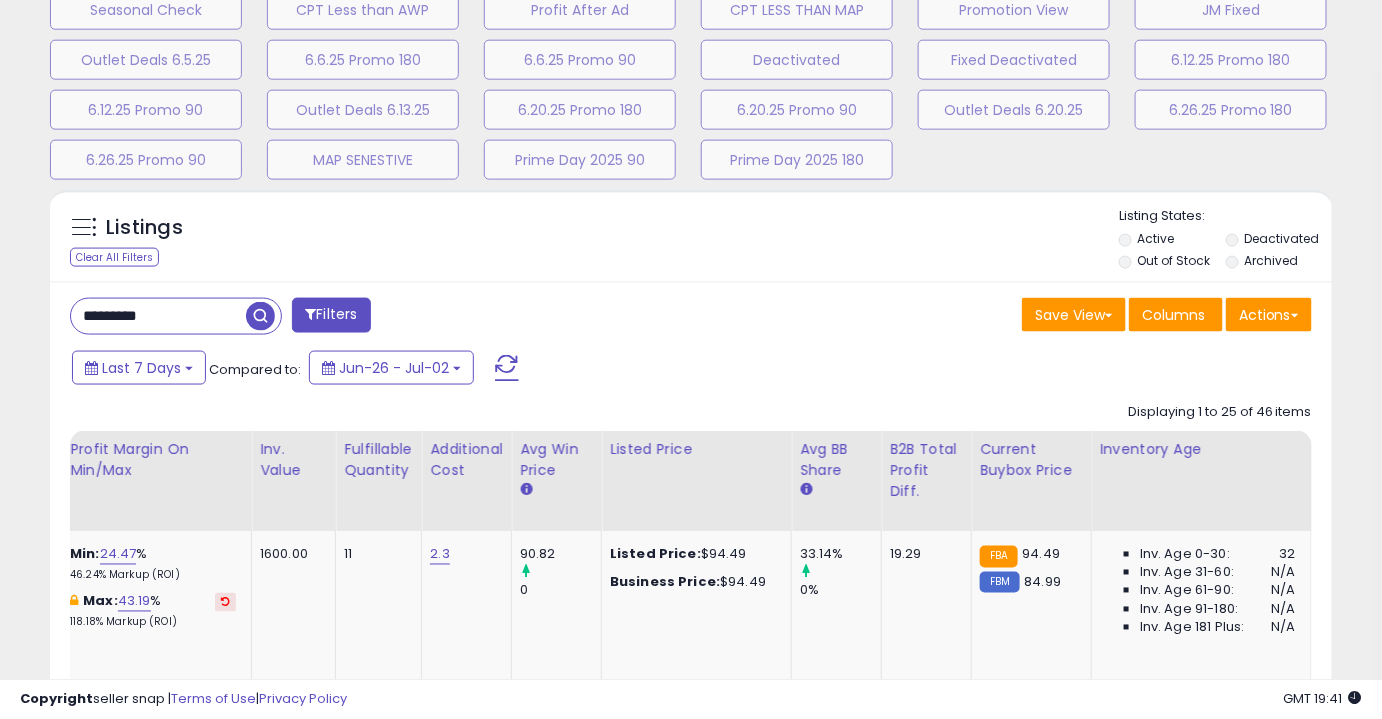 drag, startPoint x: 772, startPoint y: 676, endPoint x: 391, endPoint y: 655, distance: 381.5783 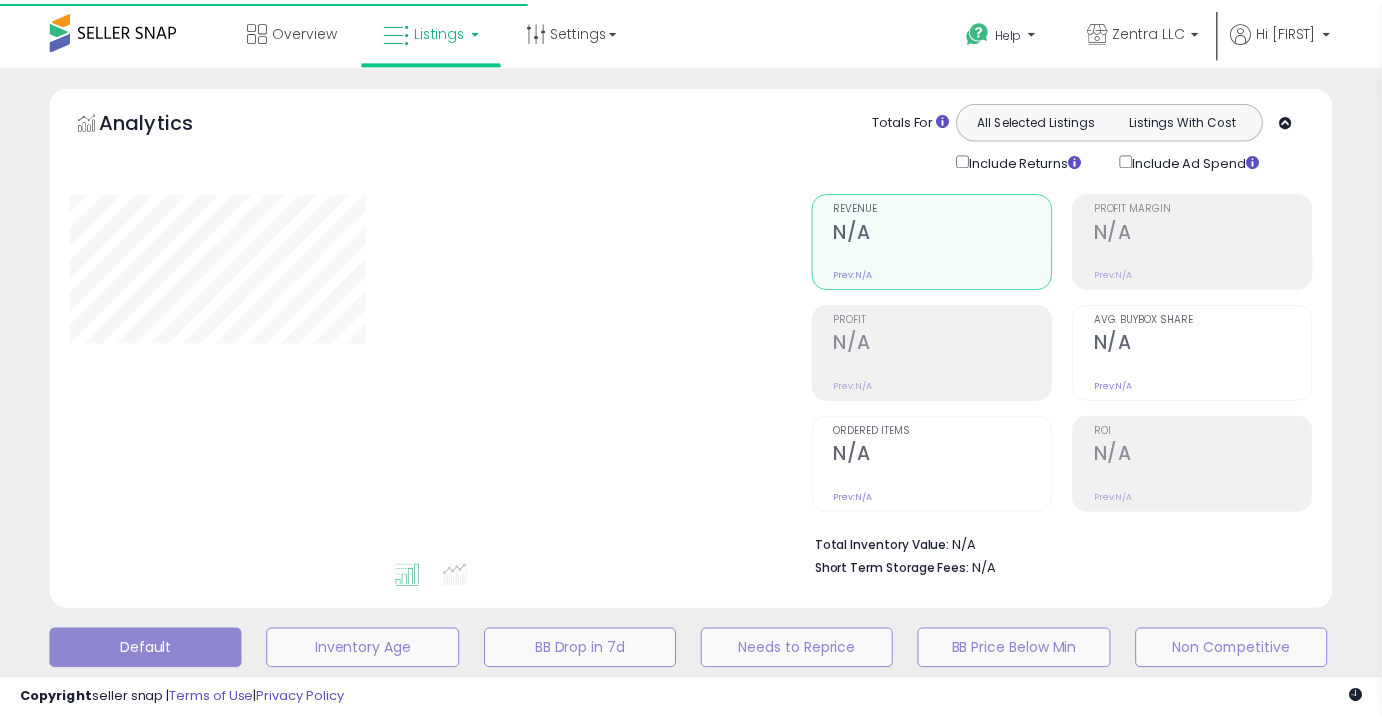 scroll, scrollTop: 770, scrollLeft: 0, axis: vertical 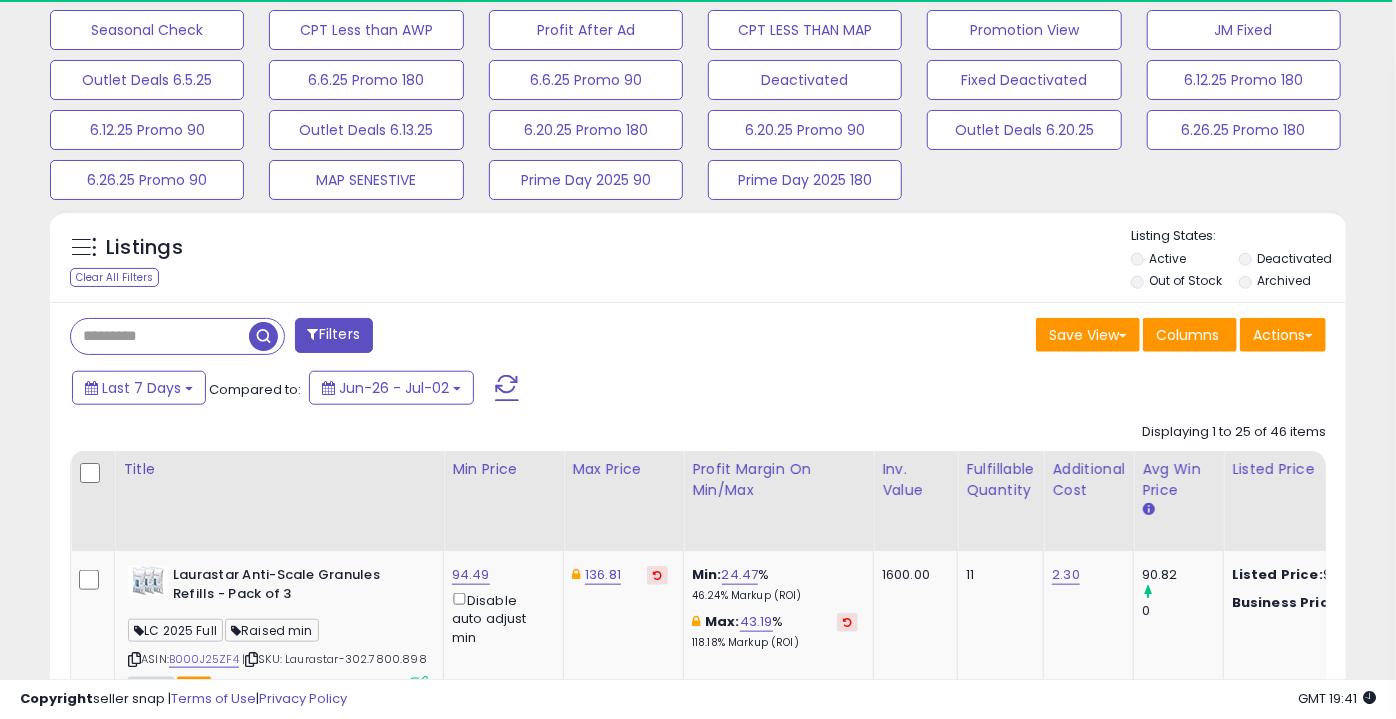 type on "*********" 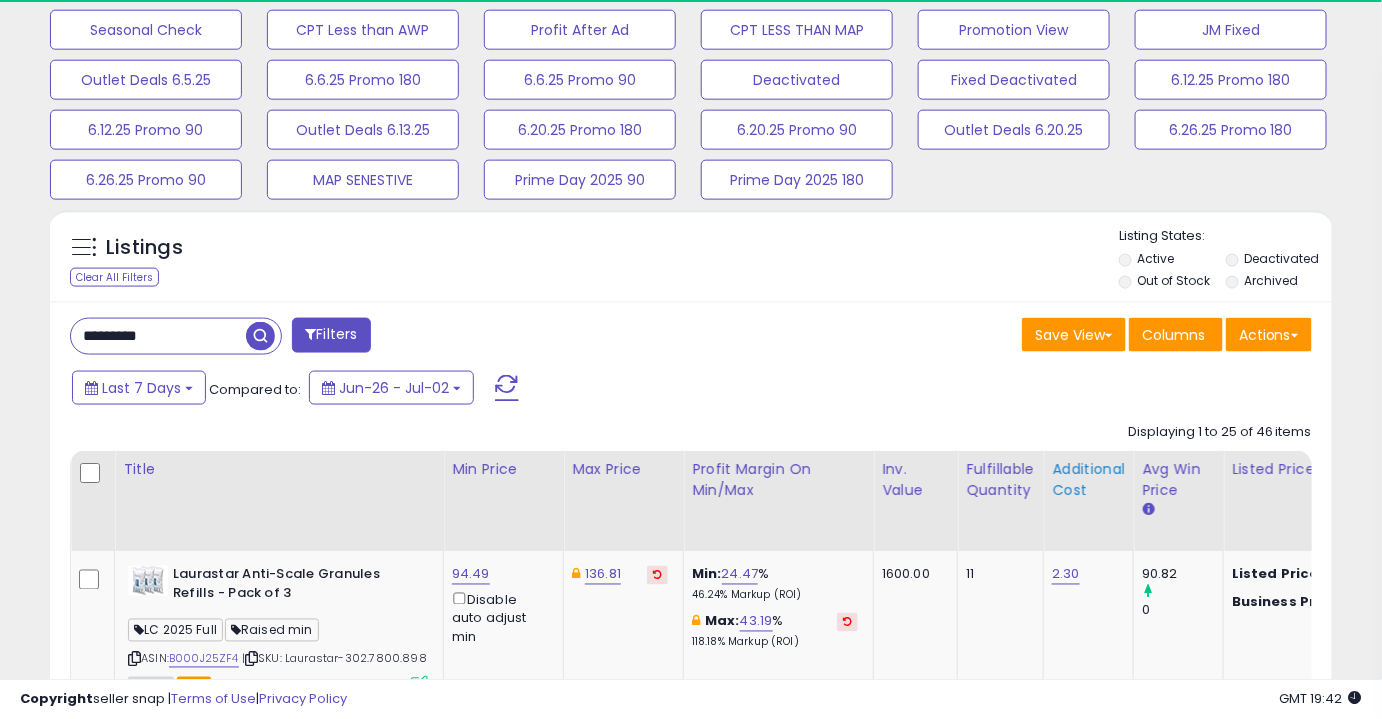 scroll, scrollTop: 999589, scrollLeft: 999257, axis: both 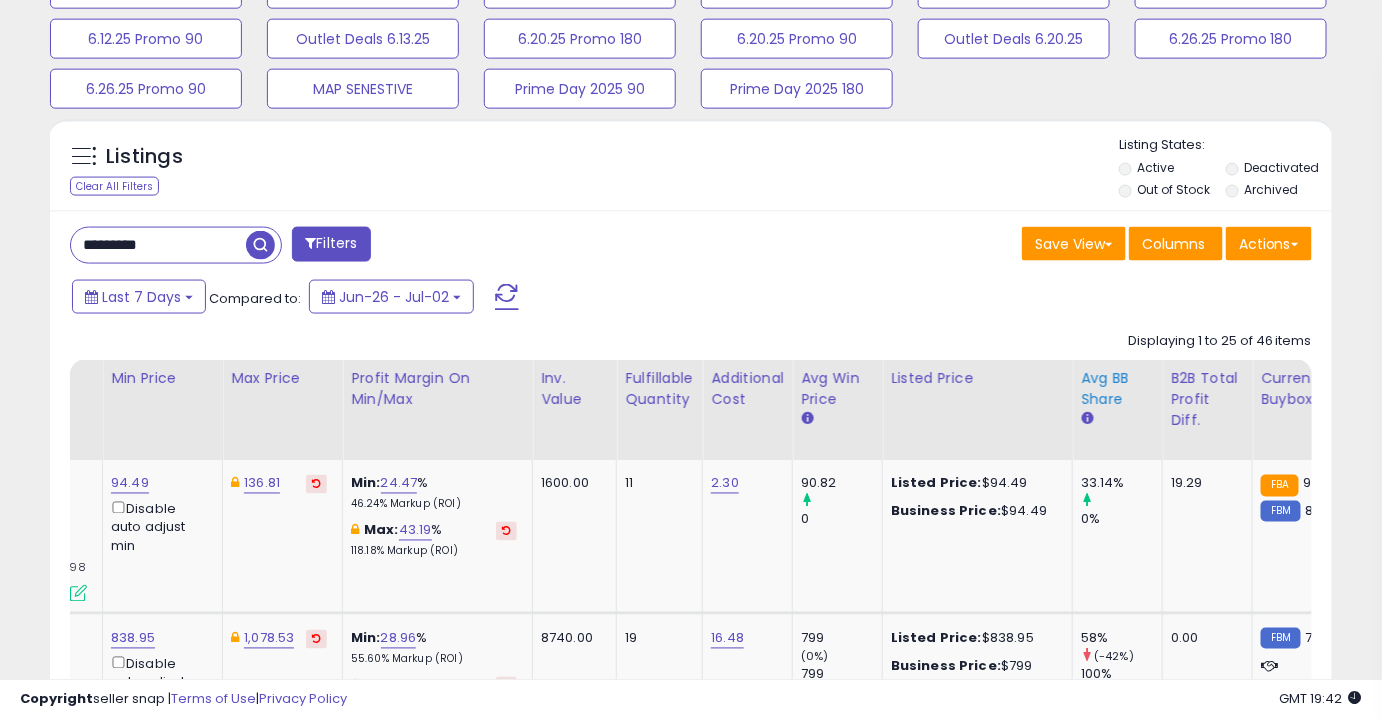 click on "Avg BB Share" at bounding box center (1117, 389) 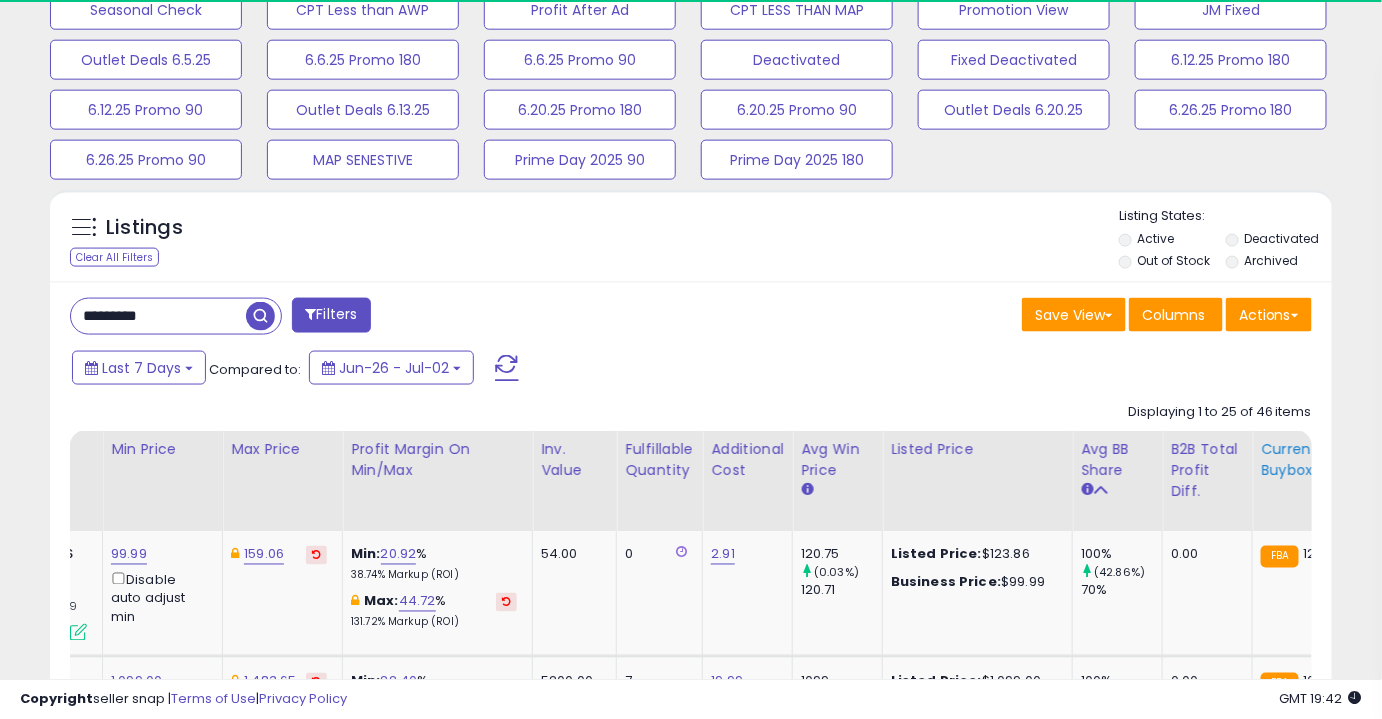 scroll, scrollTop: 861, scrollLeft: 0, axis: vertical 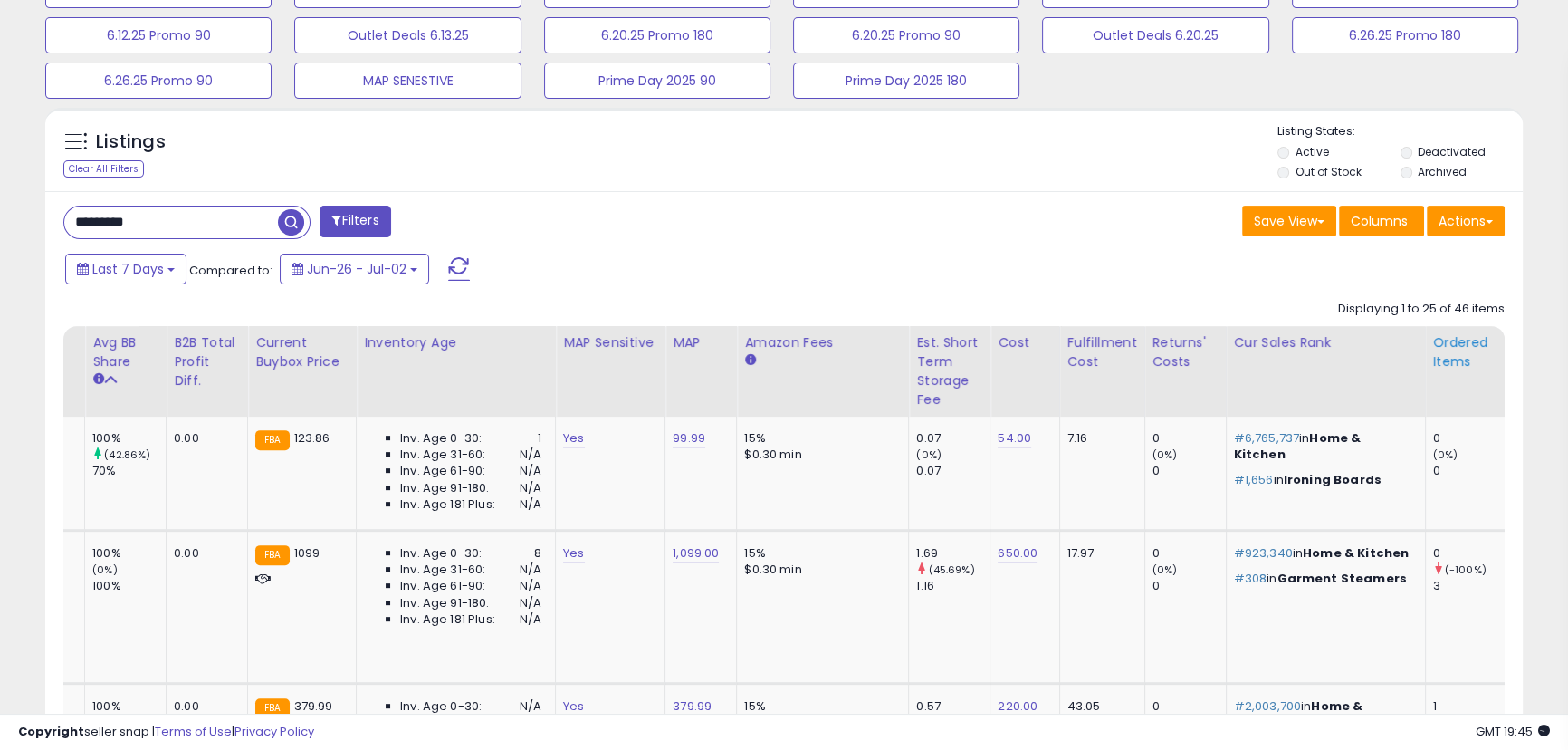 click on "Ordered Items" at bounding box center (1466, 352) 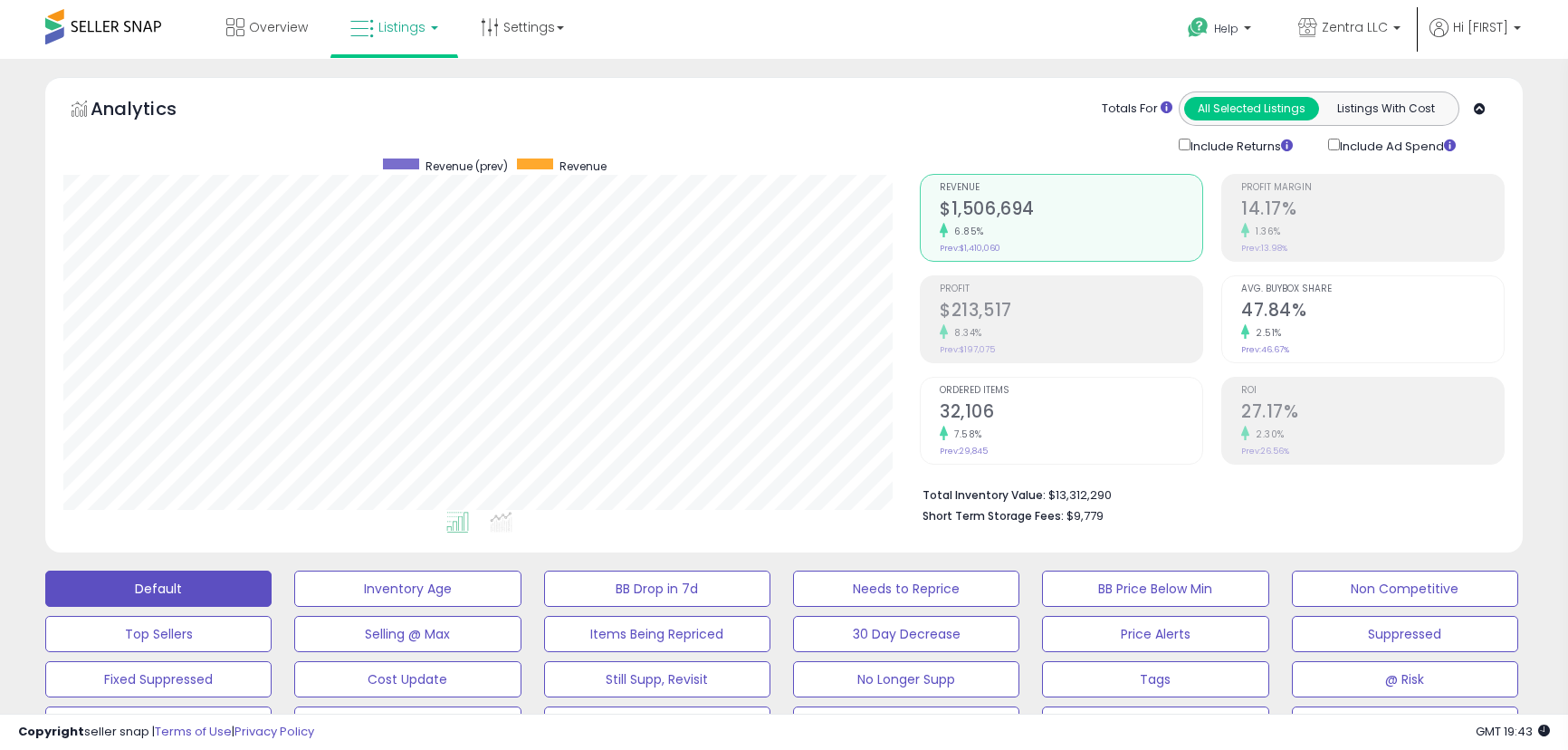 scroll, scrollTop: 562, scrollLeft: 0, axis: vertical 